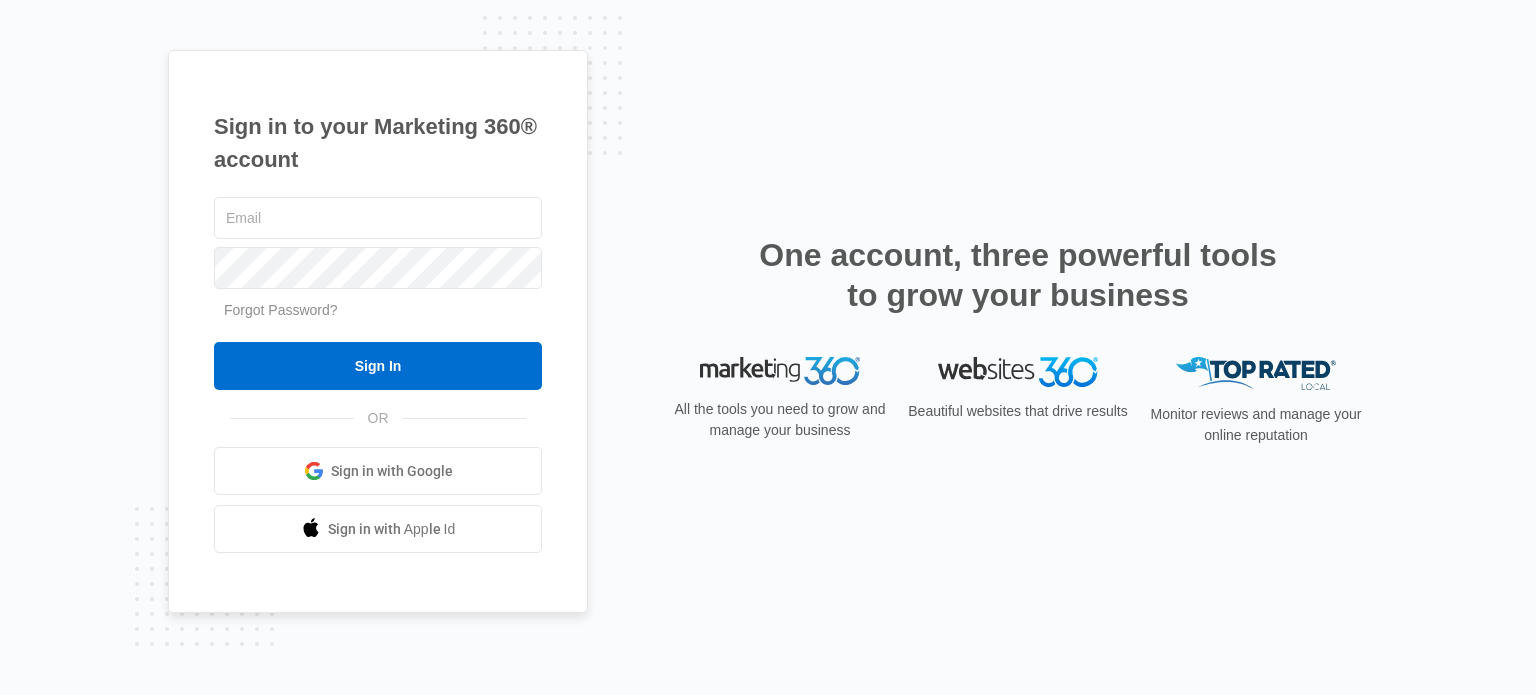 scroll, scrollTop: 0, scrollLeft: 0, axis: both 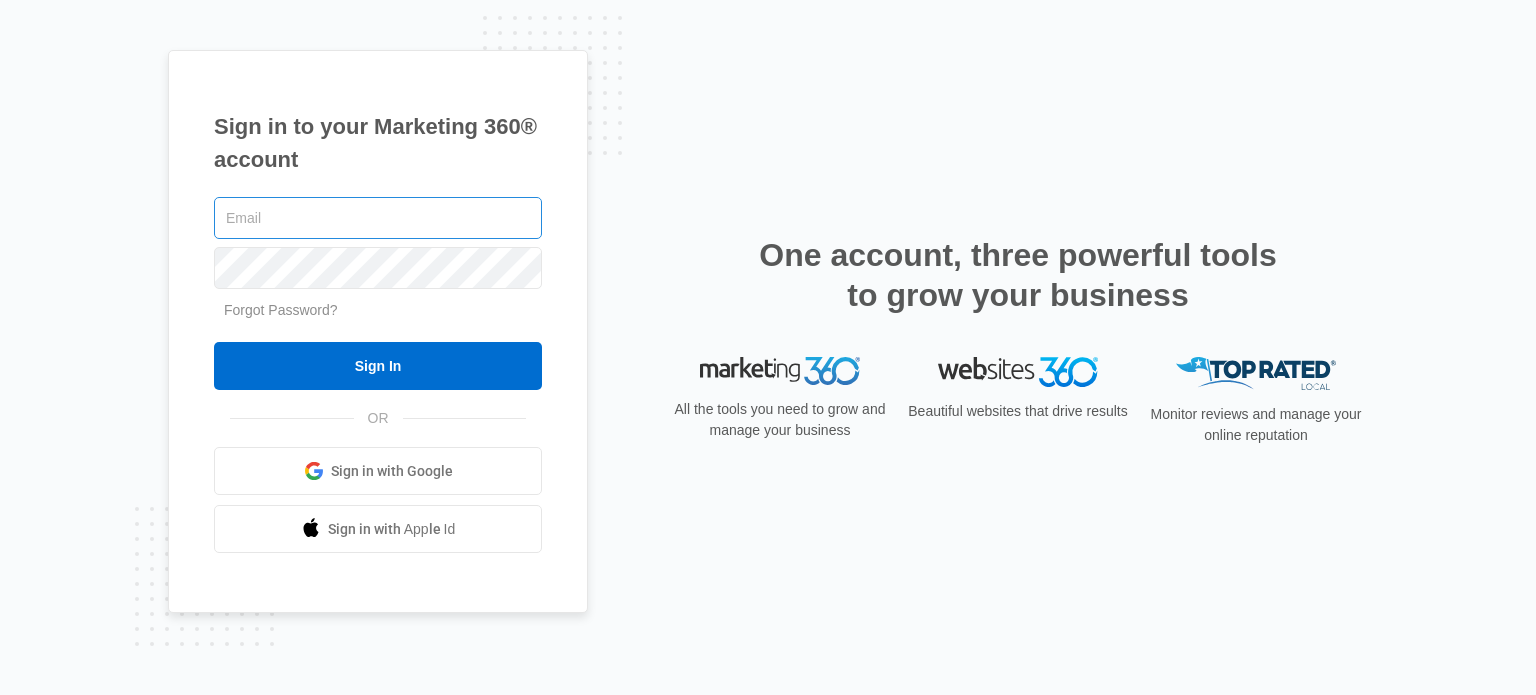 click at bounding box center [378, 218] 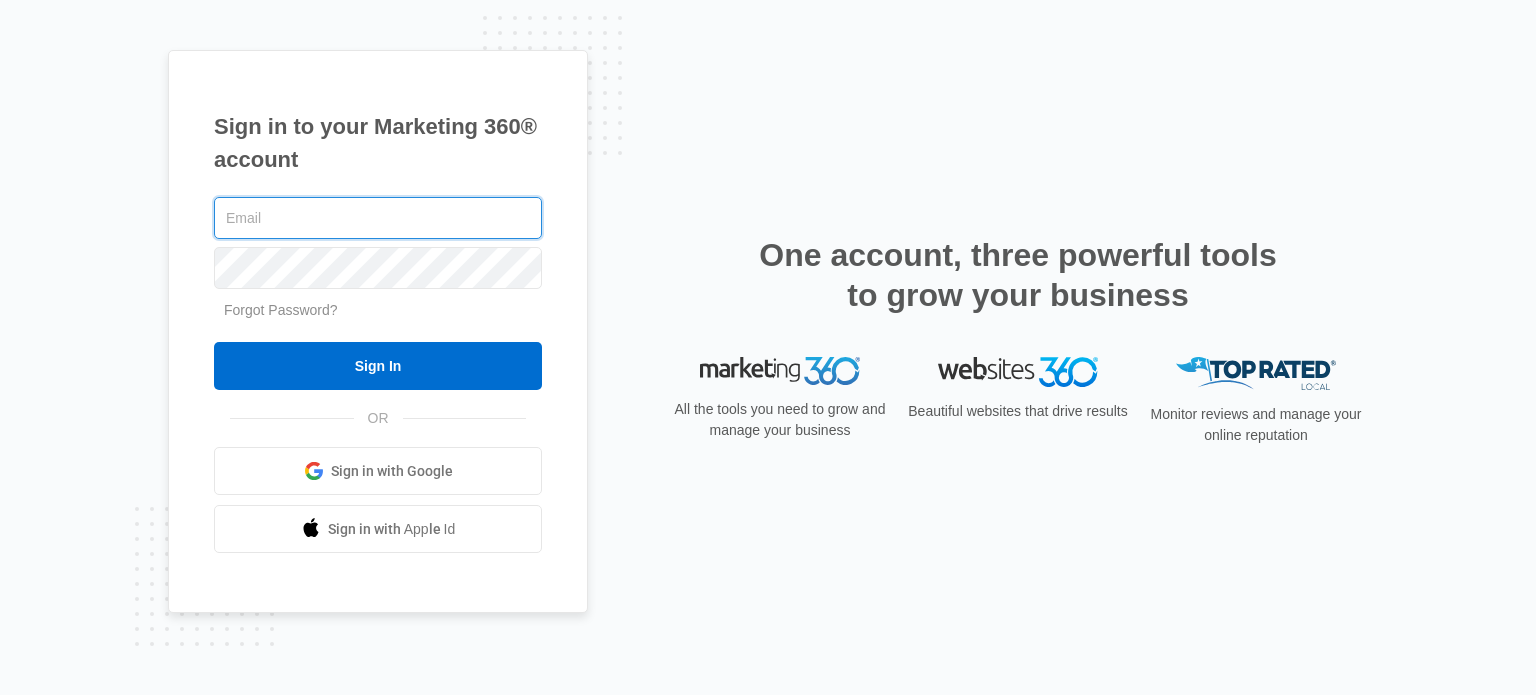 type on "[EMAIL_ADDRESS][DOMAIN_NAME]" 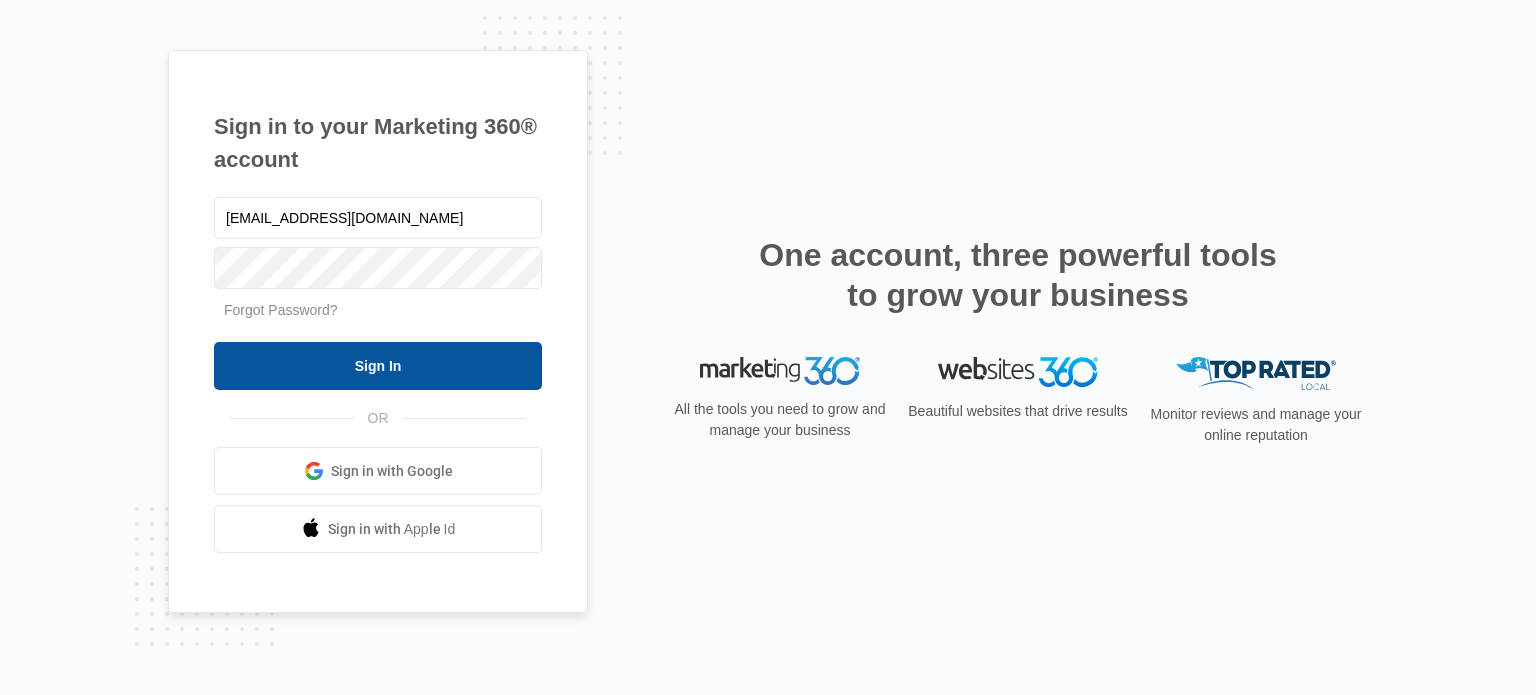 click on "Sign In" at bounding box center (378, 366) 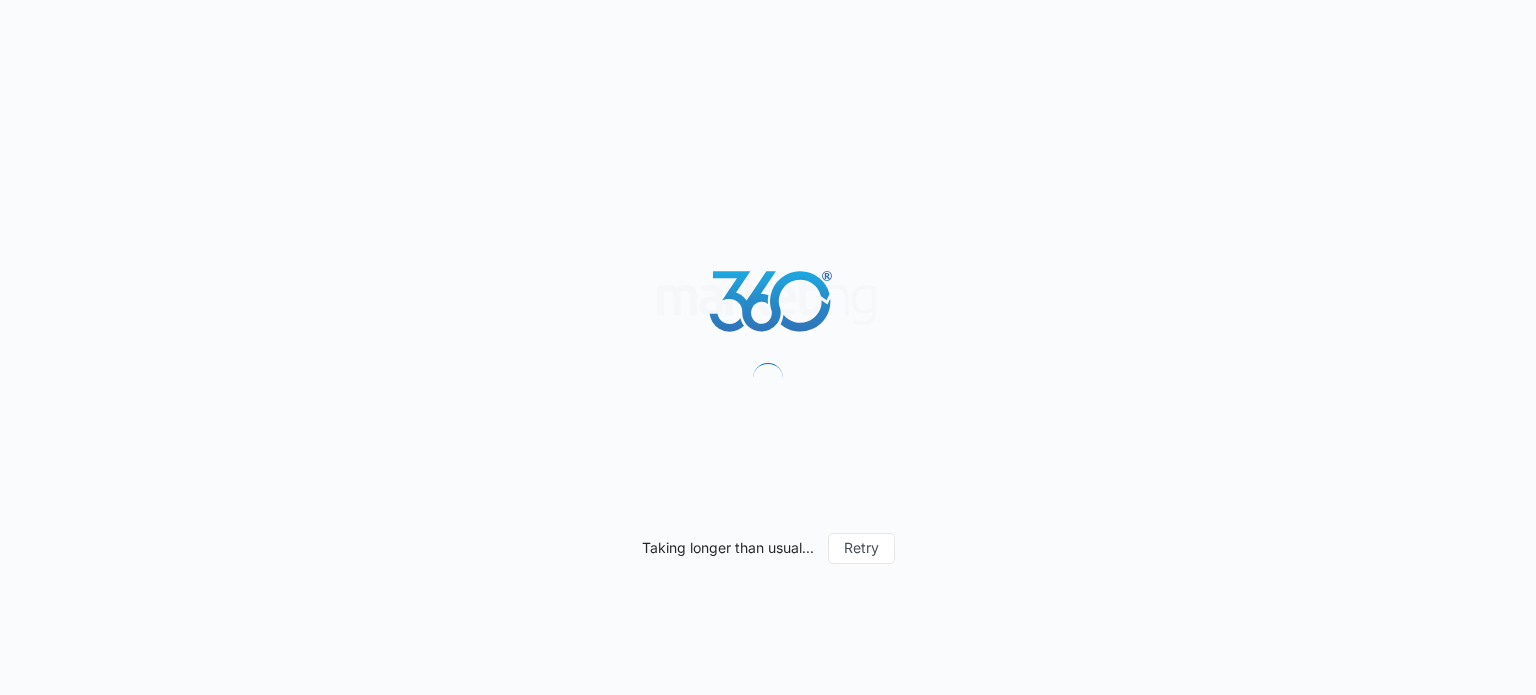 scroll, scrollTop: 0, scrollLeft: 0, axis: both 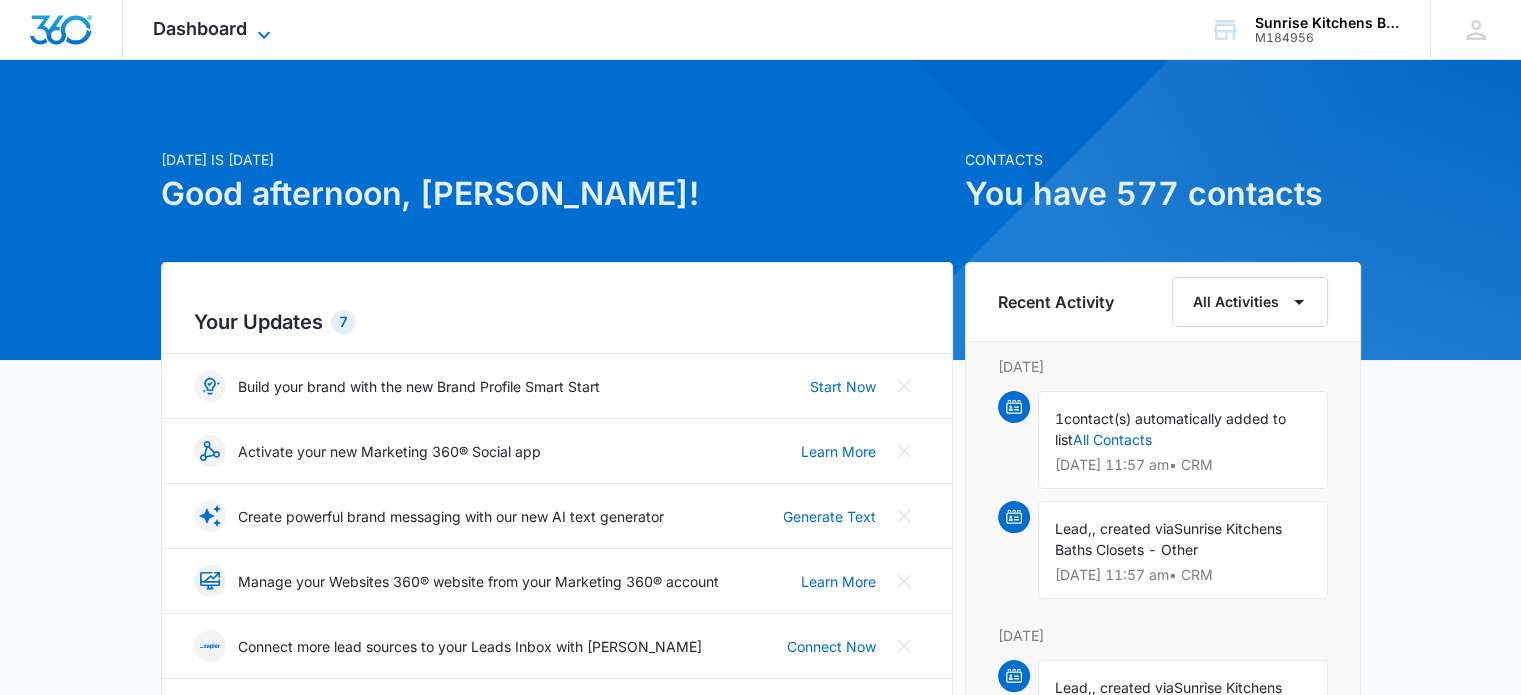 click 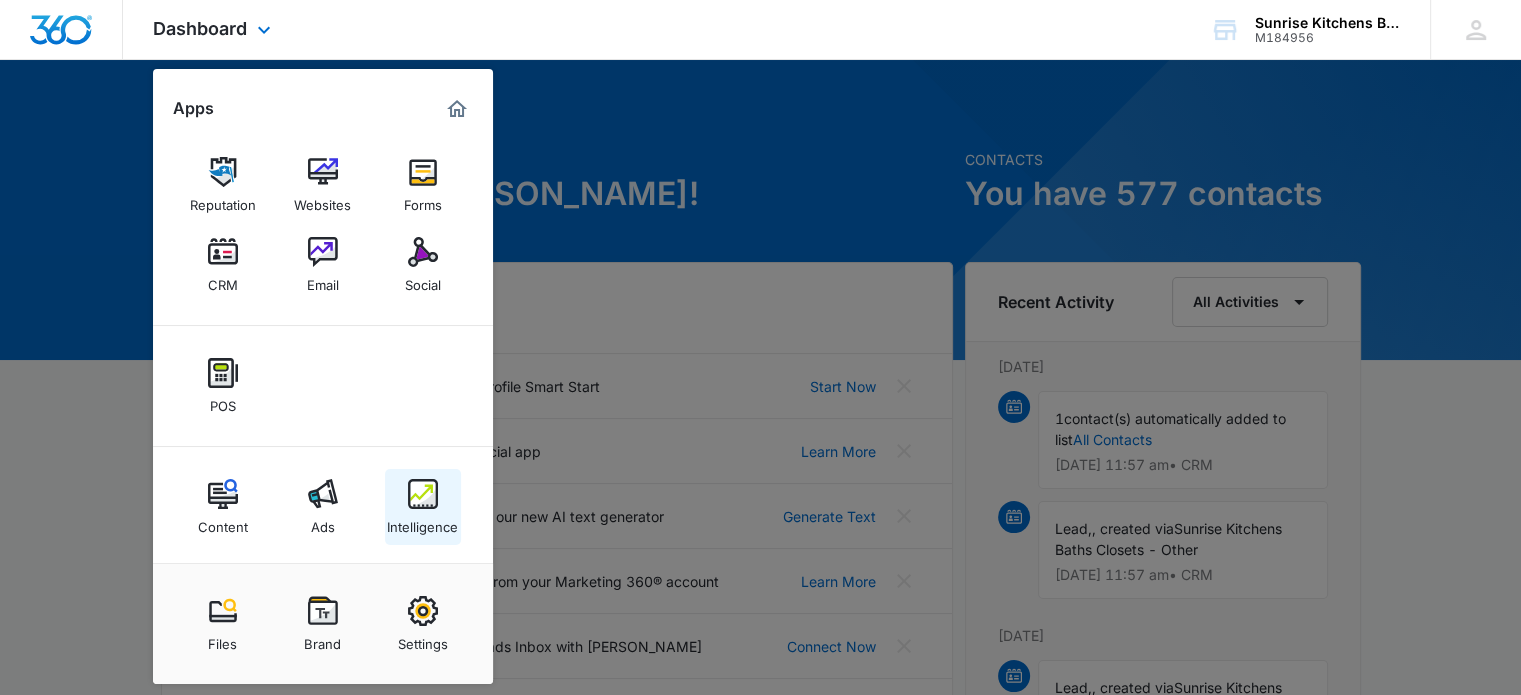 click at bounding box center [423, 494] 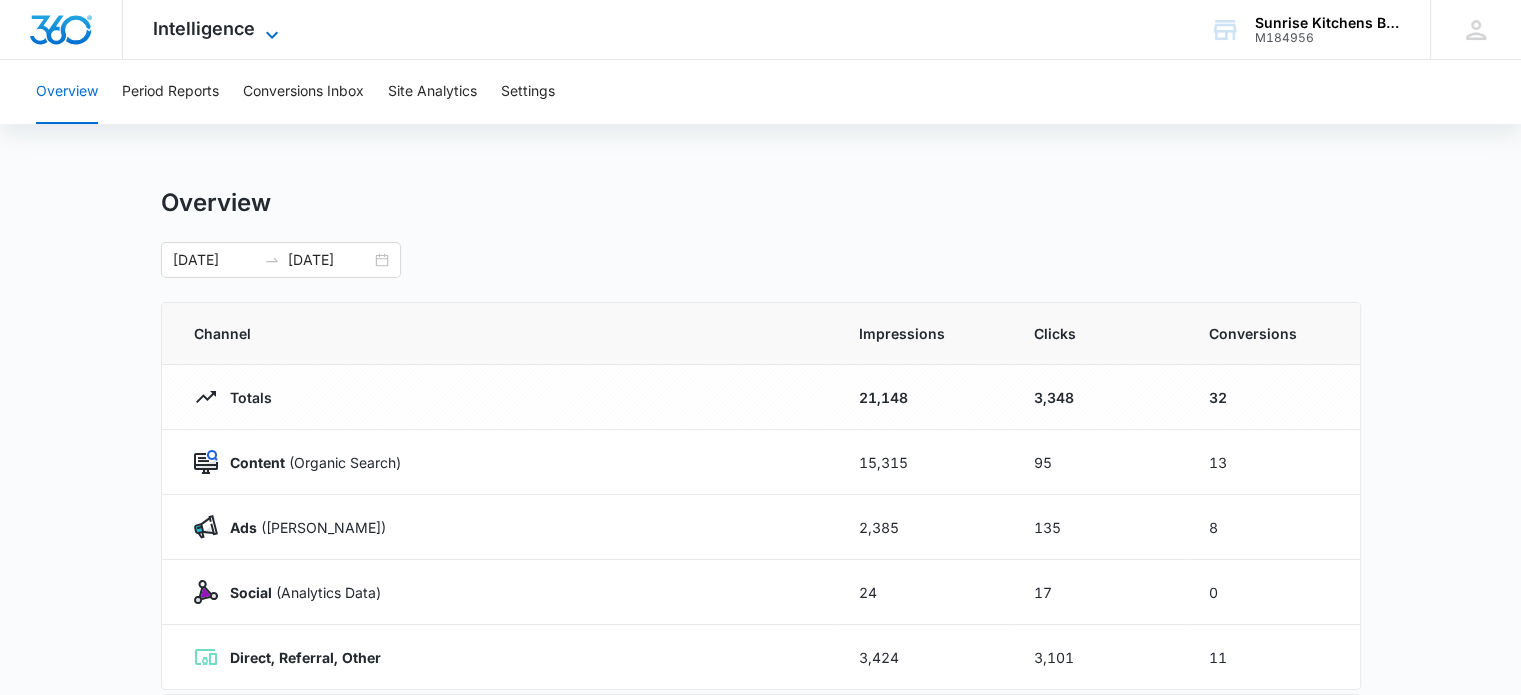 click 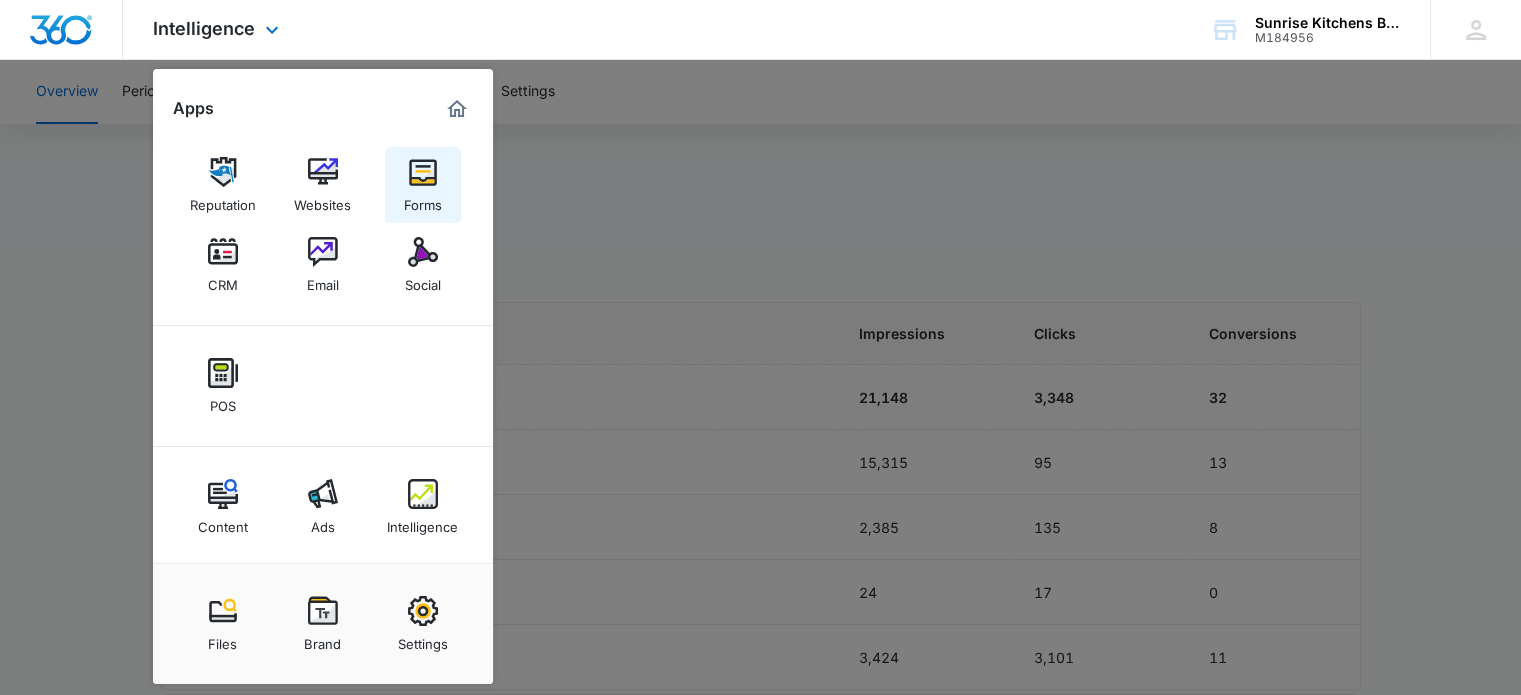 click on "Forms" at bounding box center [423, 200] 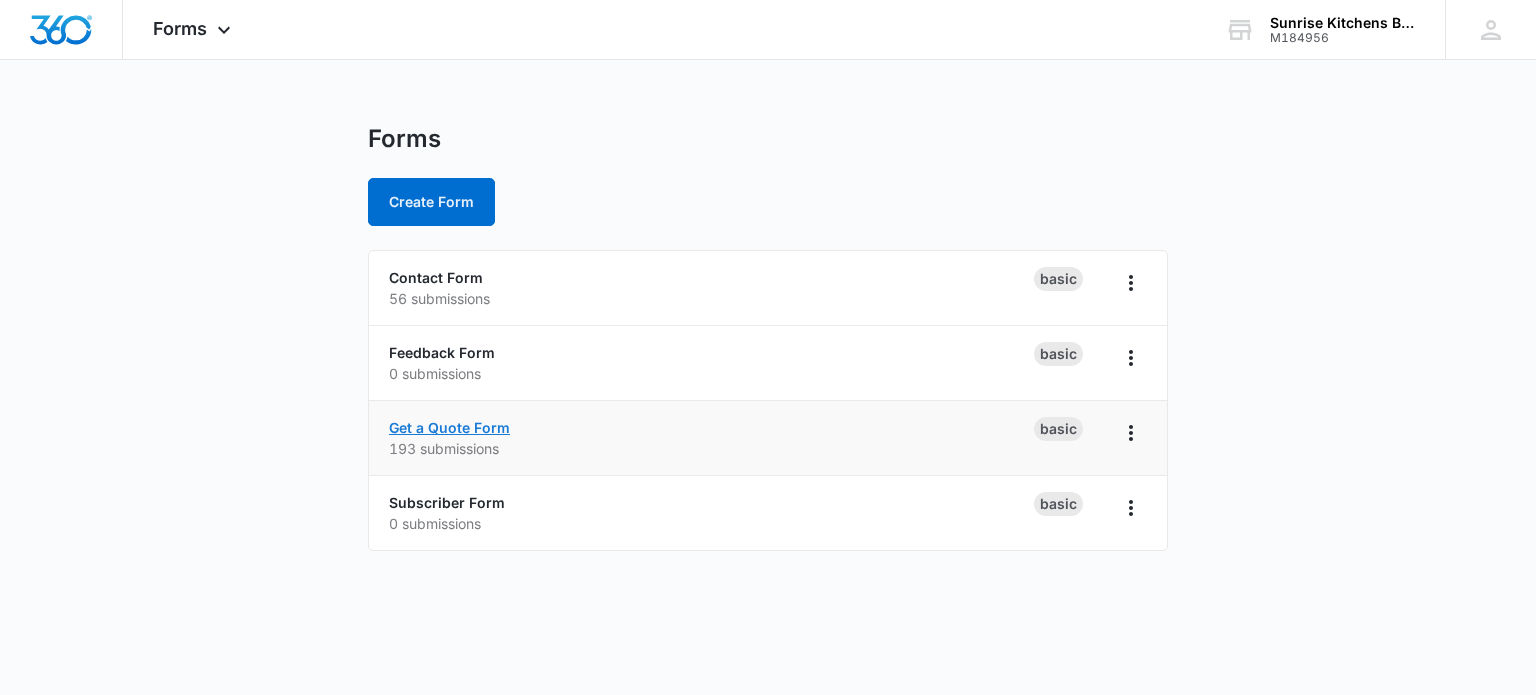 click on "Get a Quote Form" at bounding box center (449, 427) 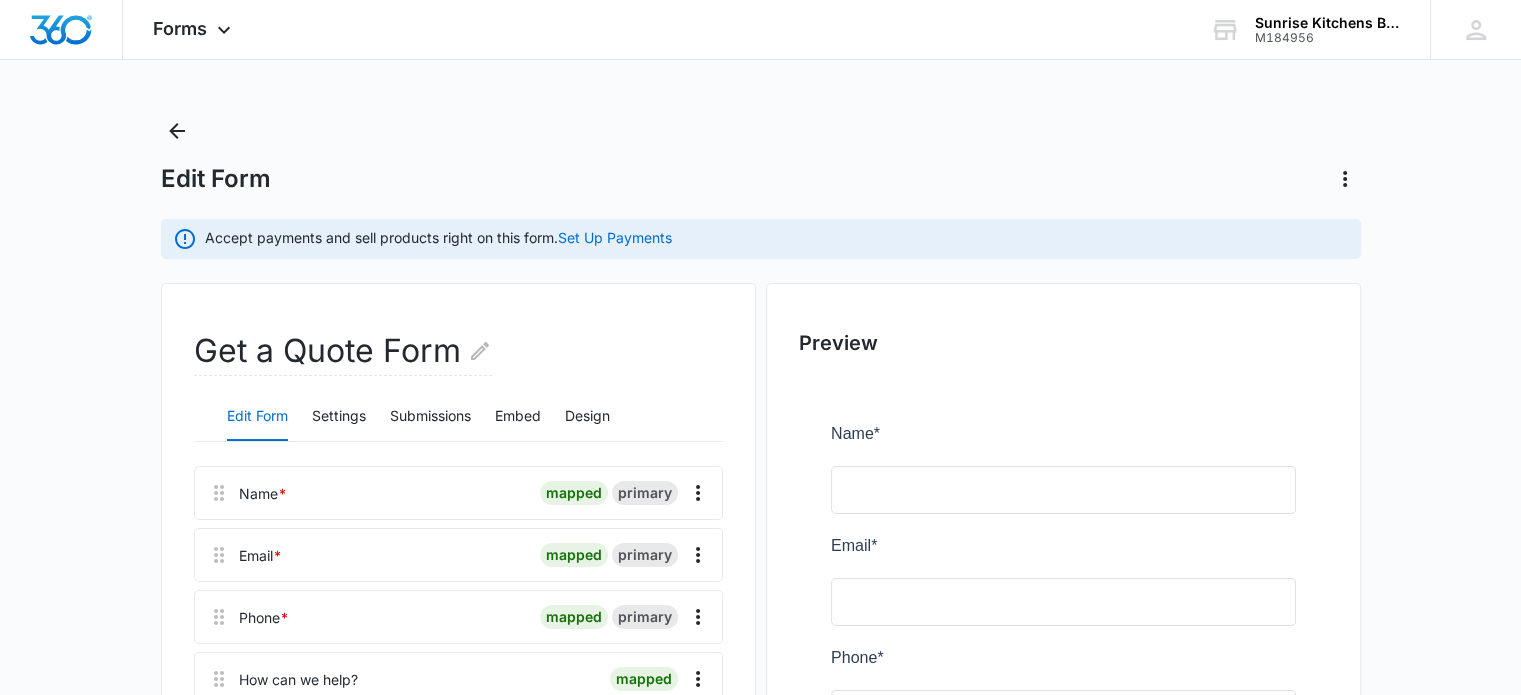 scroll, scrollTop: 0, scrollLeft: 0, axis: both 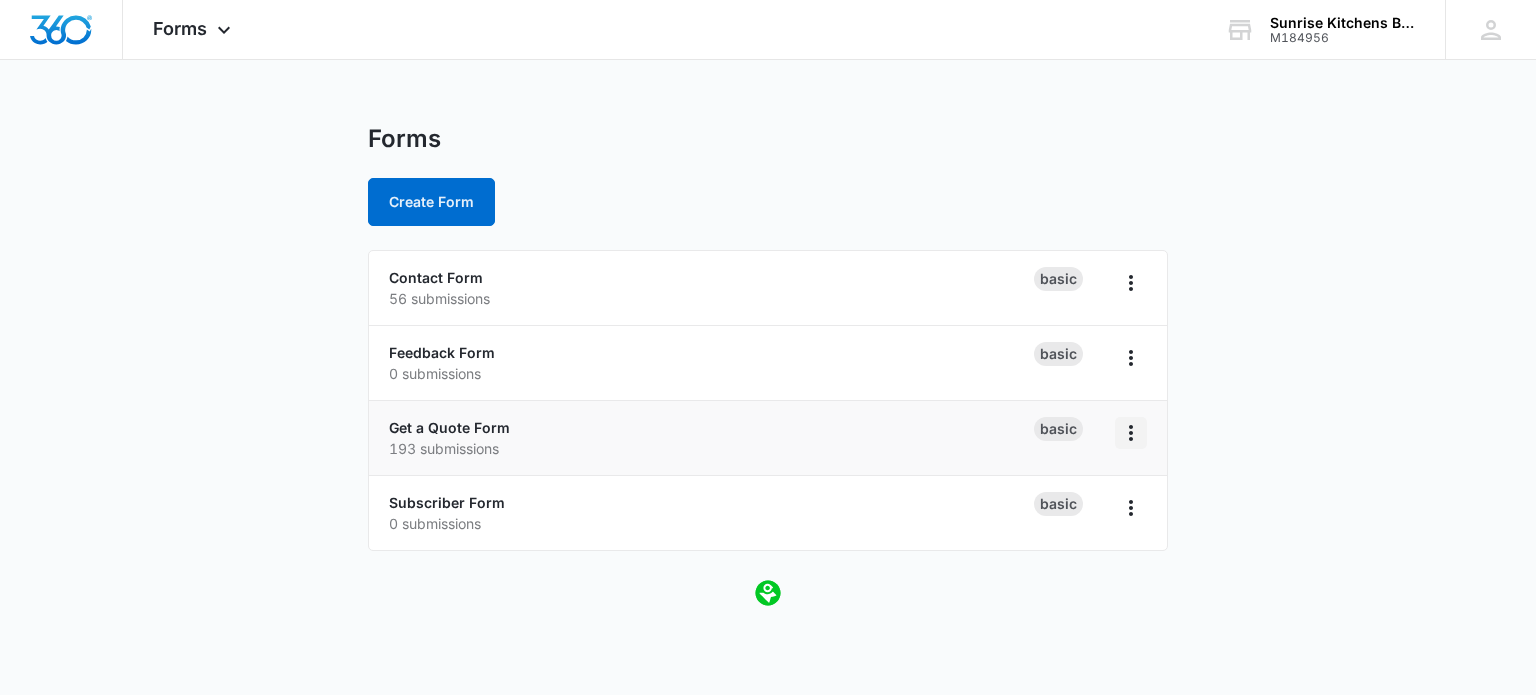 click 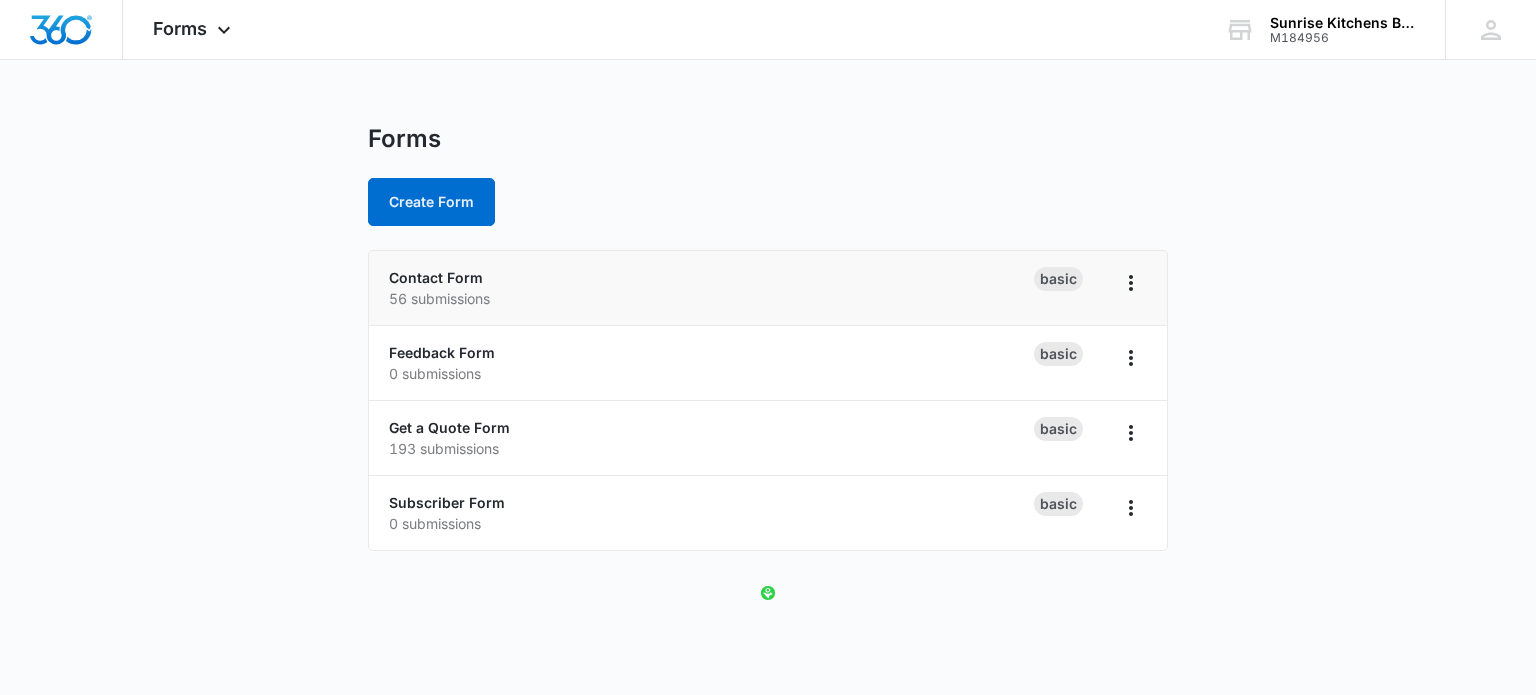 click on "Contact Form 56 submissions" at bounding box center (711, 288) 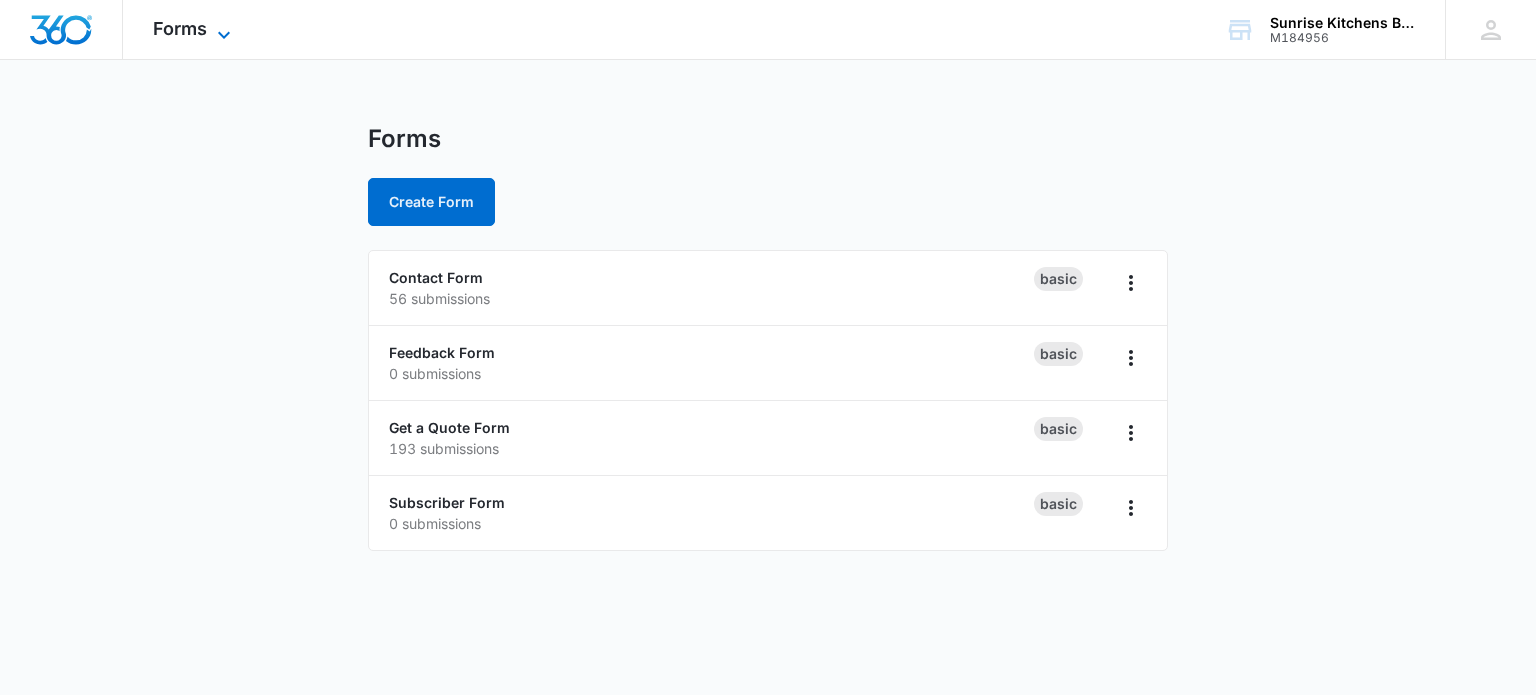 click on "Forms" at bounding box center [180, 28] 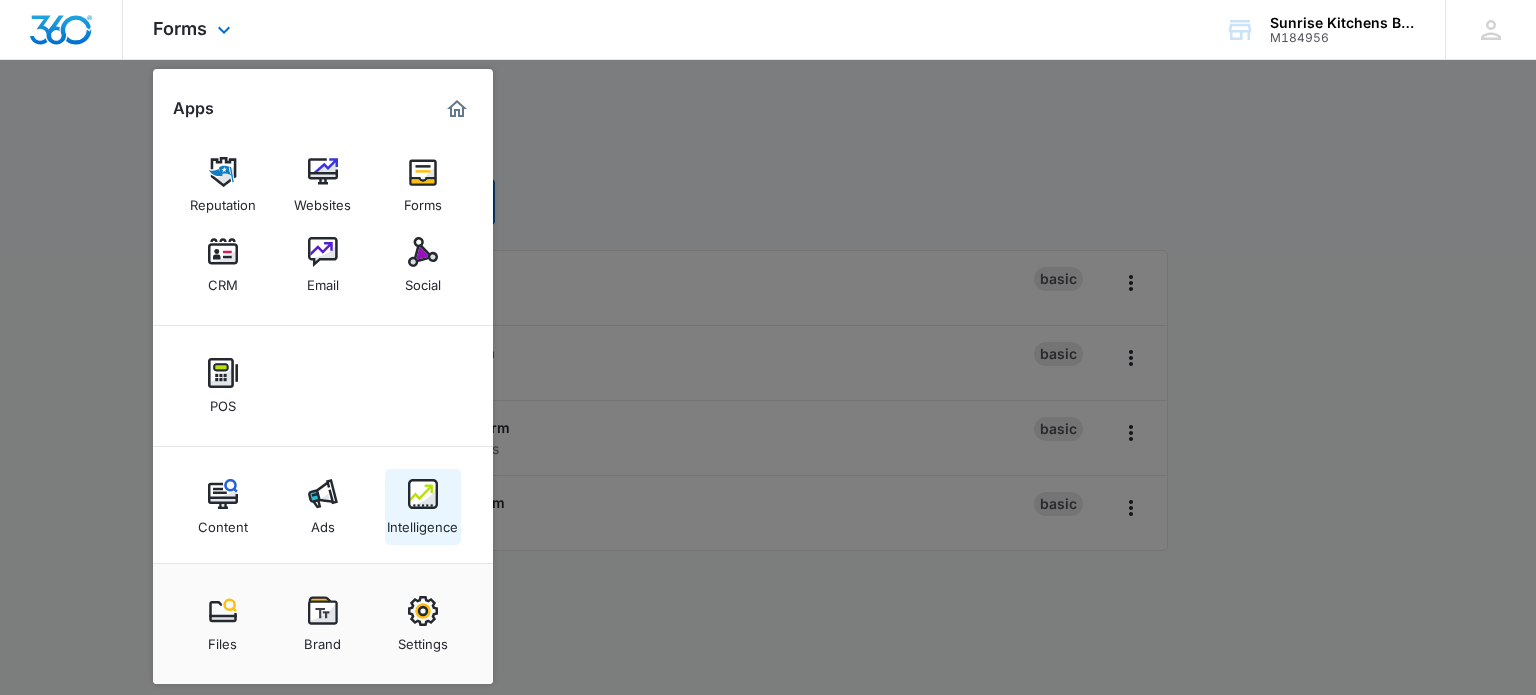 click at bounding box center [423, 494] 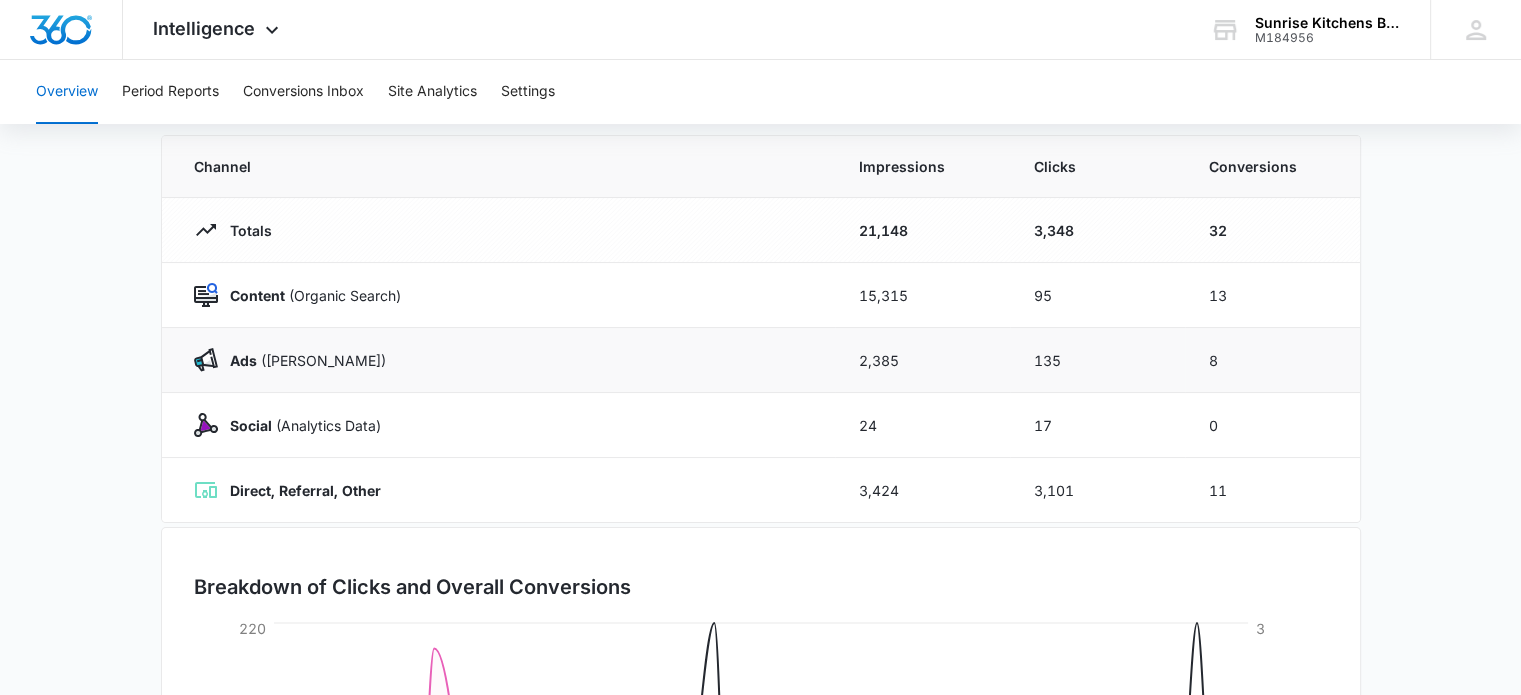 scroll, scrollTop: 200, scrollLeft: 0, axis: vertical 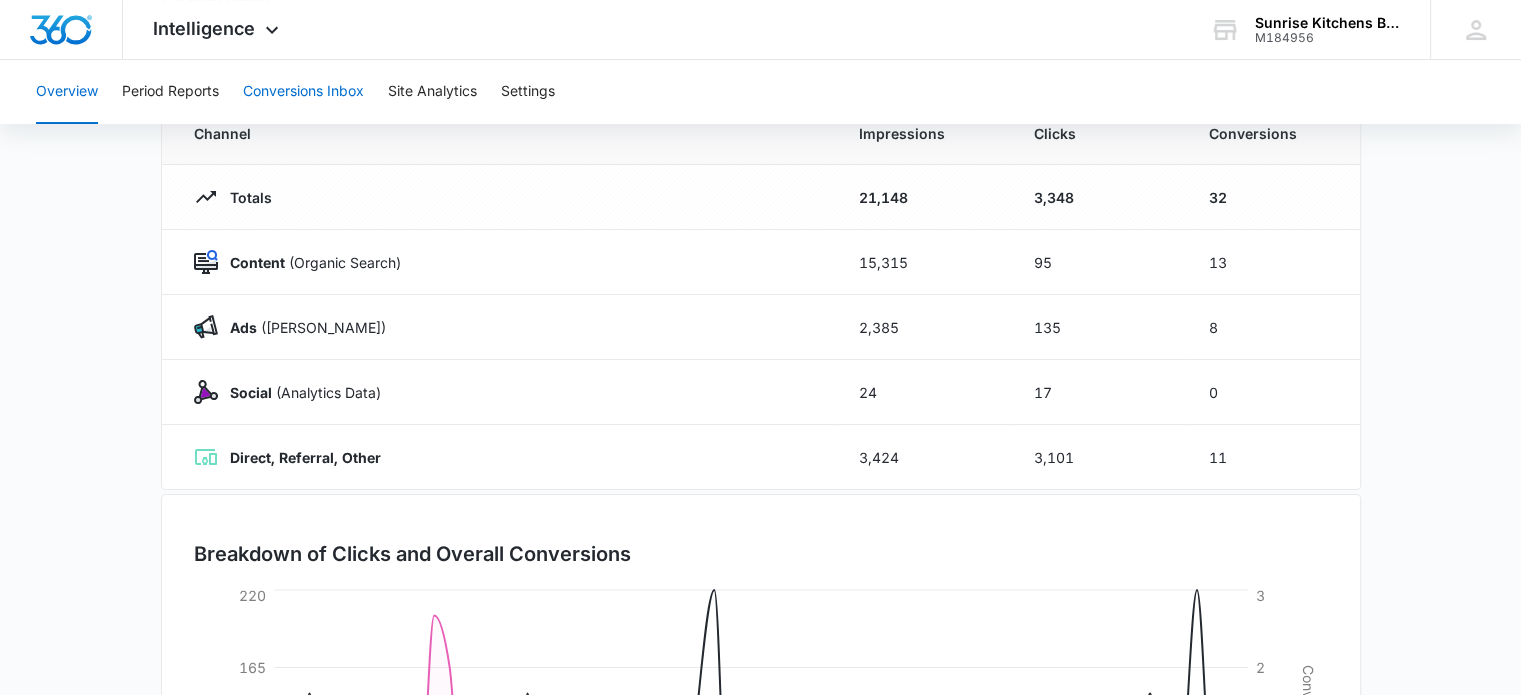 click on "Conversions Inbox" at bounding box center (303, 92) 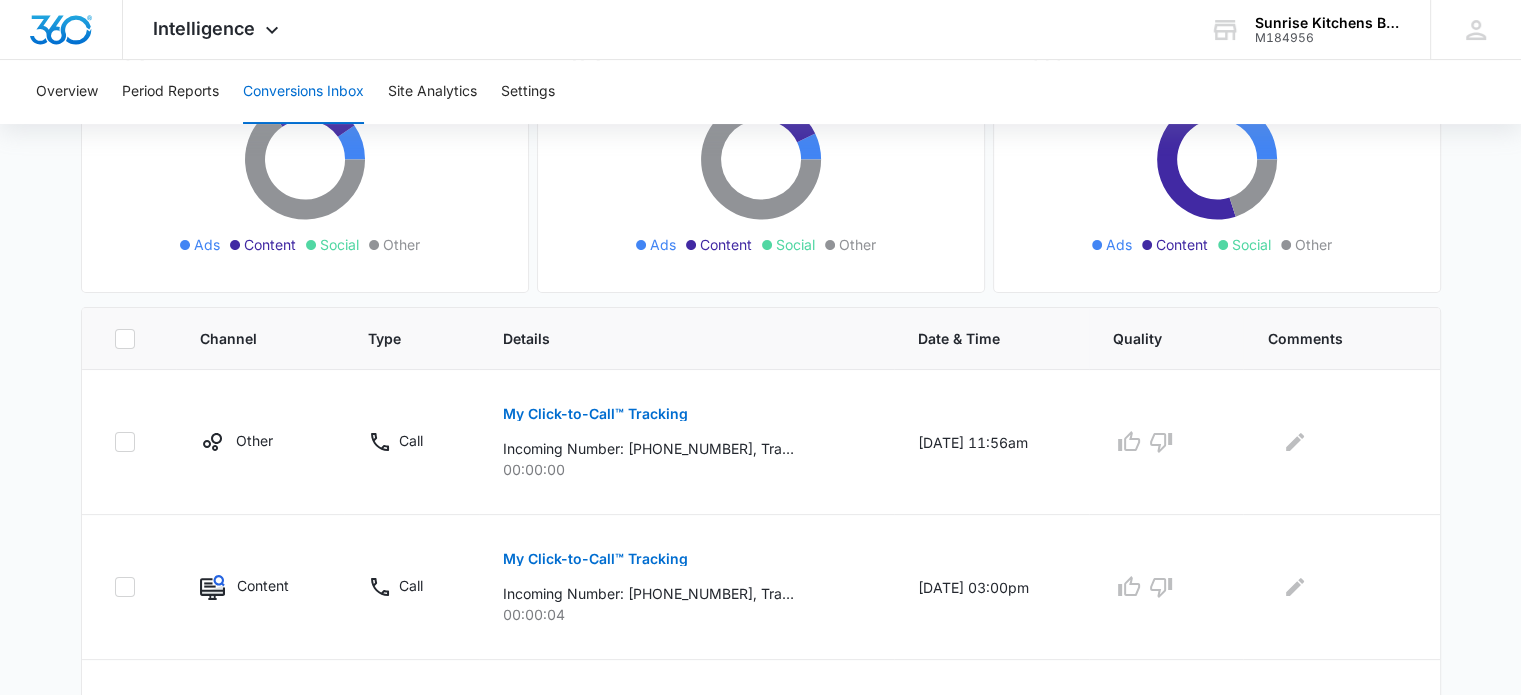 scroll, scrollTop: 300, scrollLeft: 0, axis: vertical 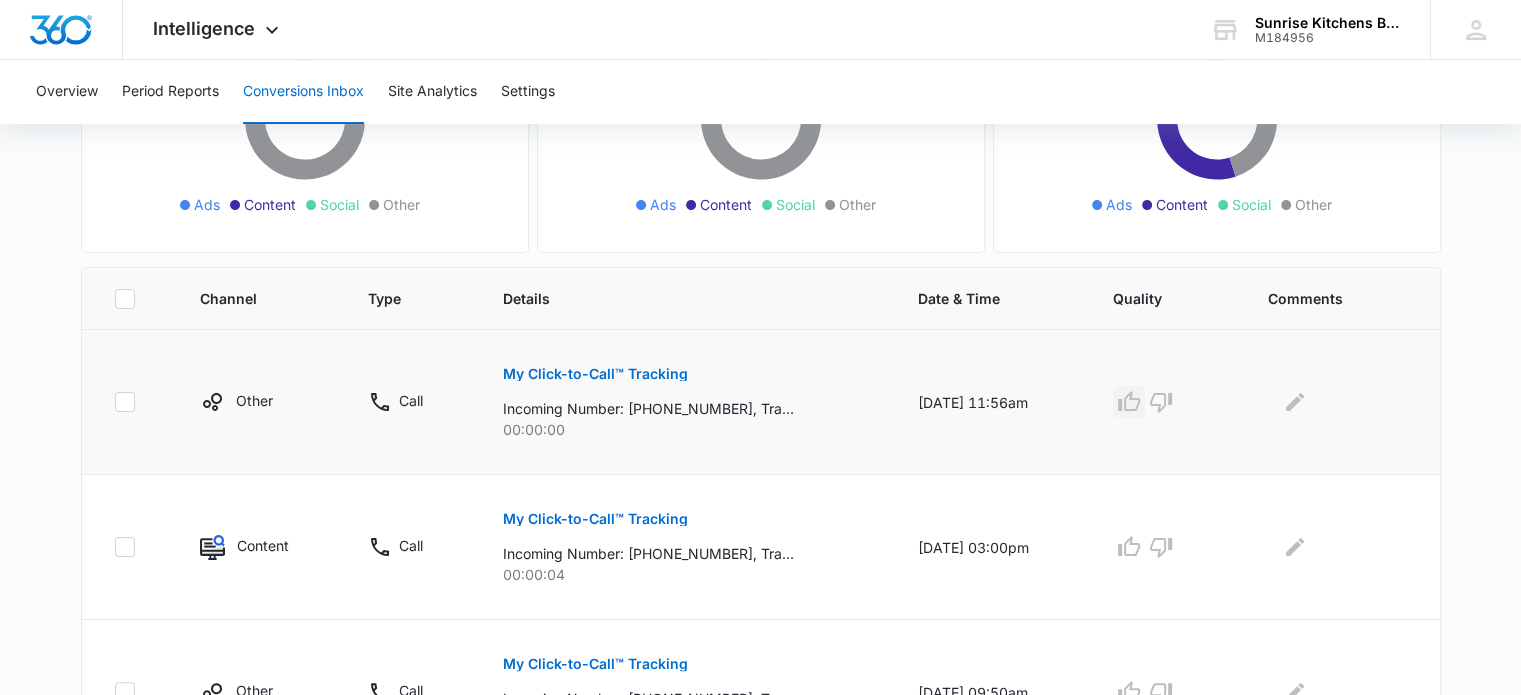 click 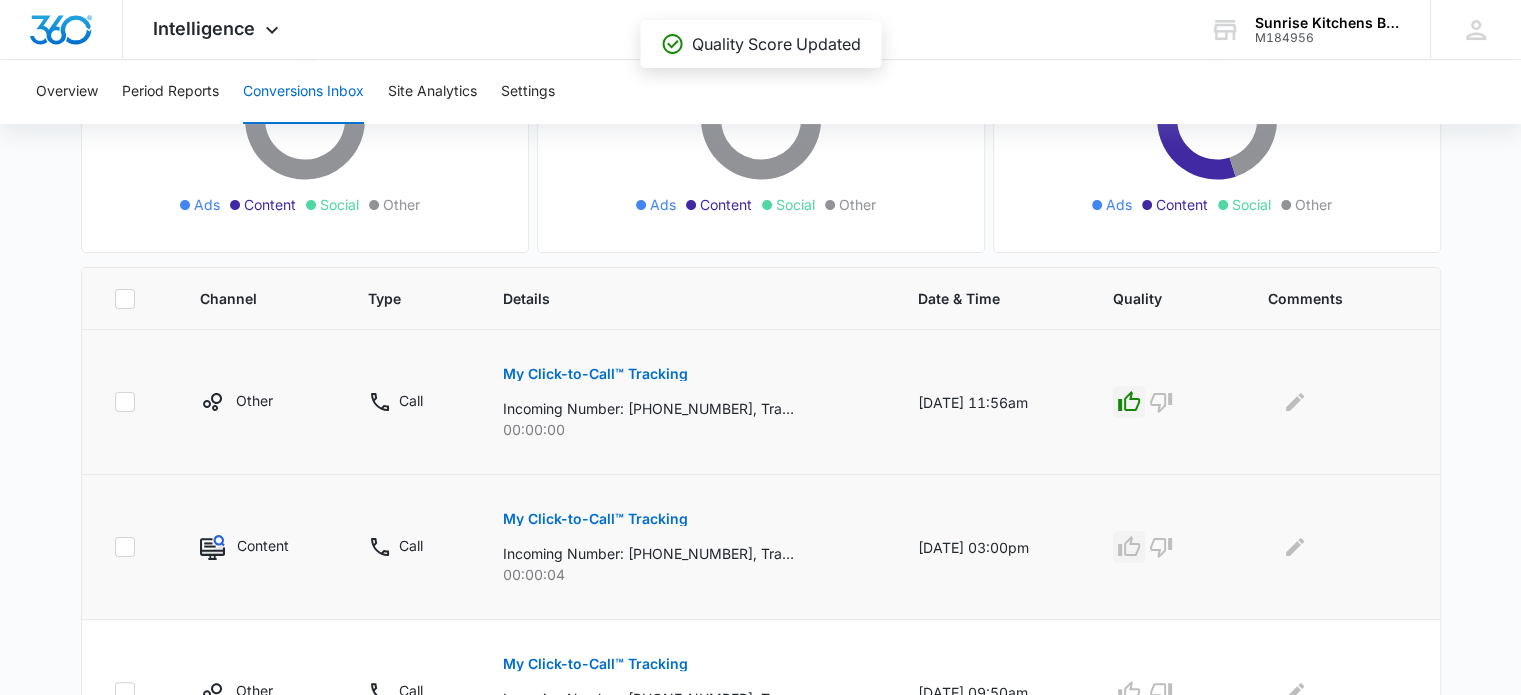 click 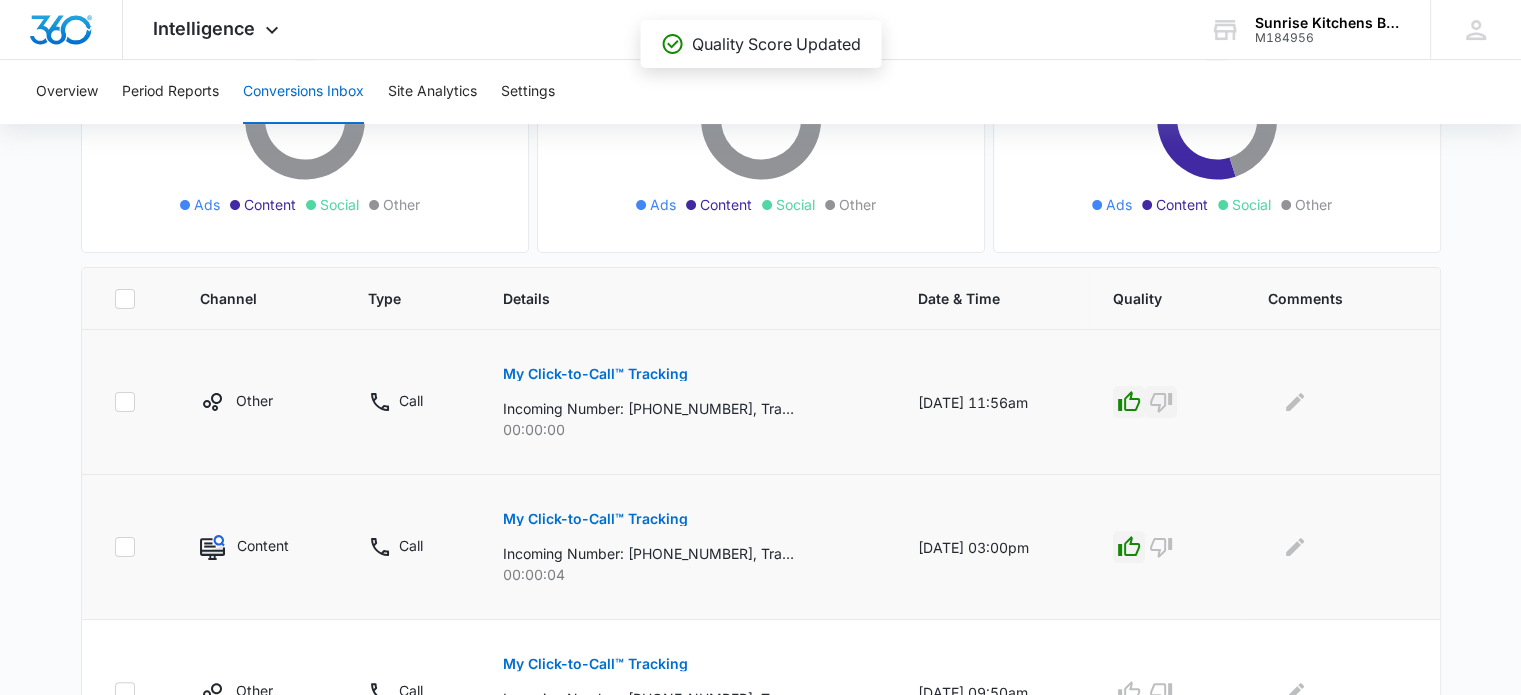 click 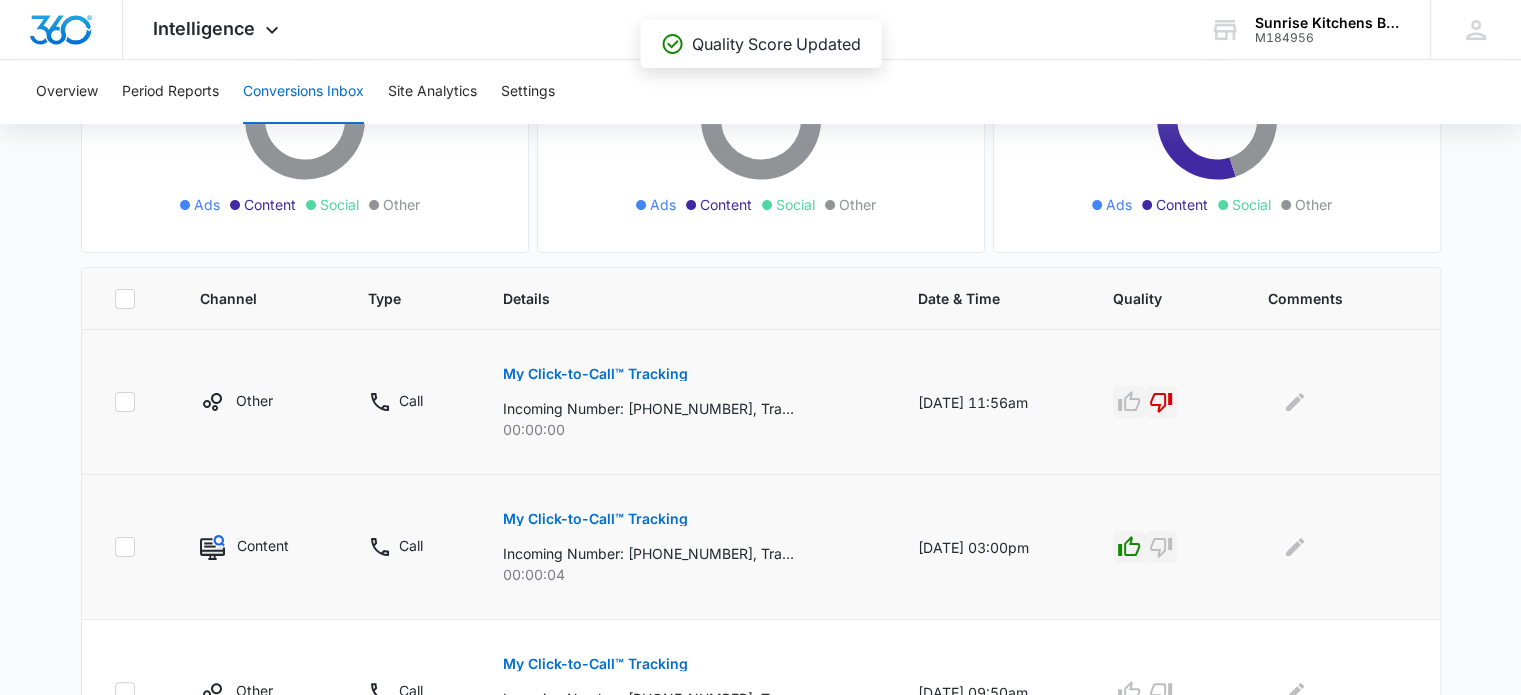 click 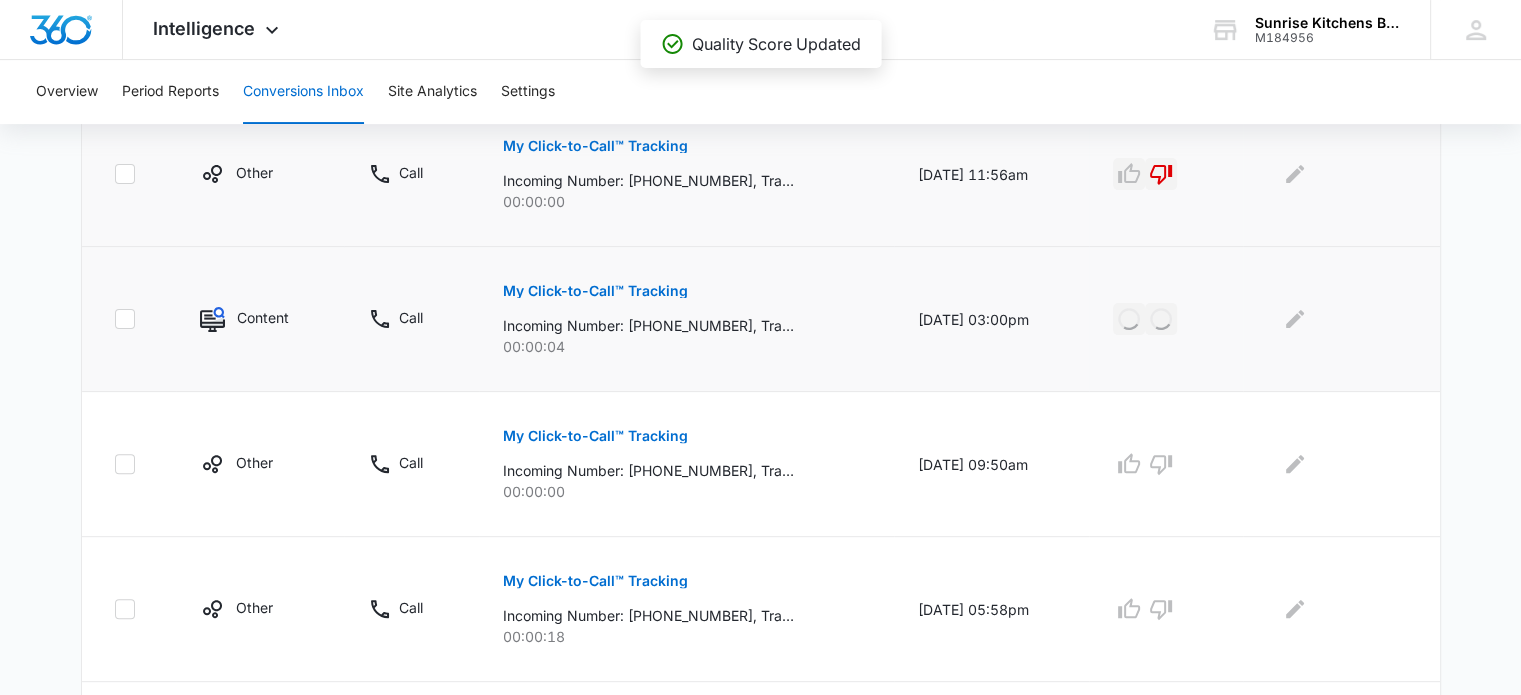 scroll, scrollTop: 600, scrollLeft: 0, axis: vertical 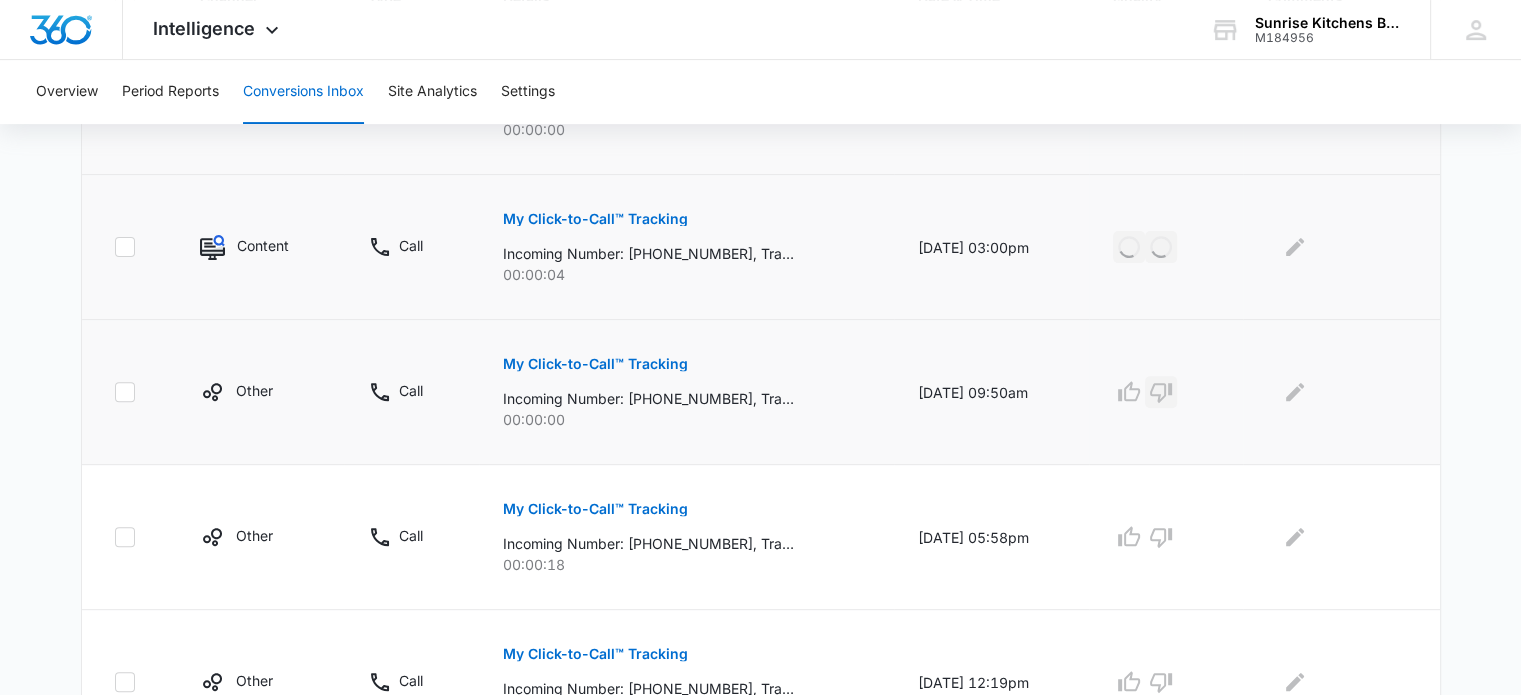 click 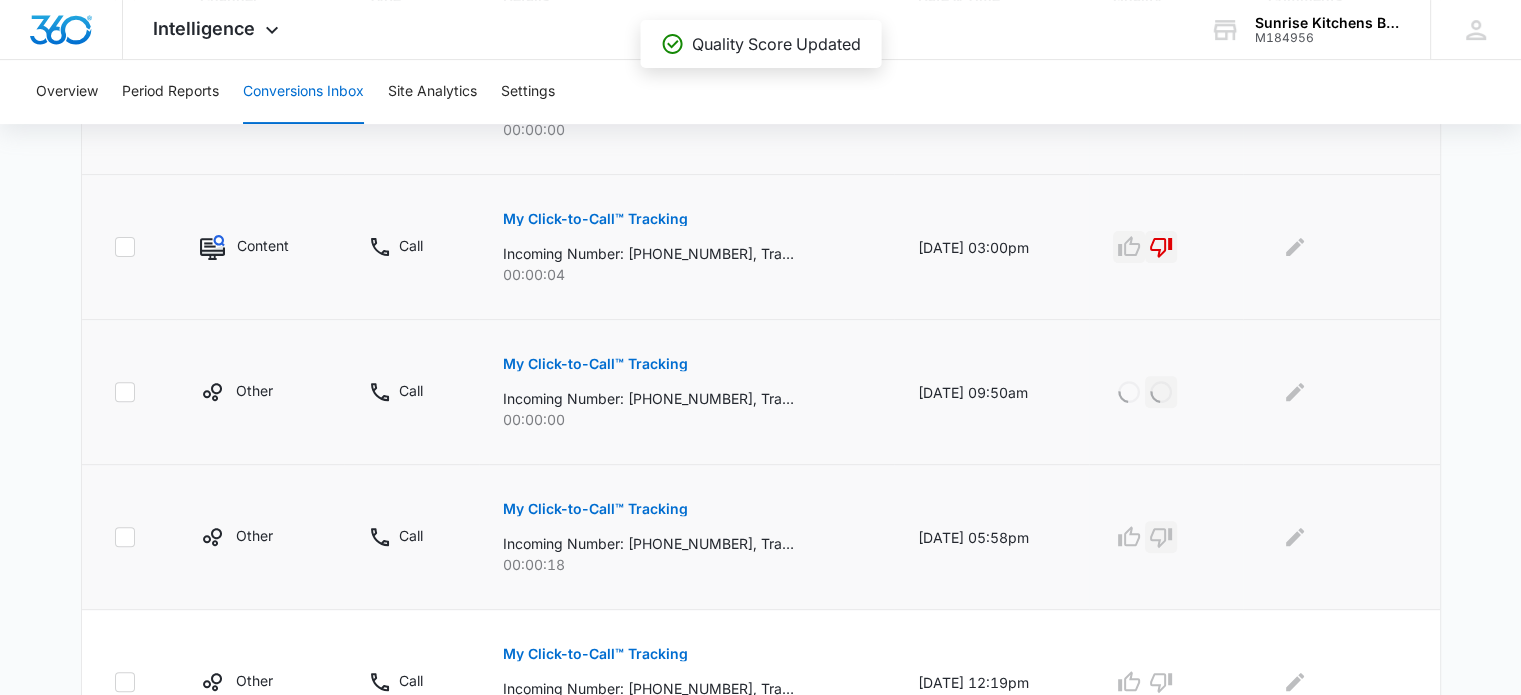 click 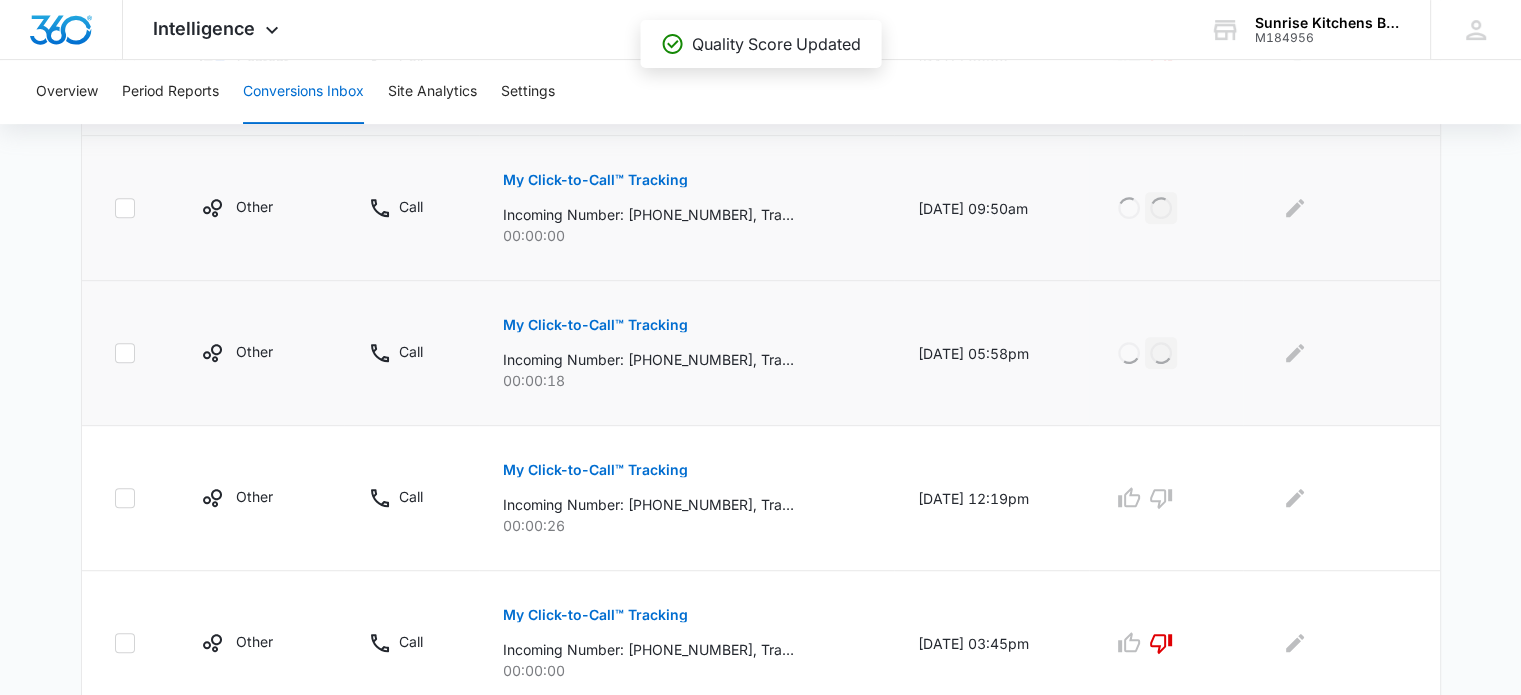 scroll, scrollTop: 900, scrollLeft: 0, axis: vertical 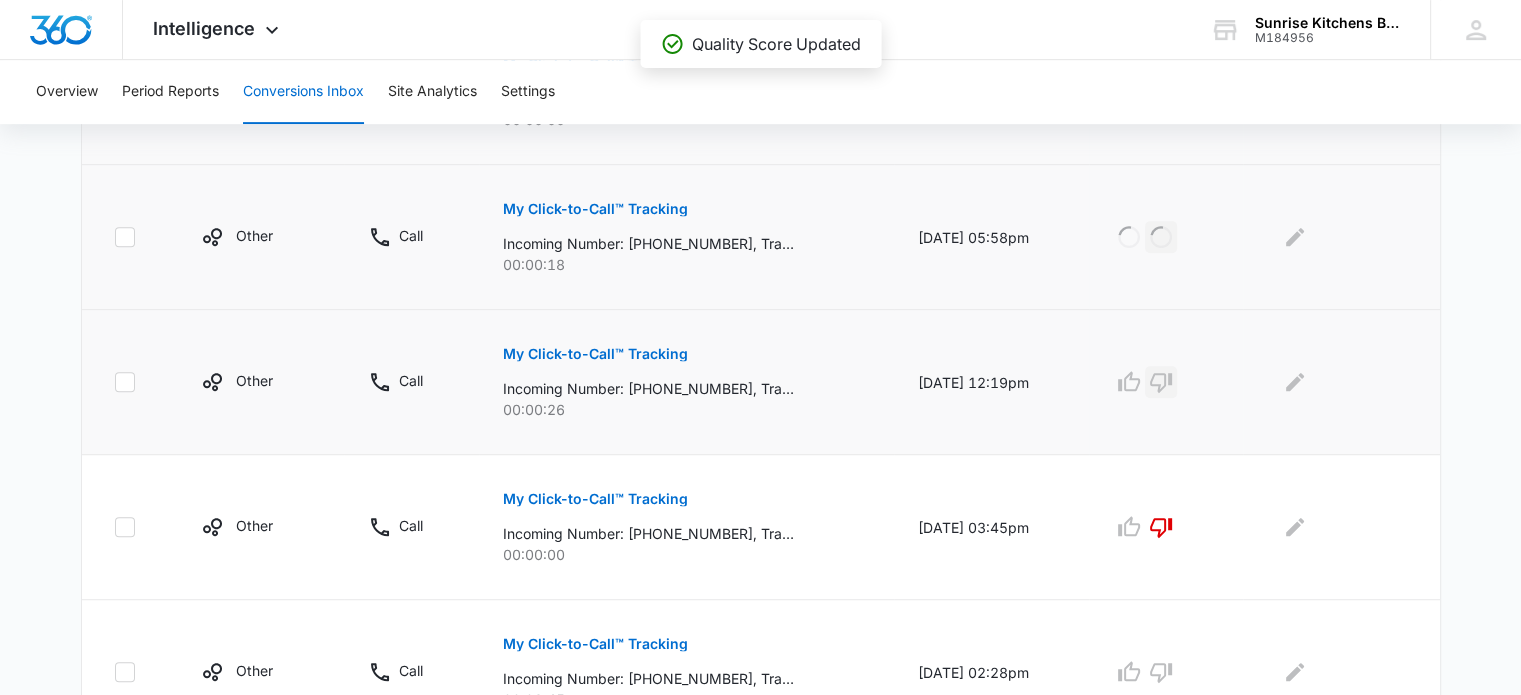 click 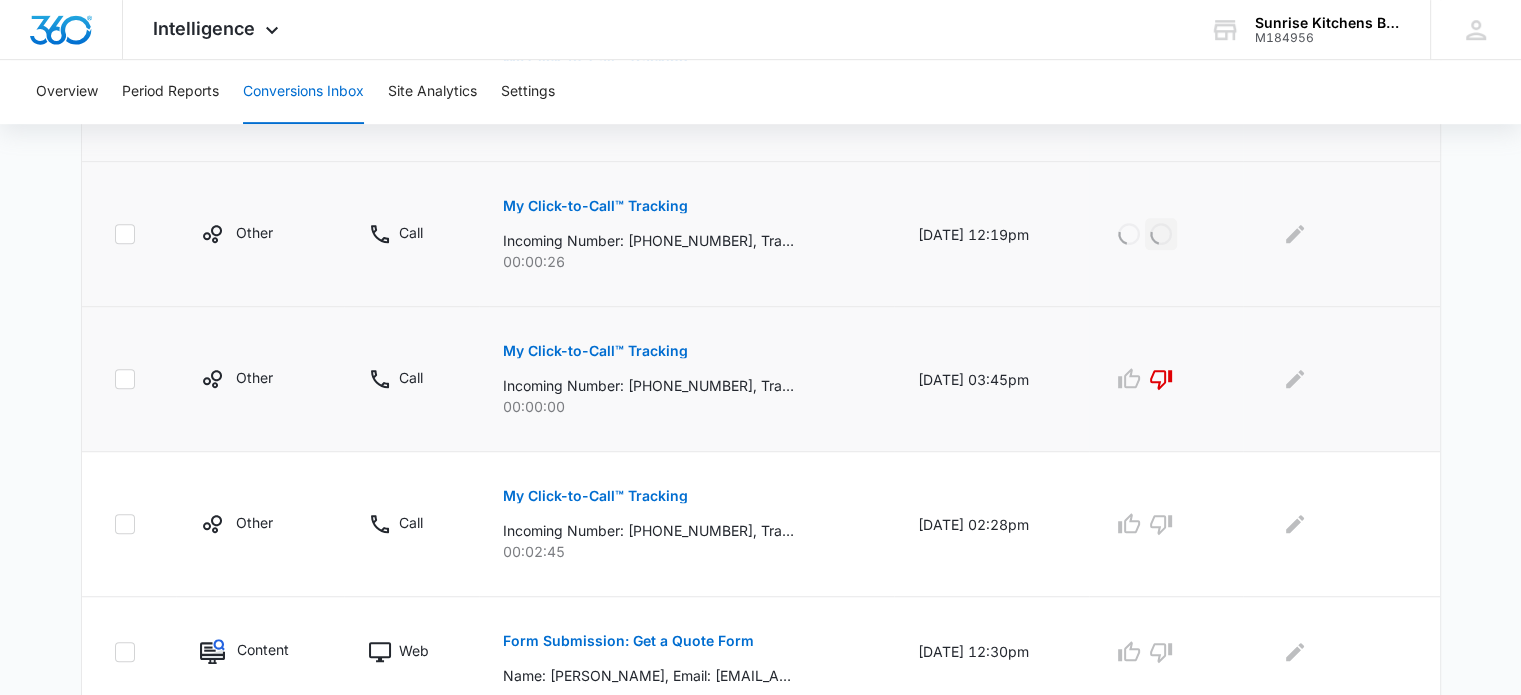 scroll, scrollTop: 1200, scrollLeft: 0, axis: vertical 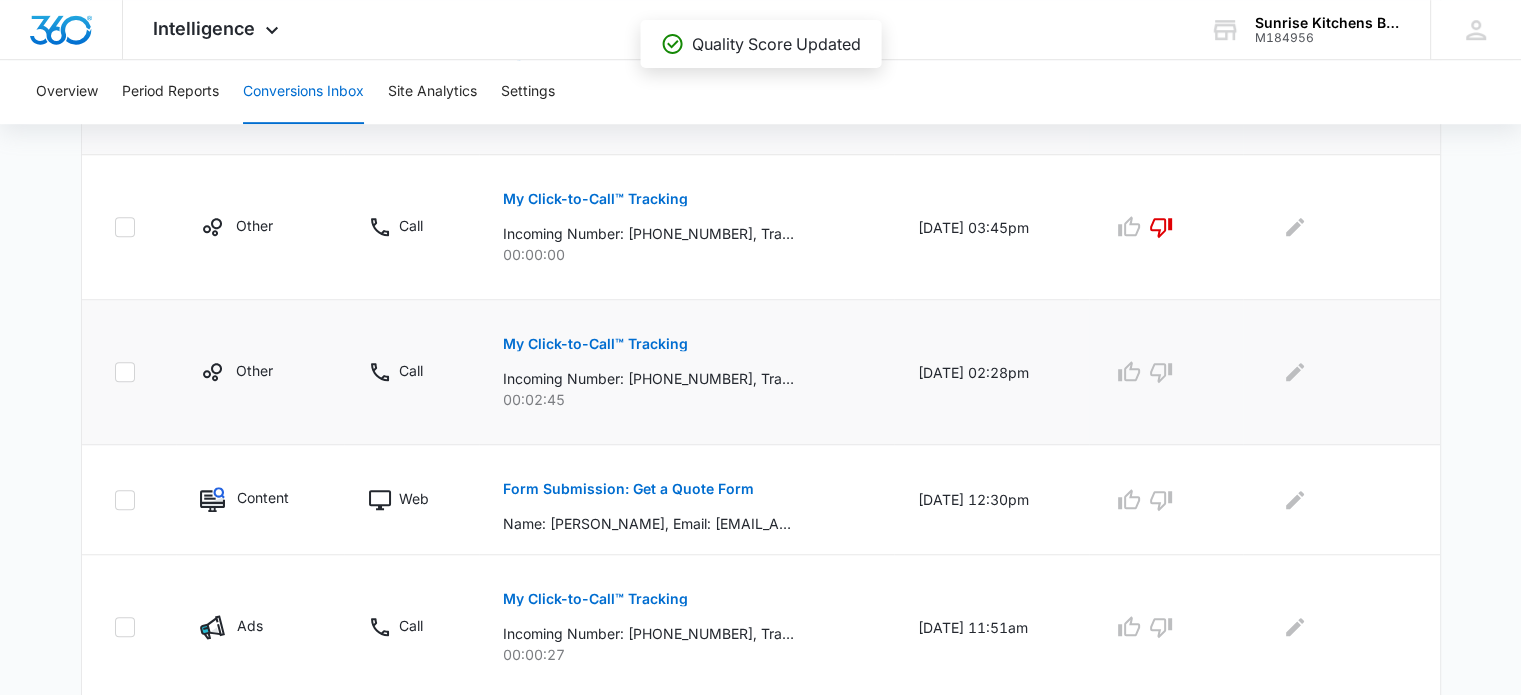 click on "My Click-to-Call™ Tracking" at bounding box center (595, 344) 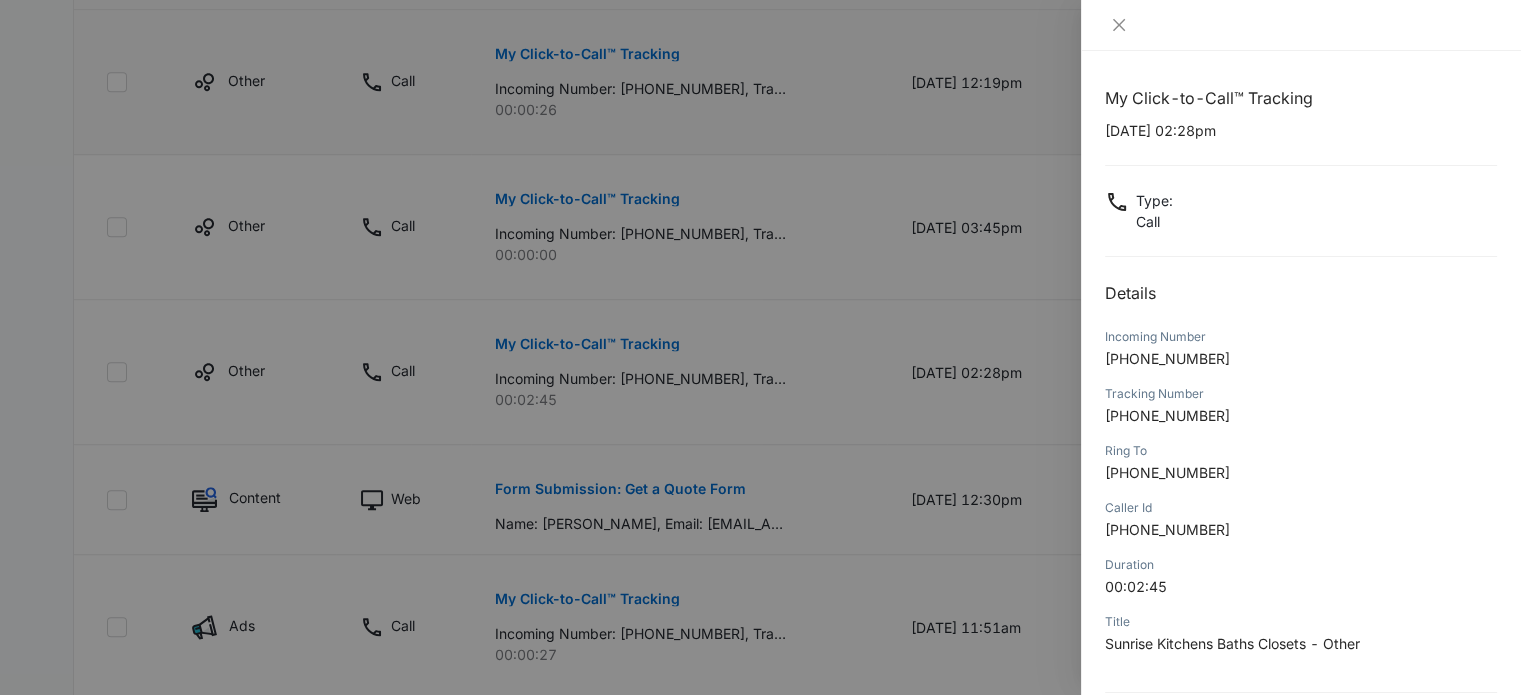 click on "Type : Call" at bounding box center (1301, 211) 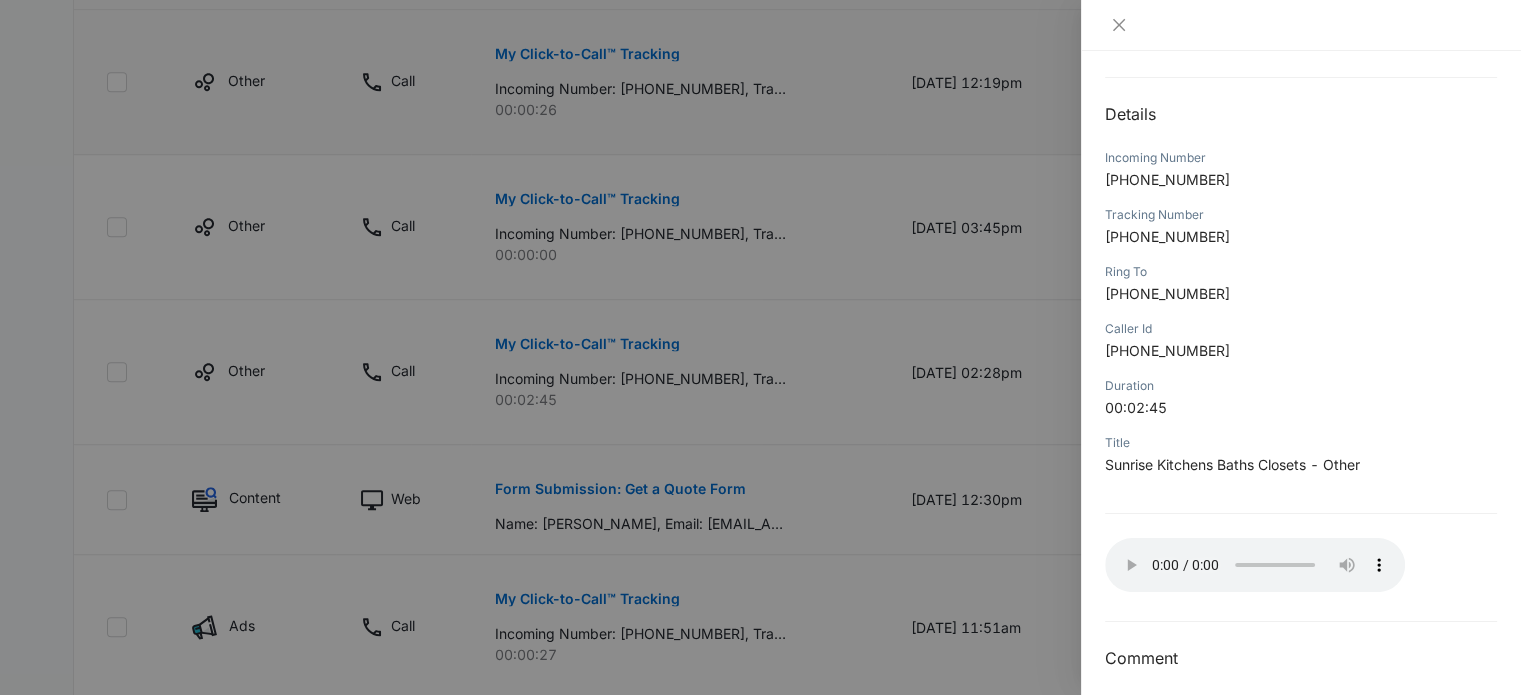 scroll, scrollTop: 192, scrollLeft: 0, axis: vertical 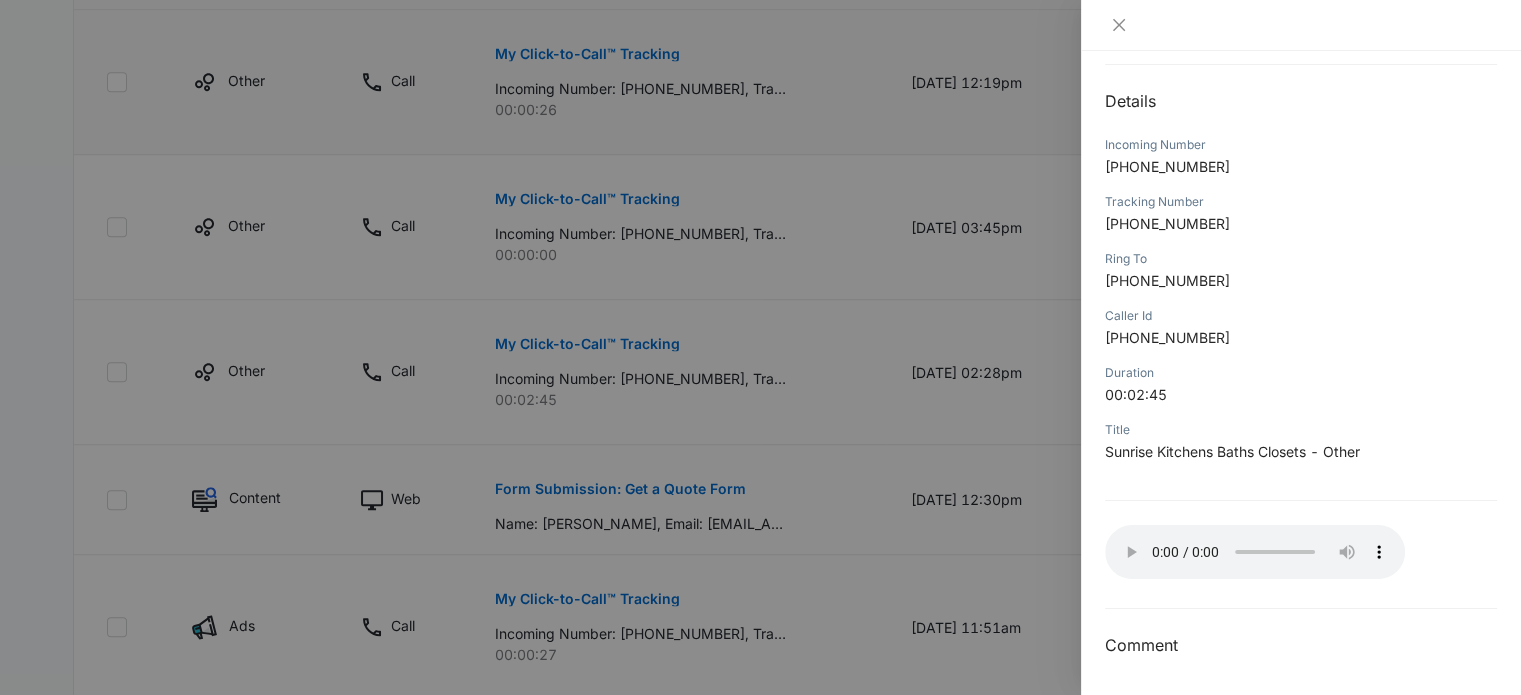 type 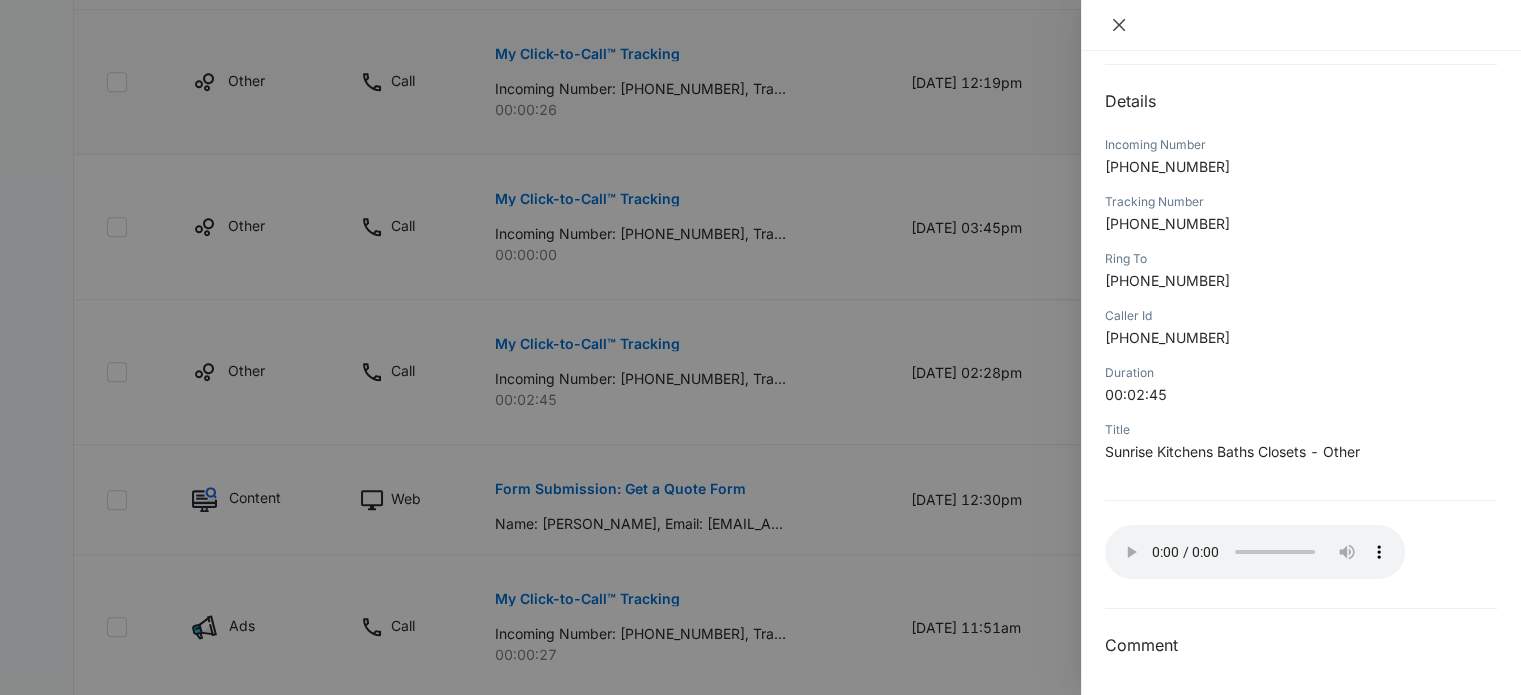 click 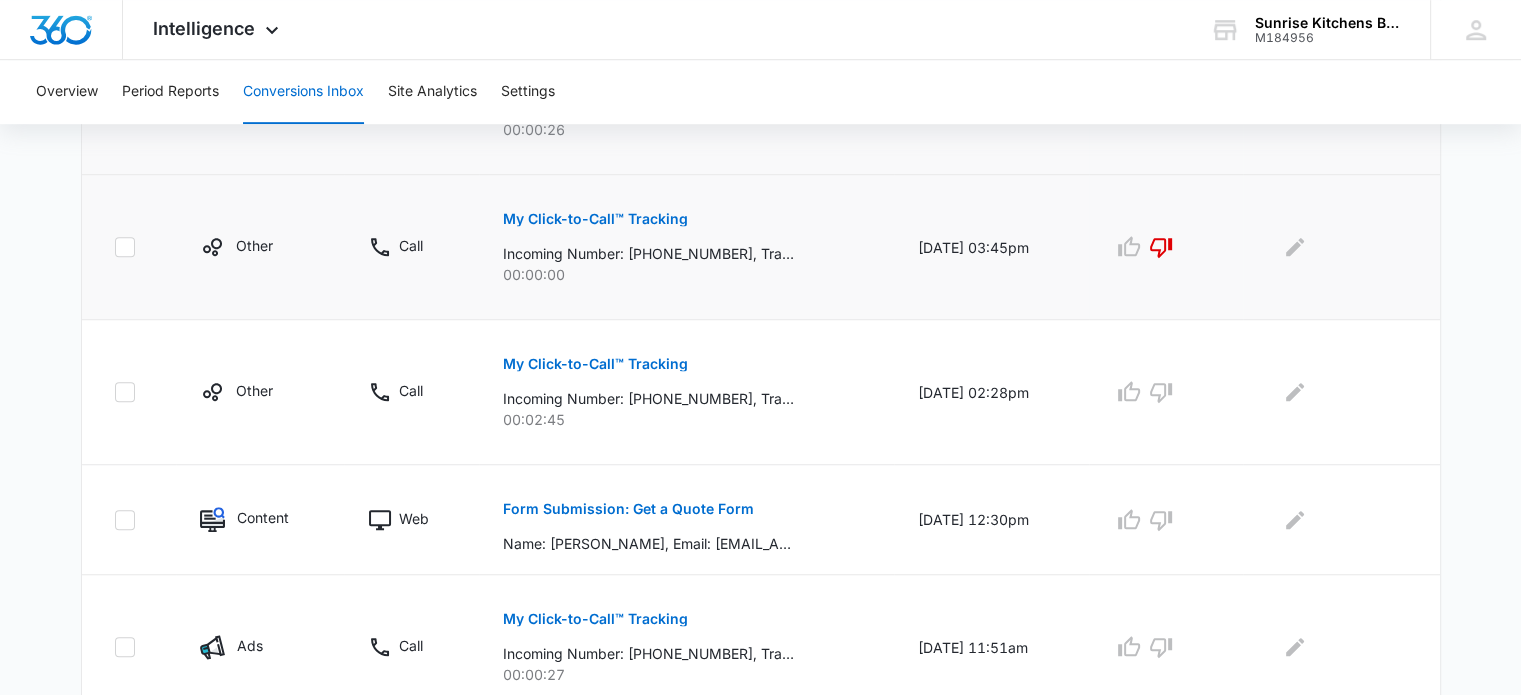 scroll, scrollTop: 1200, scrollLeft: 0, axis: vertical 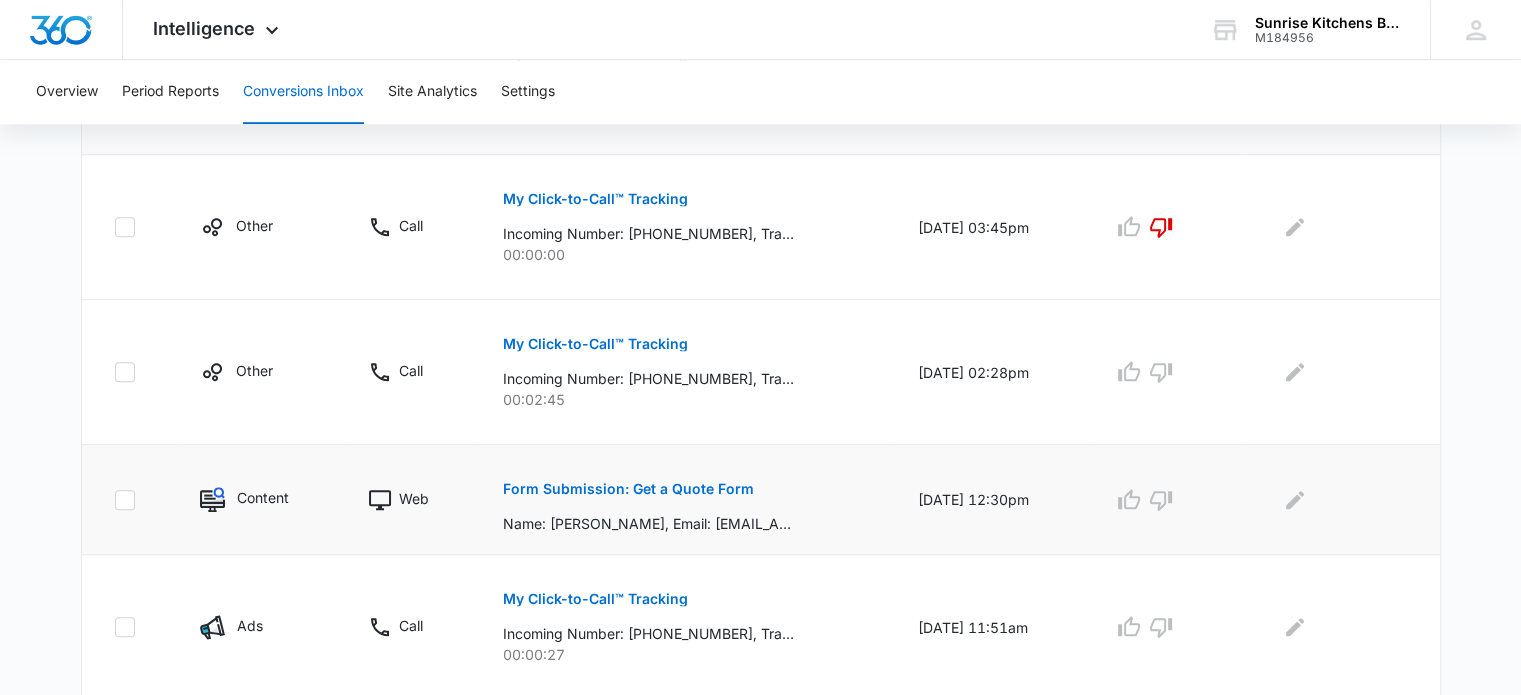 click on "Form Submission: Get a Quote Form" at bounding box center (628, 489) 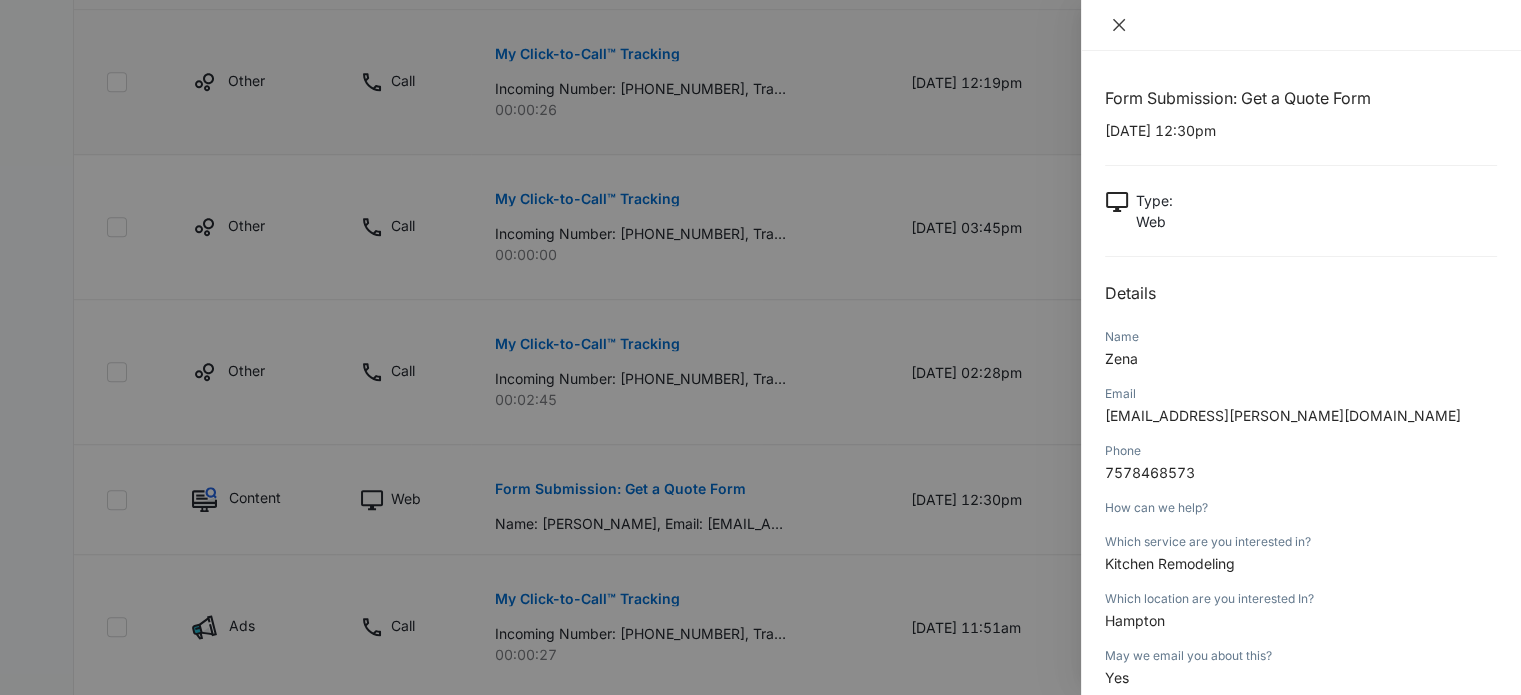 click 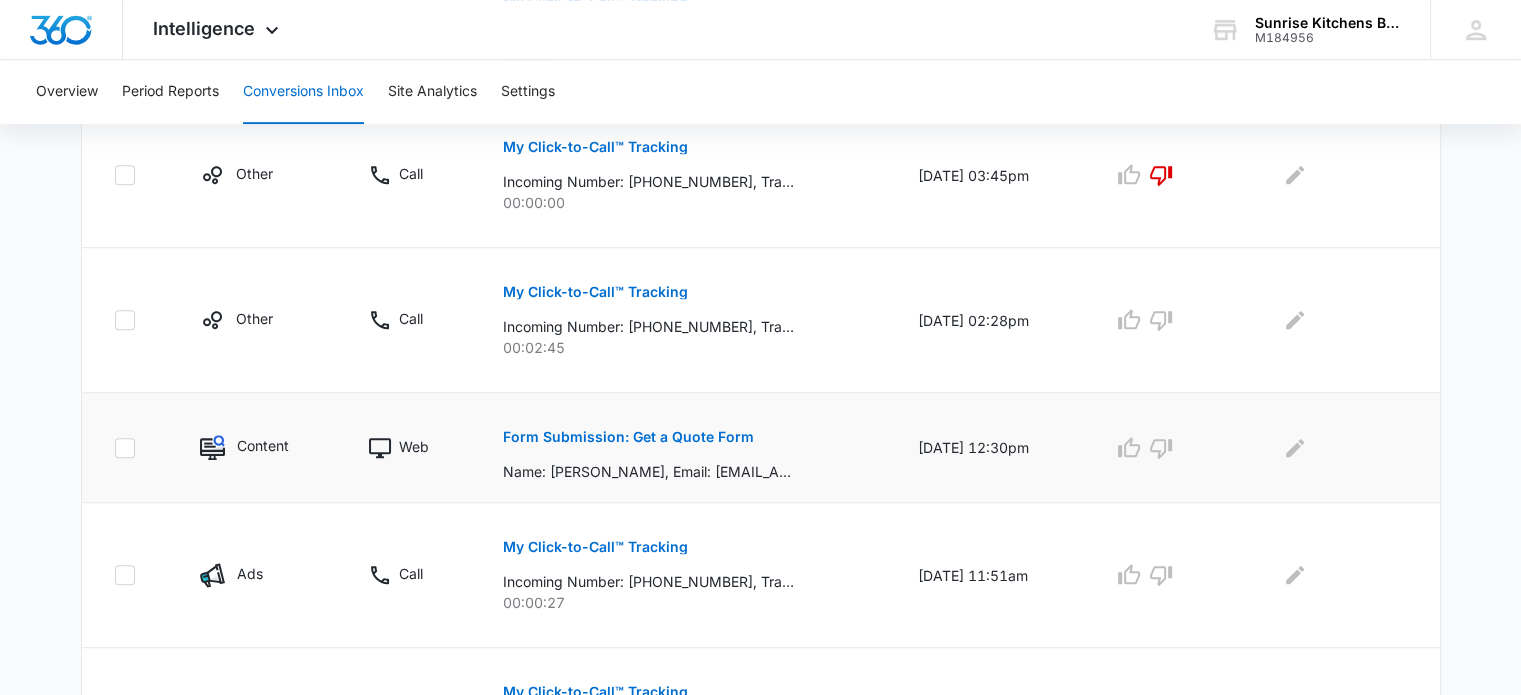 scroll, scrollTop: 1400, scrollLeft: 0, axis: vertical 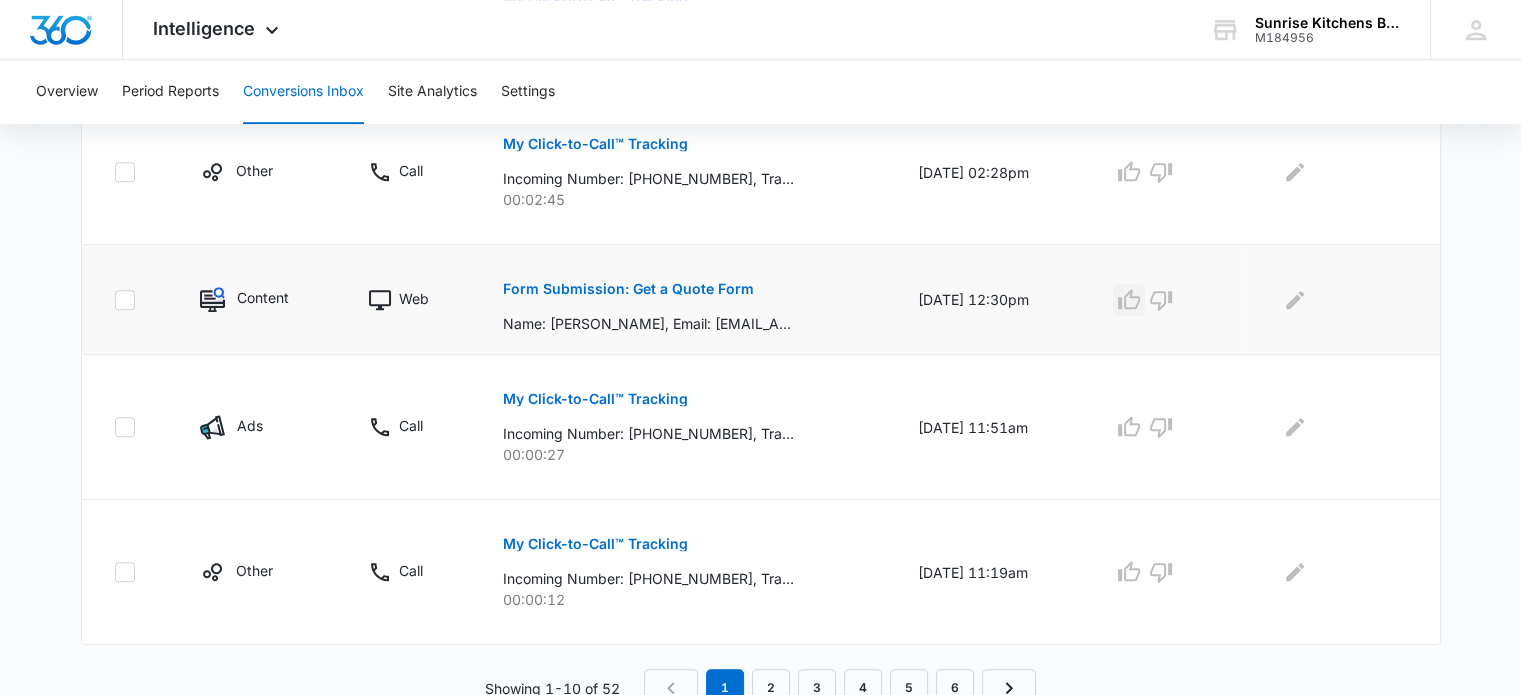click 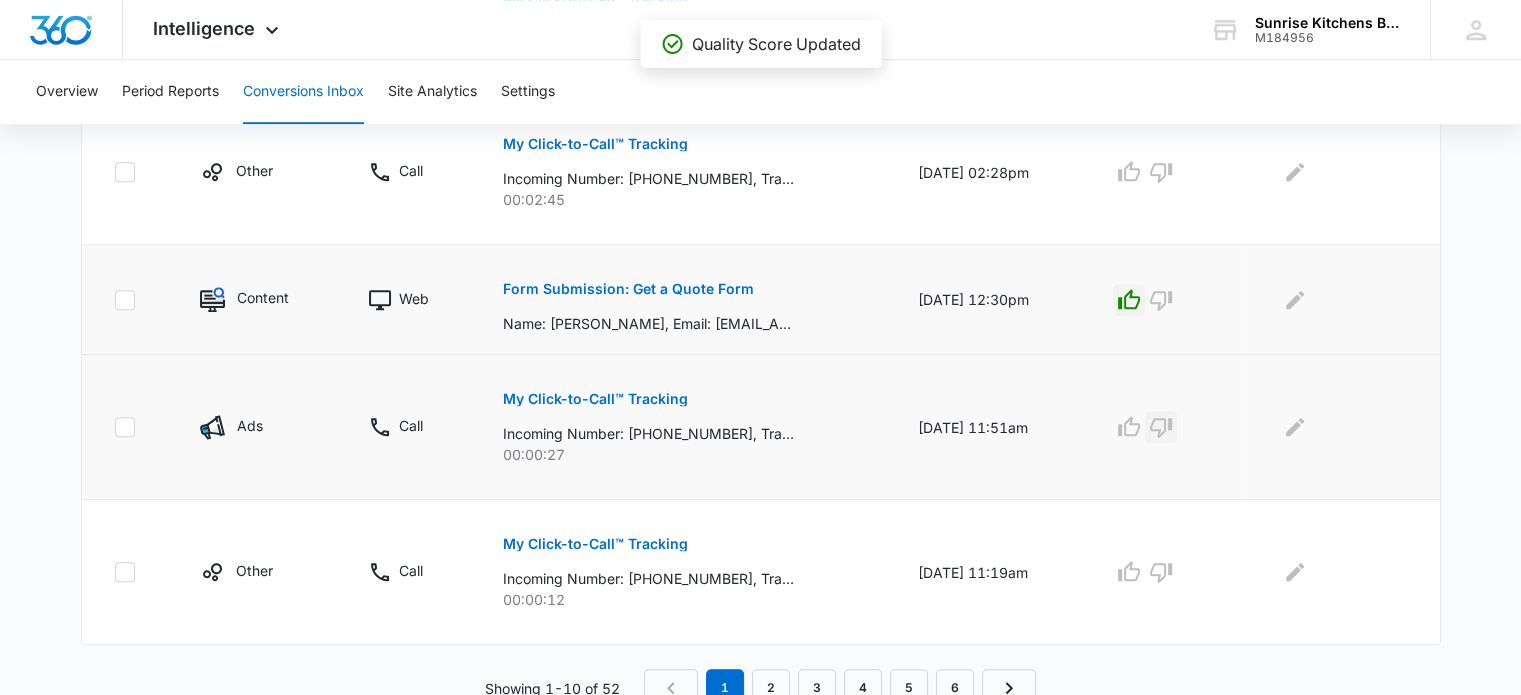 click 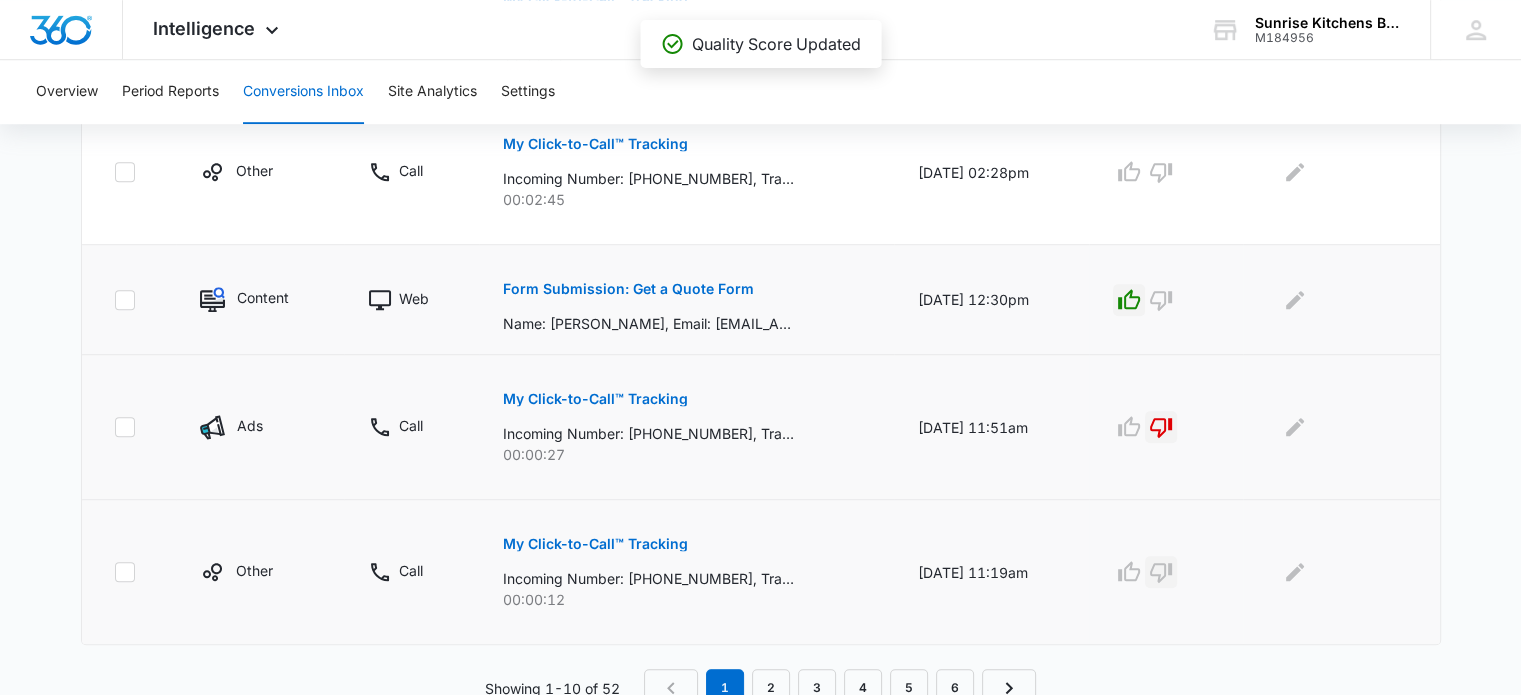click 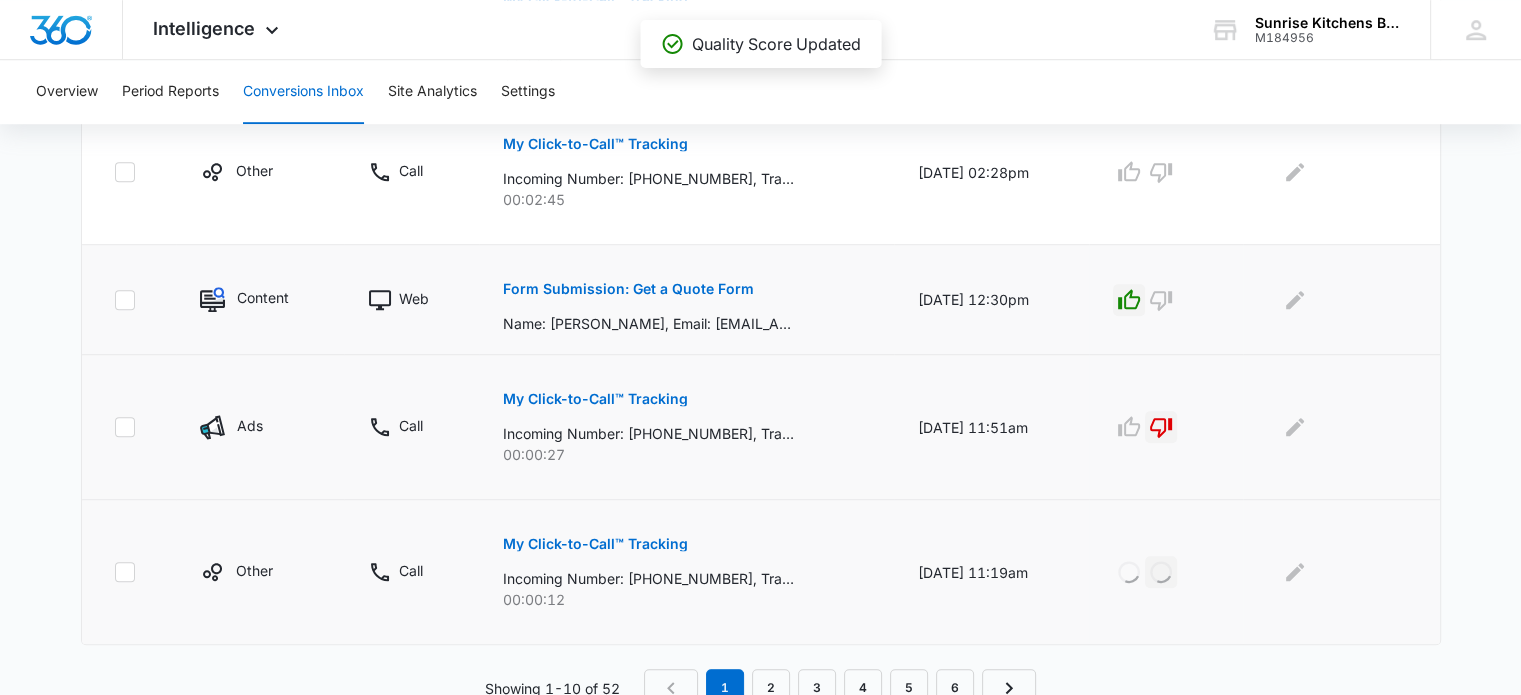 scroll, scrollTop: 1408, scrollLeft: 0, axis: vertical 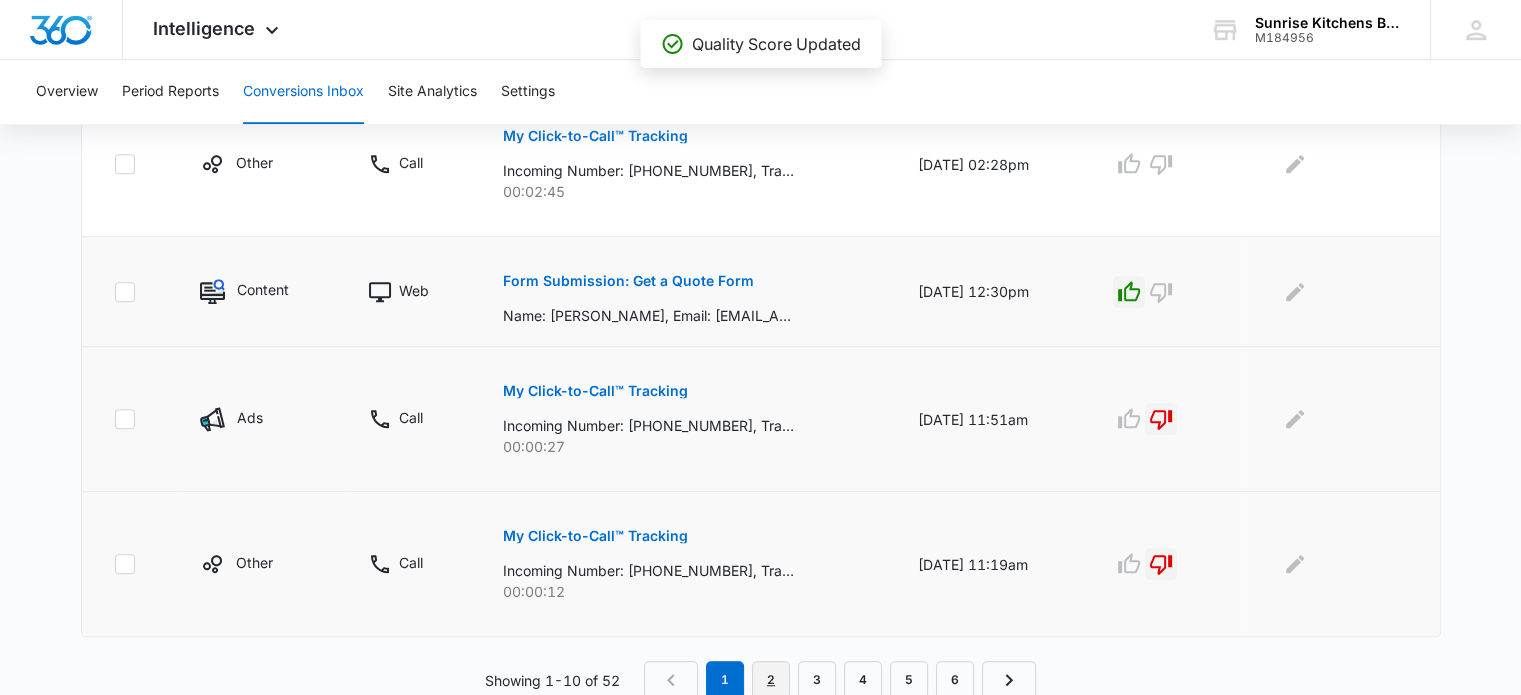 click on "2" at bounding box center [771, 680] 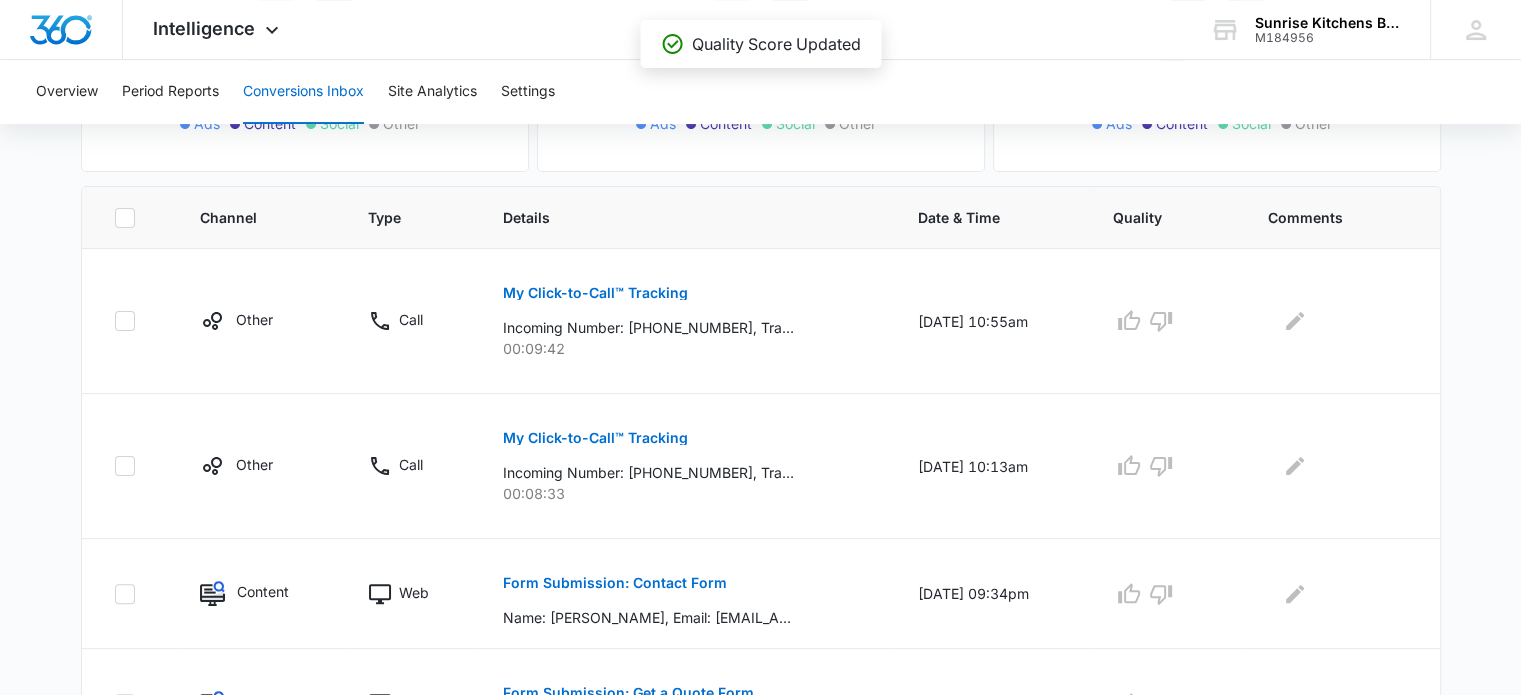 scroll, scrollTop: 400, scrollLeft: 0, axis: vertical 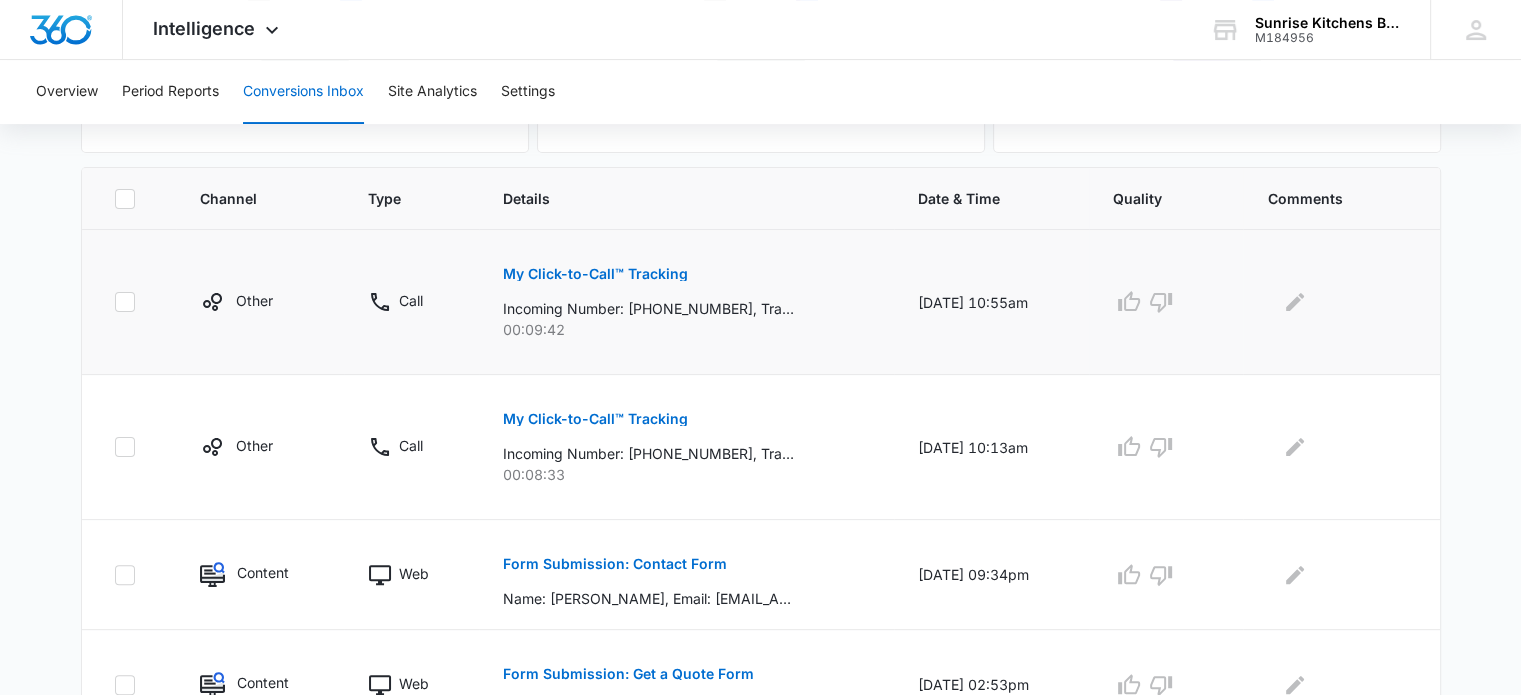 click on "My Click-to-Call™ Tracking" at bounding box center (595, 274) 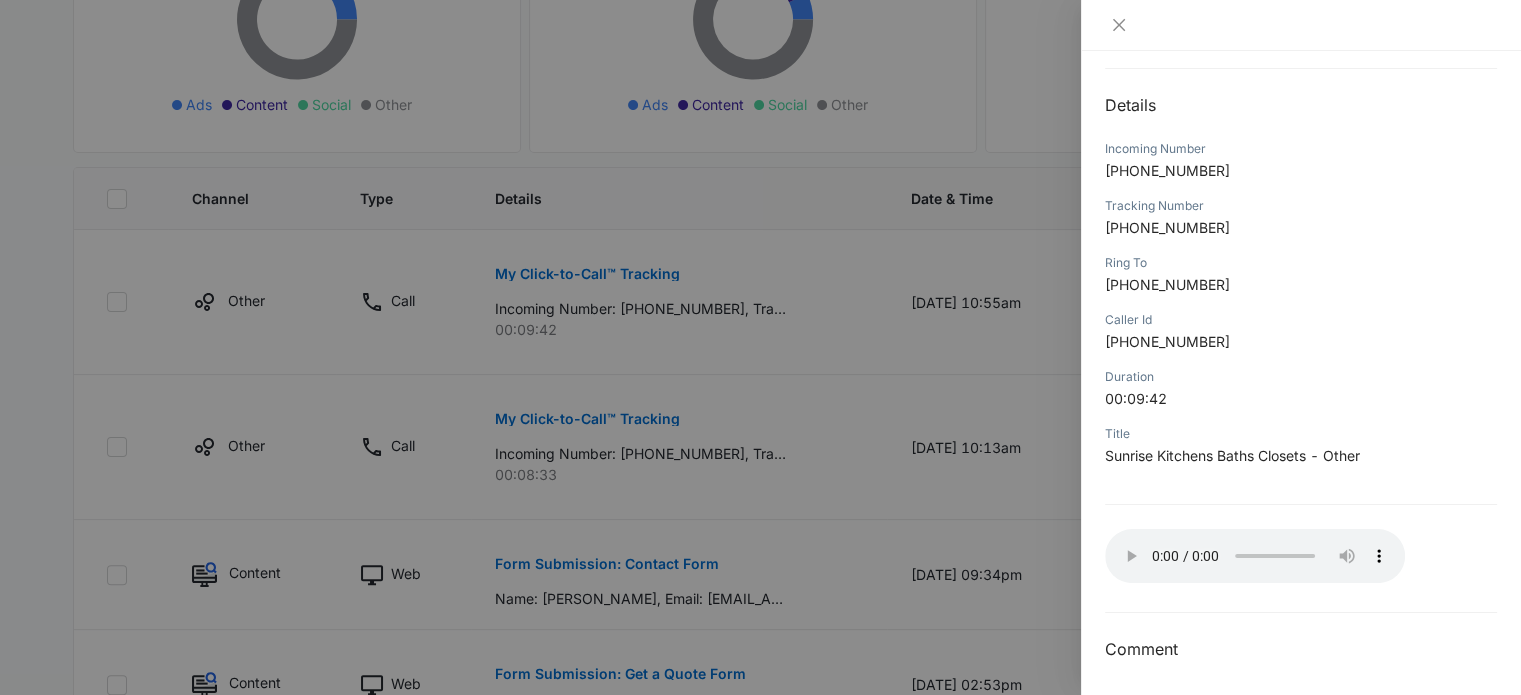 scroll, scrollTop: 192, scrollLeft: 0, axis: vertical 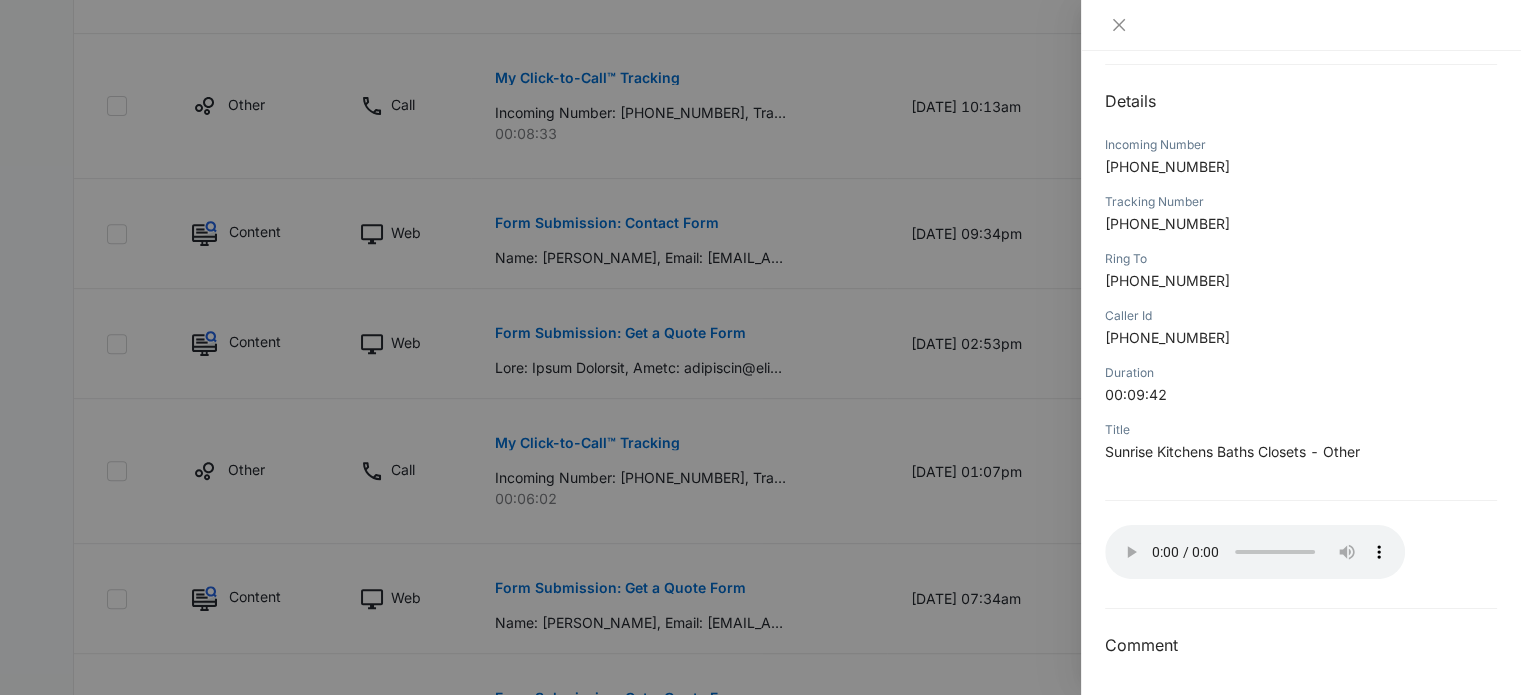 click on "My Click-to-Call™ Tracking 07/07/2025 at 10:55am Type : Call Details Incoming Number +17576463639 Tracking Number +18336014969 Ring To +18008304605 Caller Id +17576463639 Duration 00:09:42 Title Sunrise Kitchens Baths Closets - Other Your browser does not support the audio tag. Comment" at bounding box center [1301, 276] 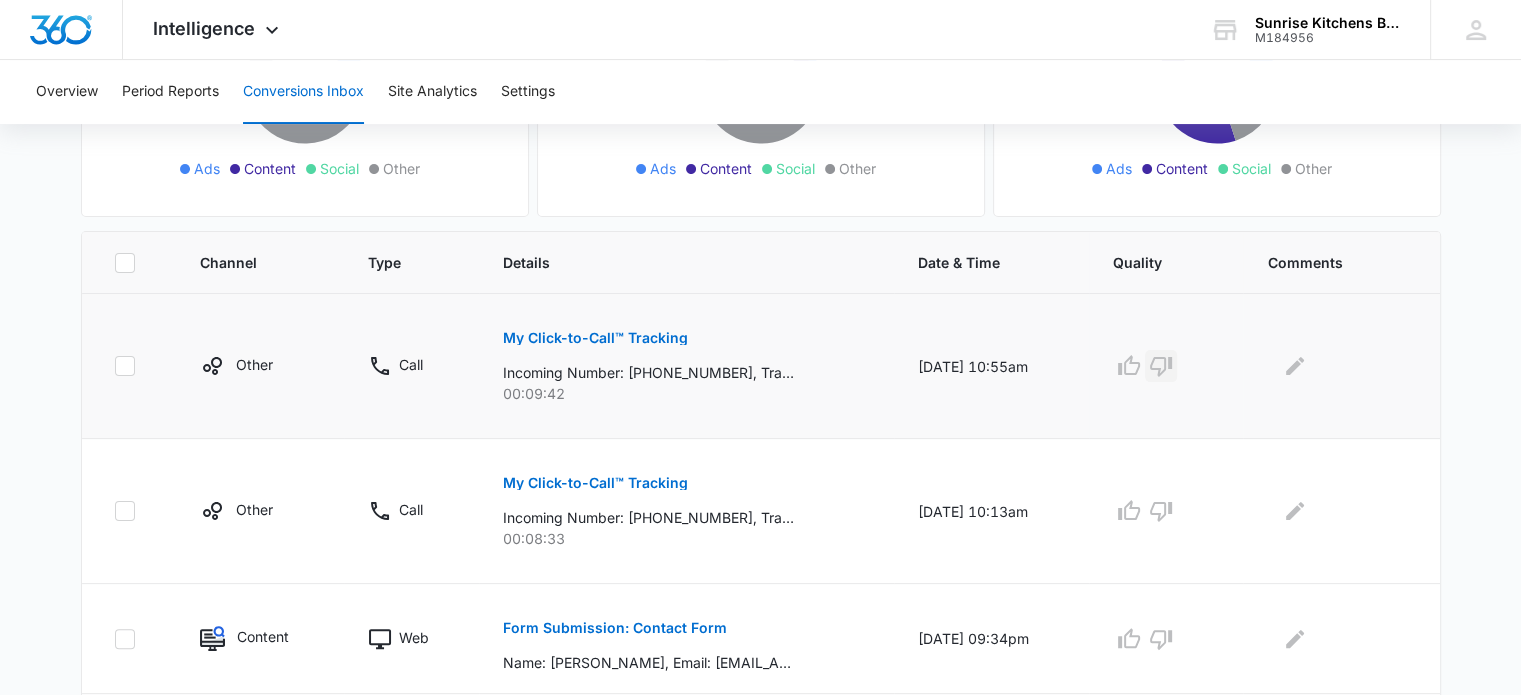 scroll, scrollTop: 341, scrollLeft: 0, axis: vertical 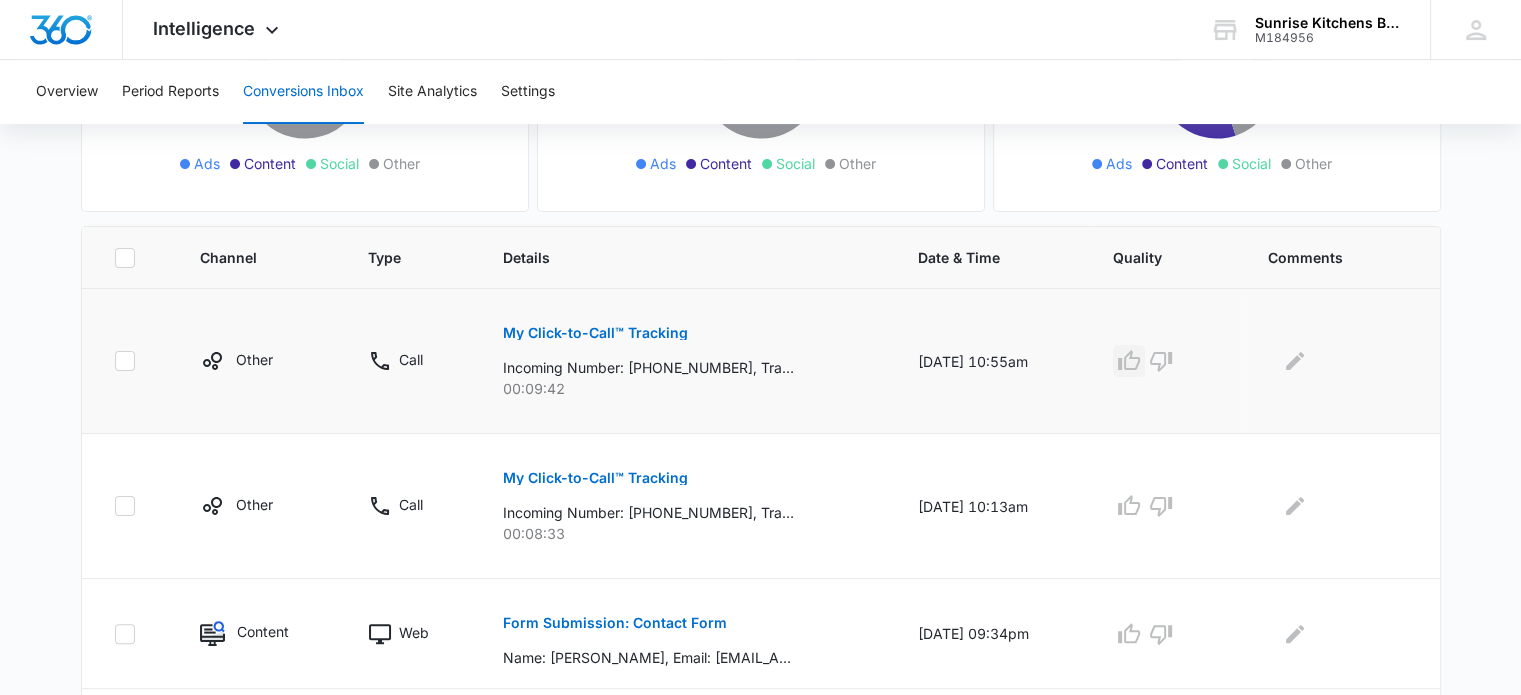 click 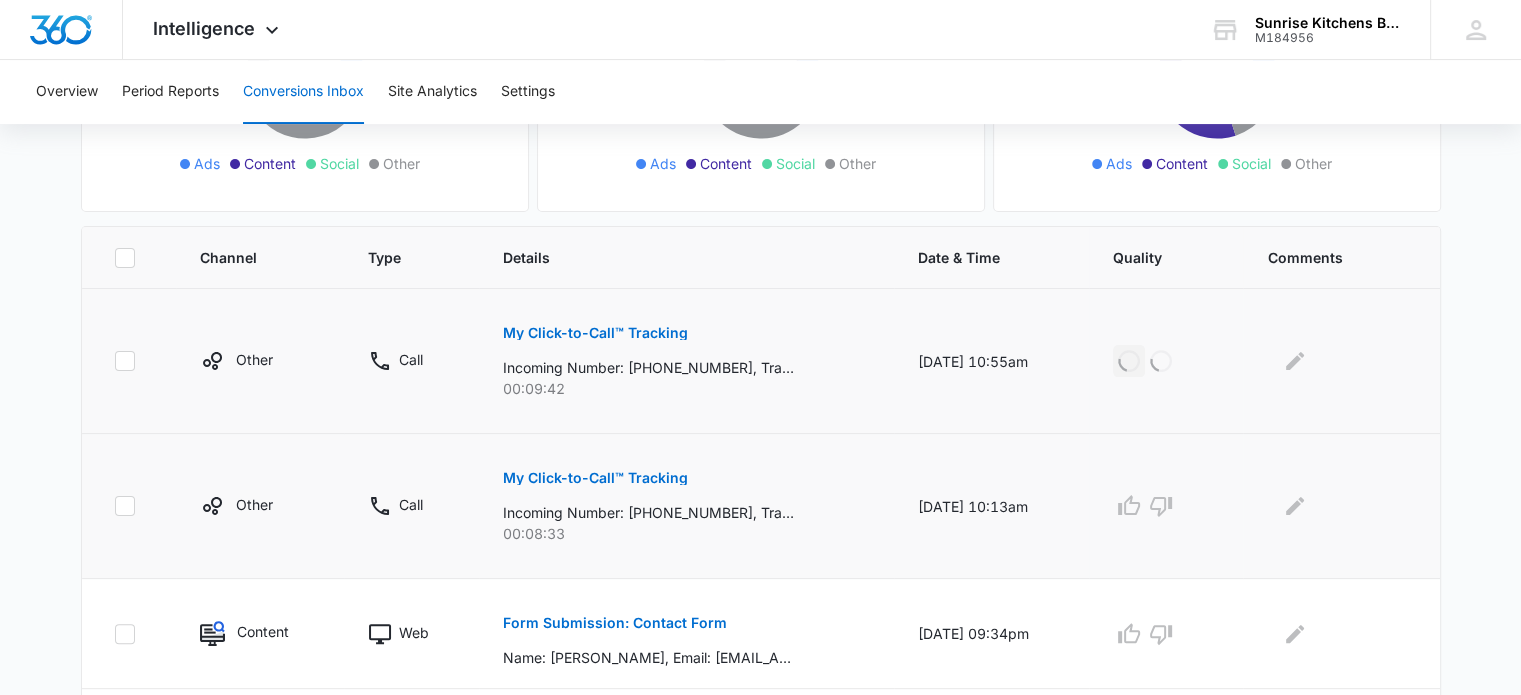click on "My Click-to-Call™ Tracking" at bounding box center (595, 478) 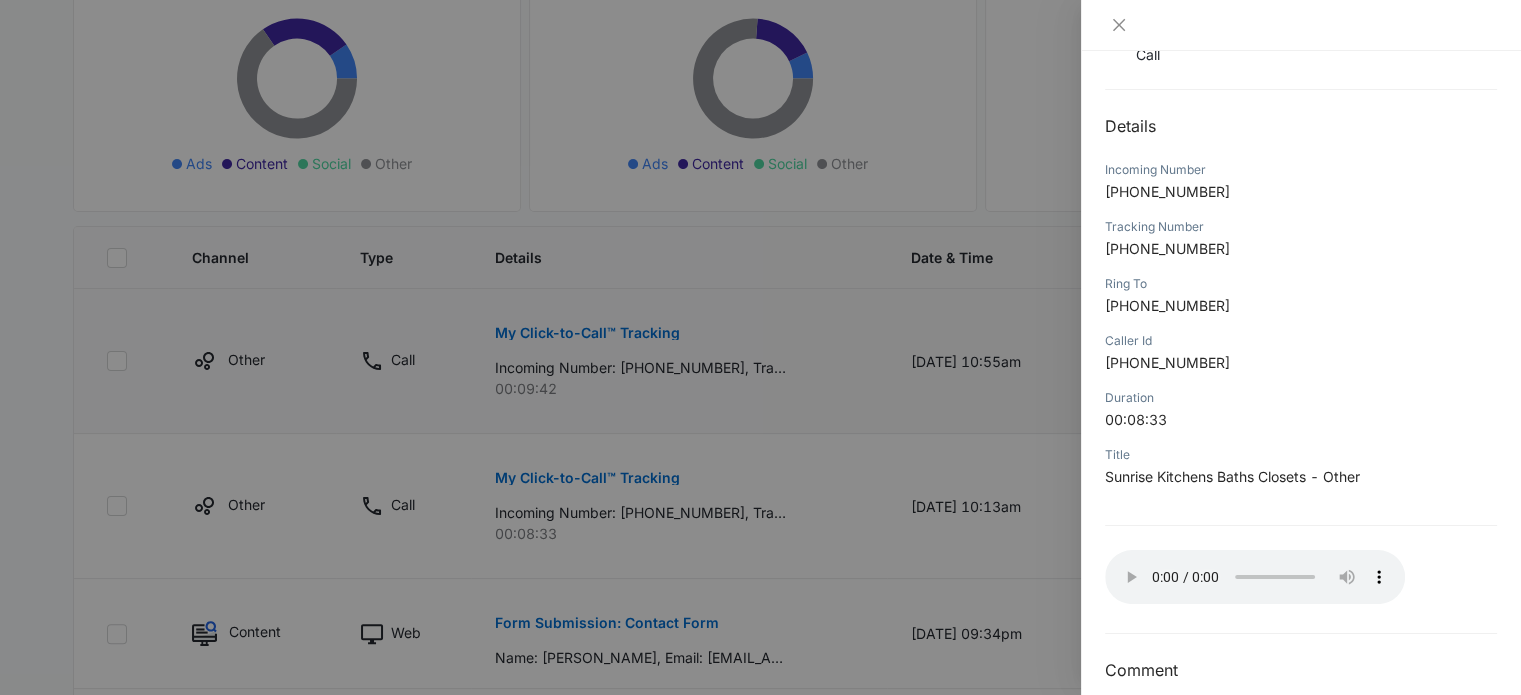 scroll, scrollTop: 192, scrollLeft: 0, axis: vertical 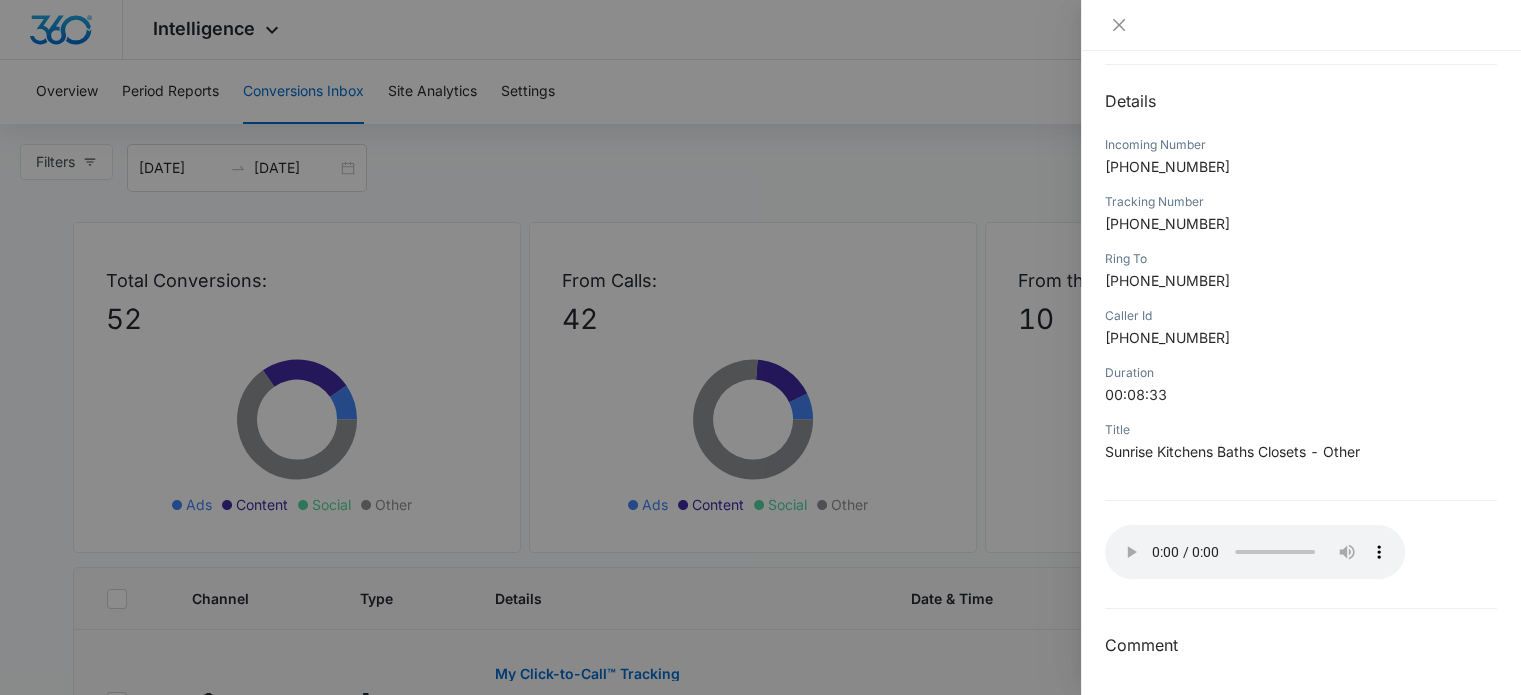 click on "My Click-to-Call™ Tracking 07/07/2025 at 10:13am Type : Call Details Incoming Number +17576193615 Tracking Number +18336014969 Ring To +18008304605 Caller Id +17576193615 Duration 00:08:33 Title Sunrise Kitchens Baths Closets - Other Your browser does not support the audio tag. Comment" at bounding box center [1301, 276] 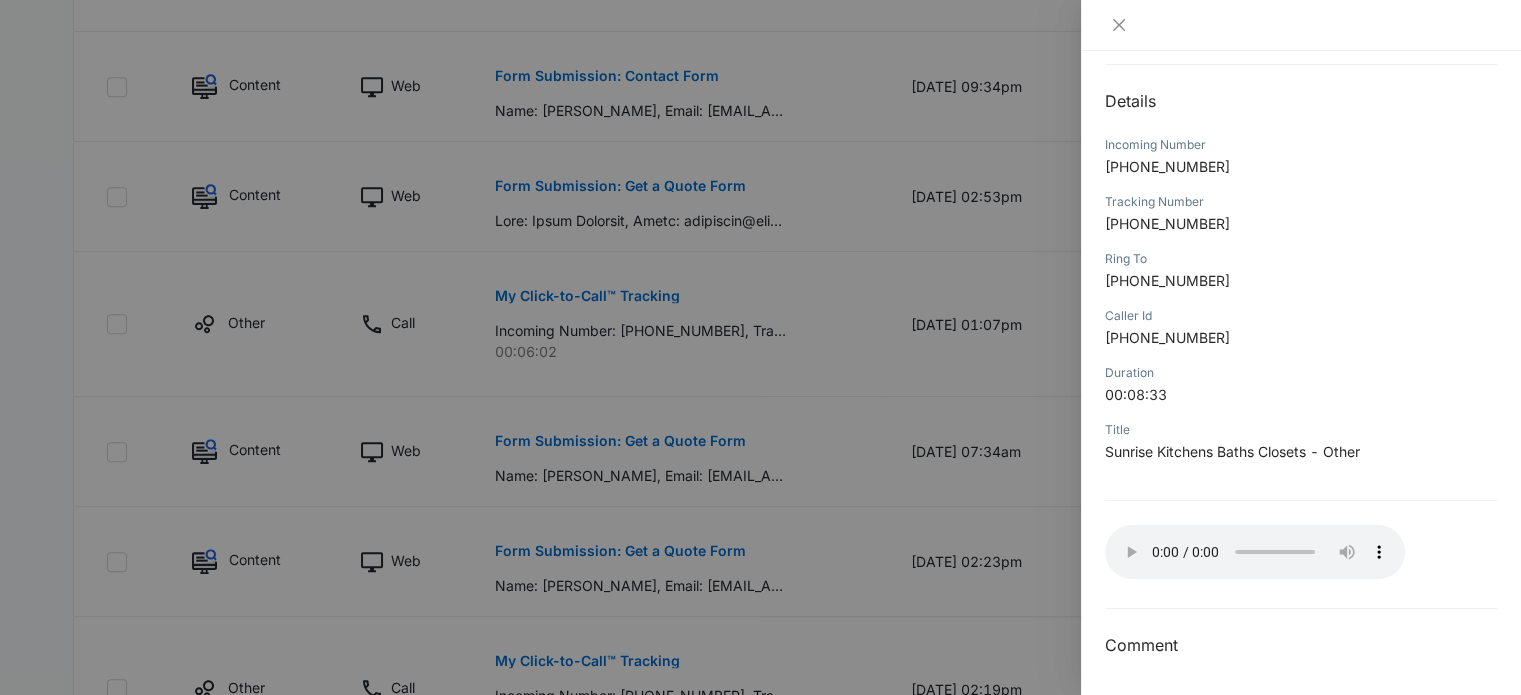 scroll, scrollTop: 1100, scrollLeft: 0, axis: vertical 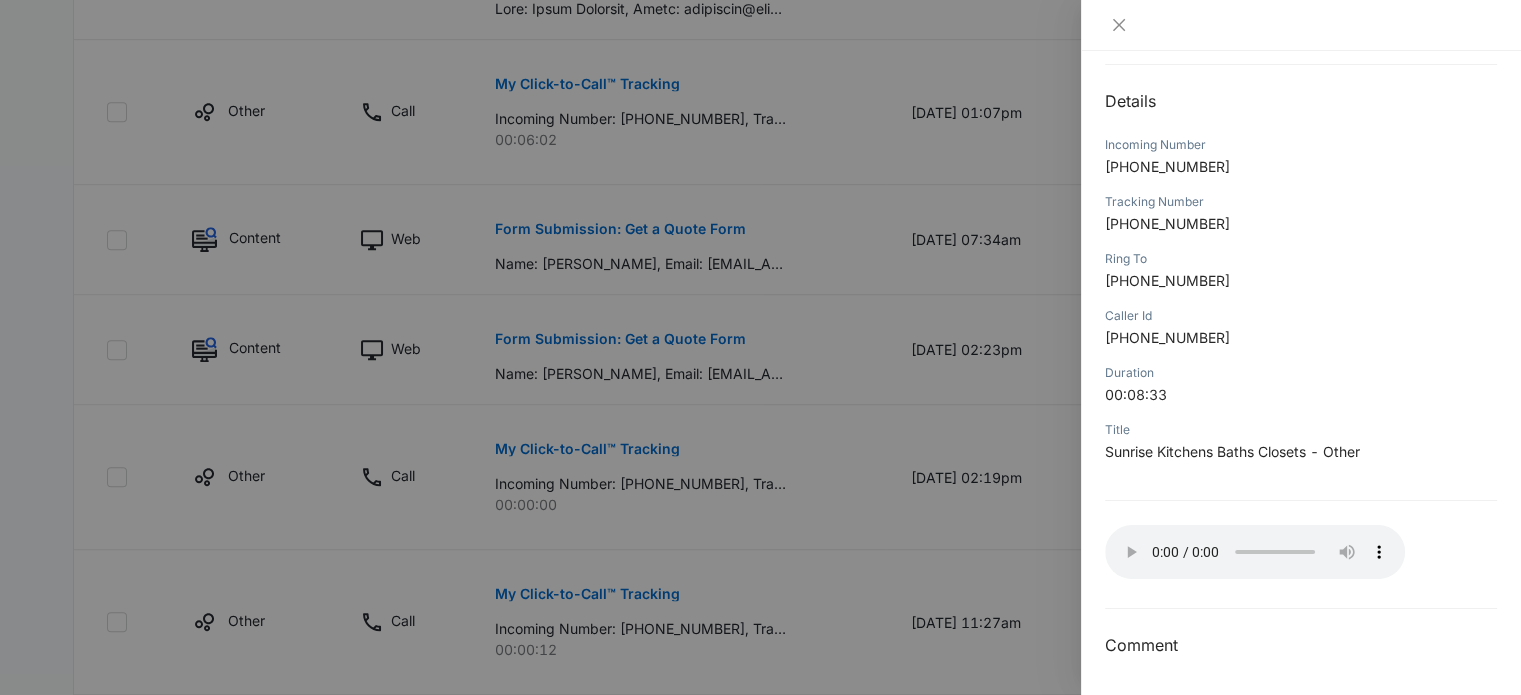 click on "My Click-to-Call™ Tracking 07/07/2025 at 10:13am Type : Call Details Incoming Number +17576193615 Tracking Number +18336014969 Ring To +18008304605 Caller Id +17576193615 Duration 00:08:33 Title Sunrise Kitchens Baths Closets - Other Your browser does not support the audio tag. Comment" at bounding box center [1301, 373] 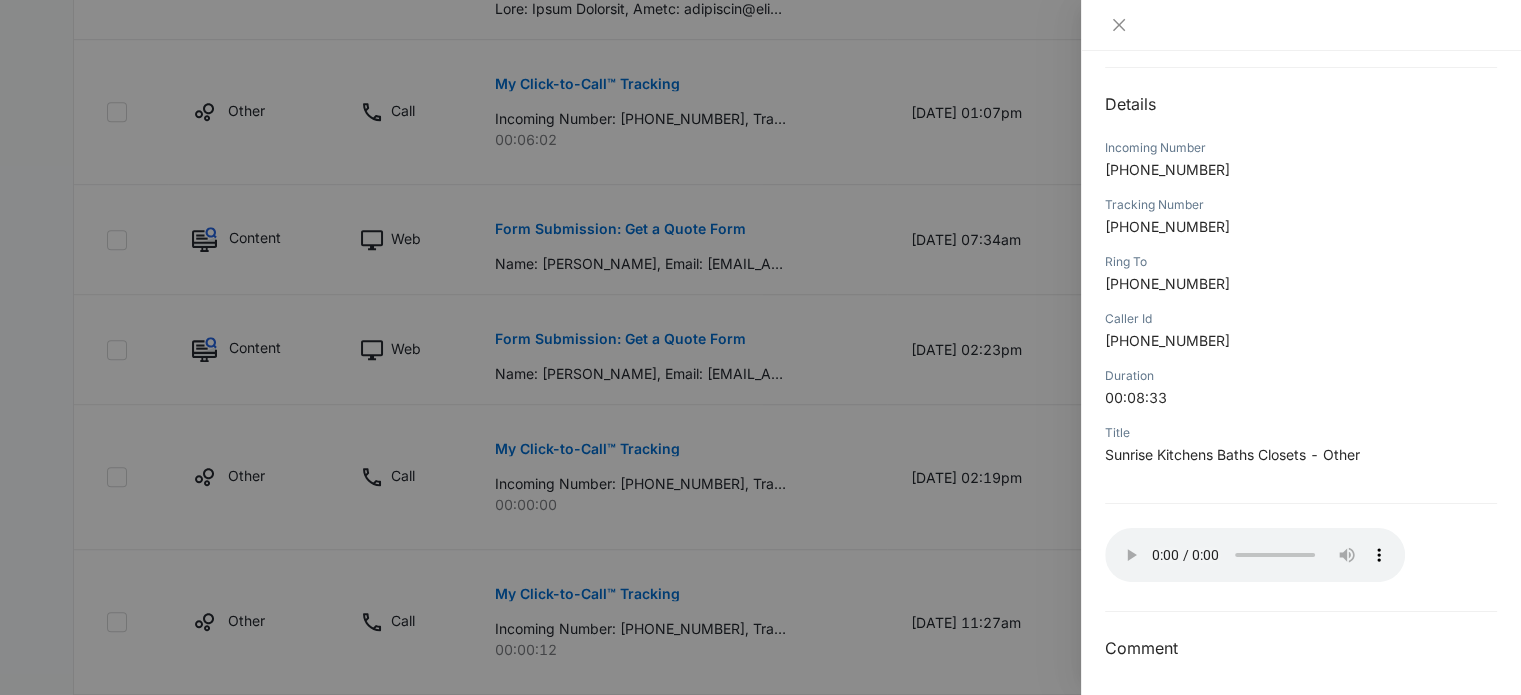 scroll, scrollTop: 192, scrollLeft: 0, axis: vertical 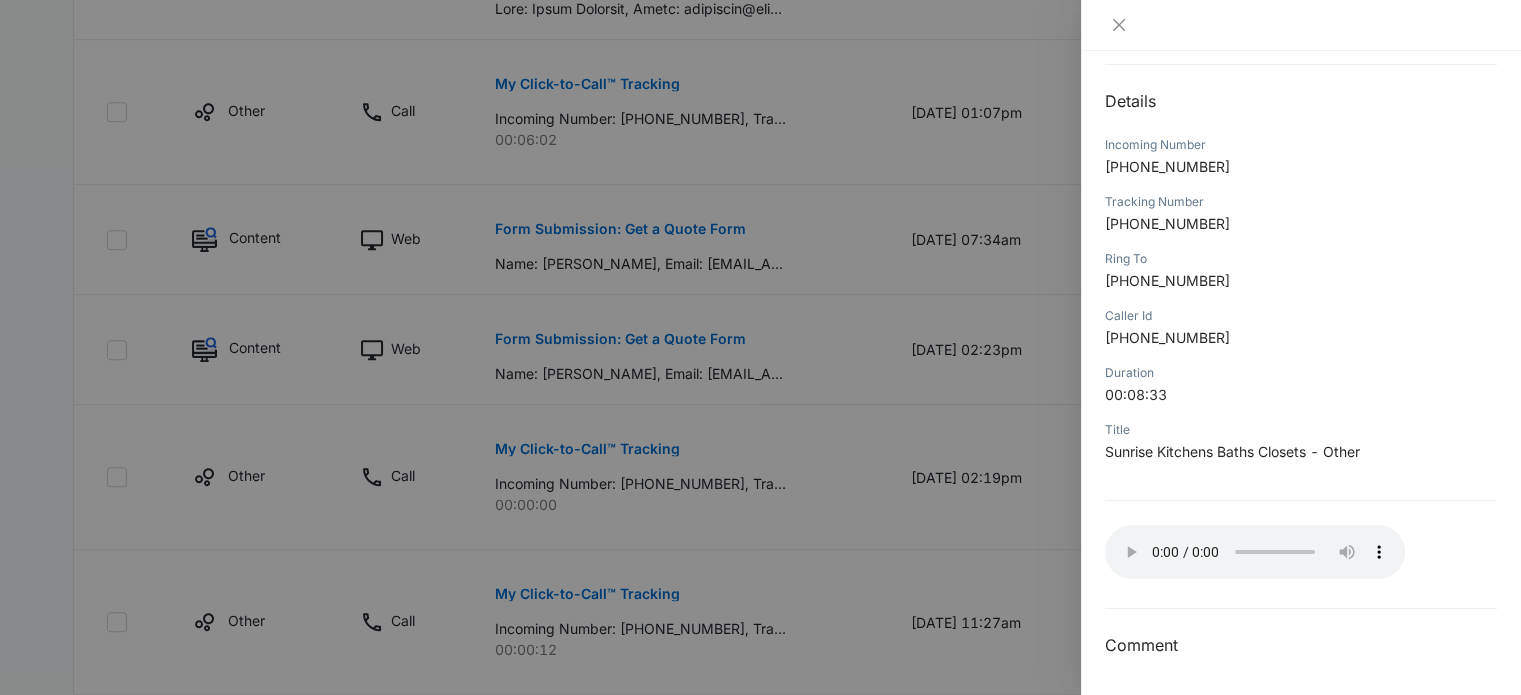 click on "My Click-to-Call™ Tracking 07/07/2025 at 10:13am Type : Call Details Incoming Number +17576193615 Tracking Number +18336014969 Ring To +18008304605 Caller Id +17576193615 Duration 00:08:33 Title Sunrise Kitchens Baths Closets - Other Your browser does not support the audio tag. Comment" at bounding box center [1301, 373] 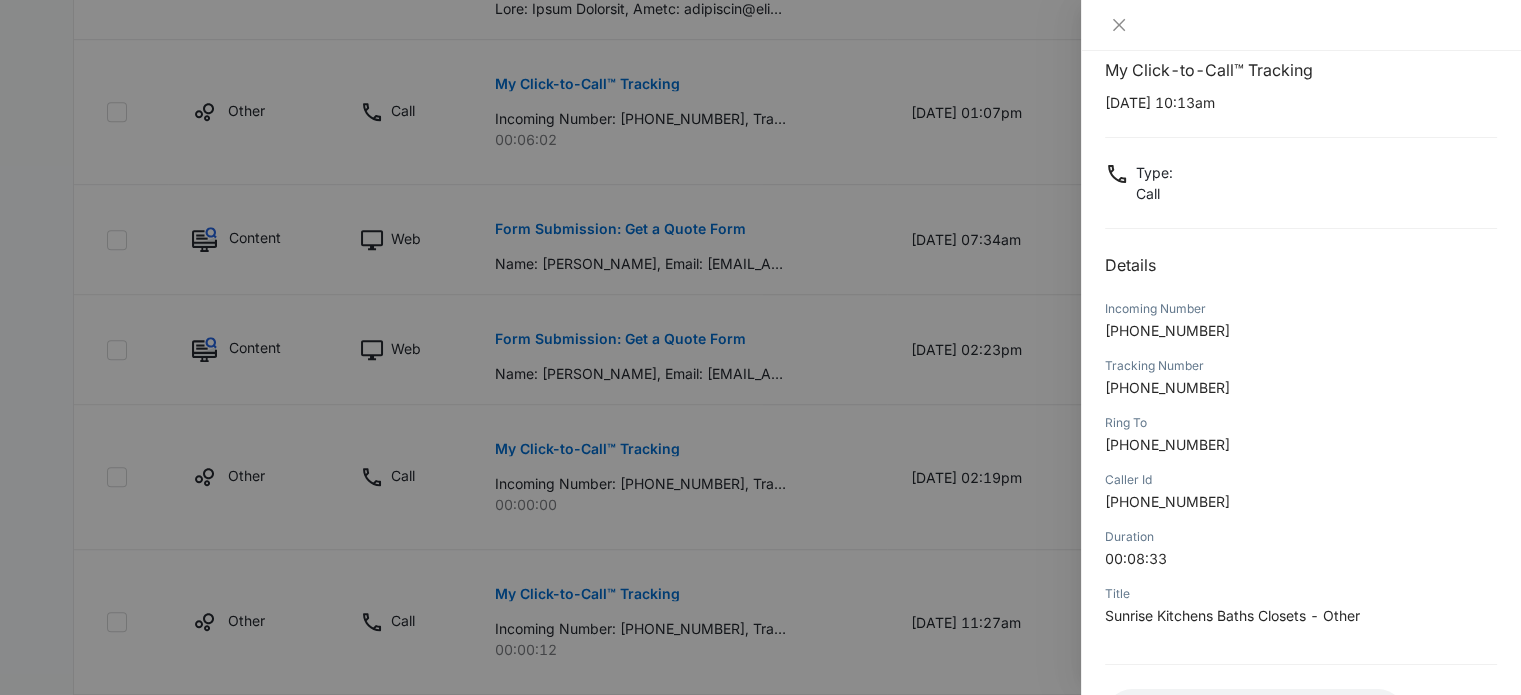 scroll, scrollTop: 0, scrollLeft: 0, axis: both 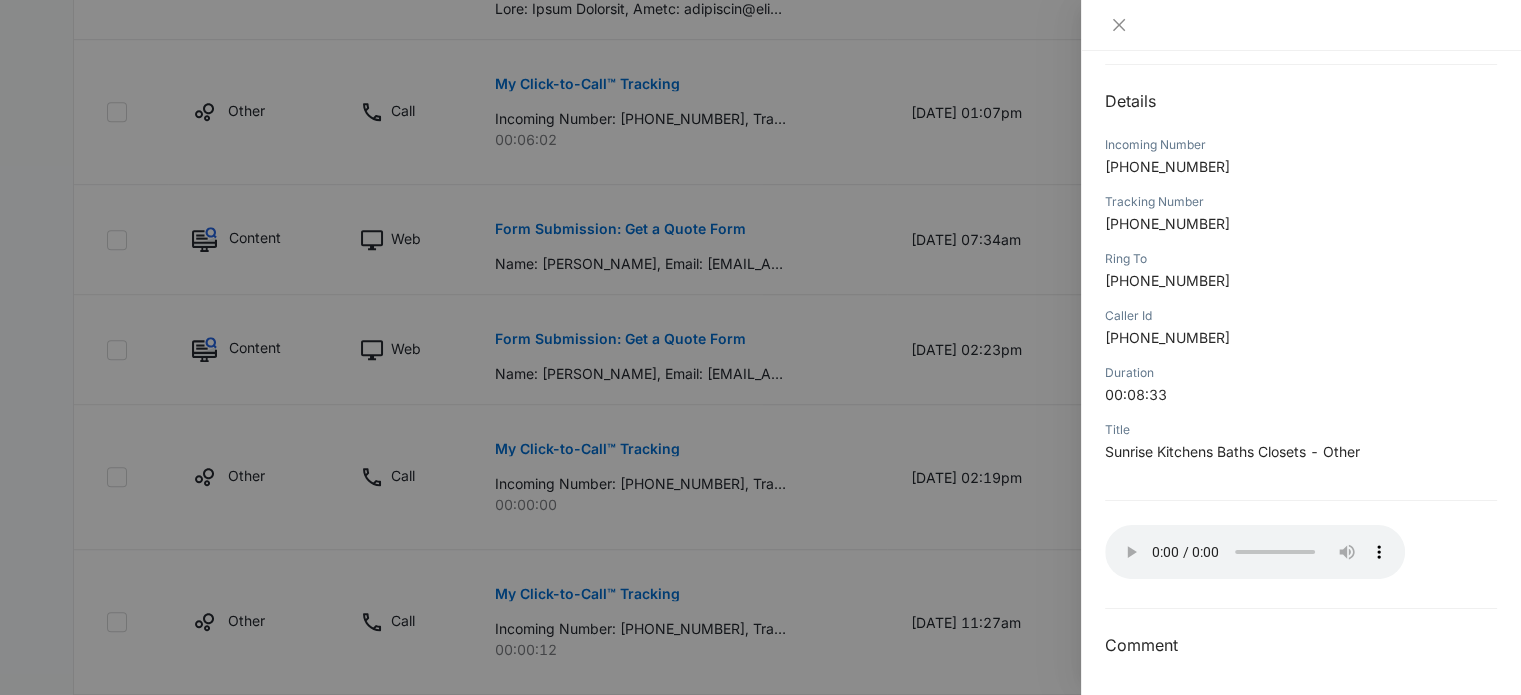 click on "Ring To +18008304605" at bounding box center (1301, 276) 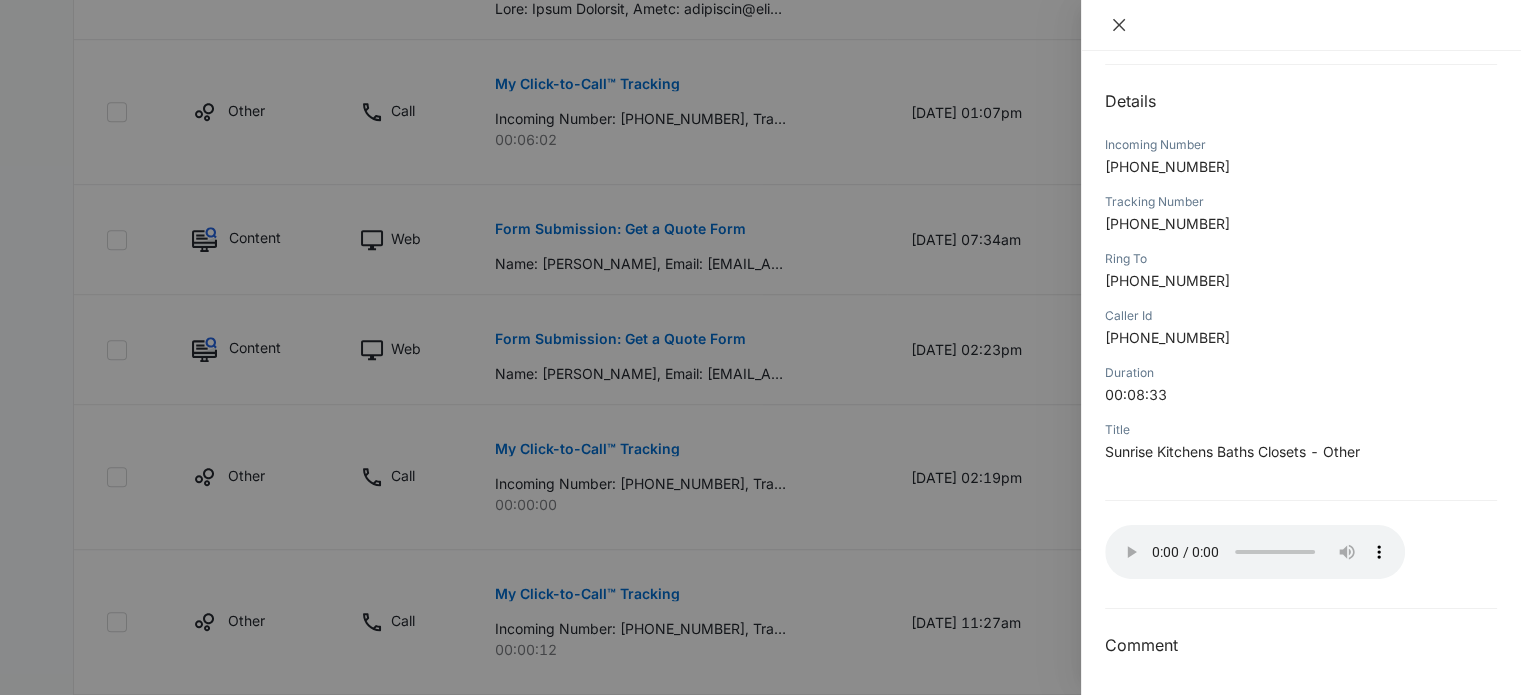 click 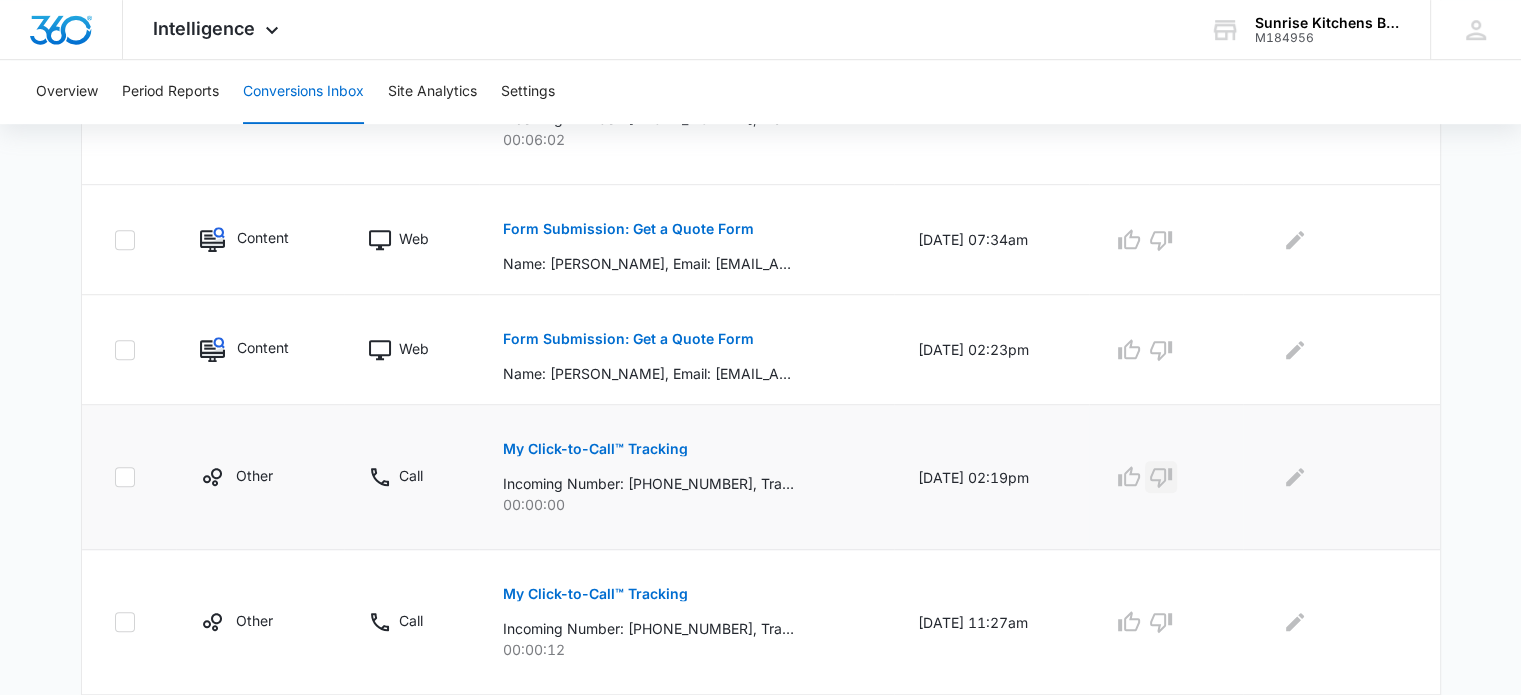 click 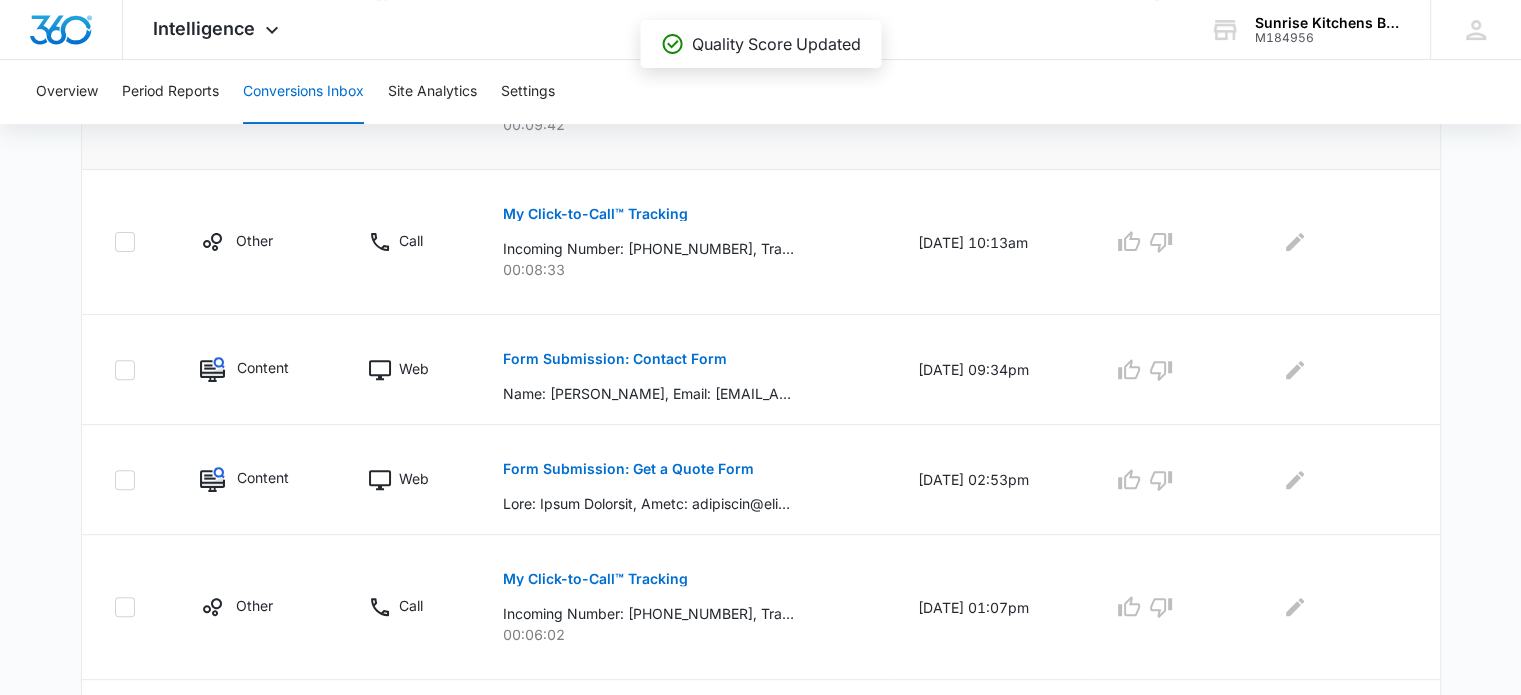 scroll, scrollTop: 600, scrollLeft: 0, axis: vertical 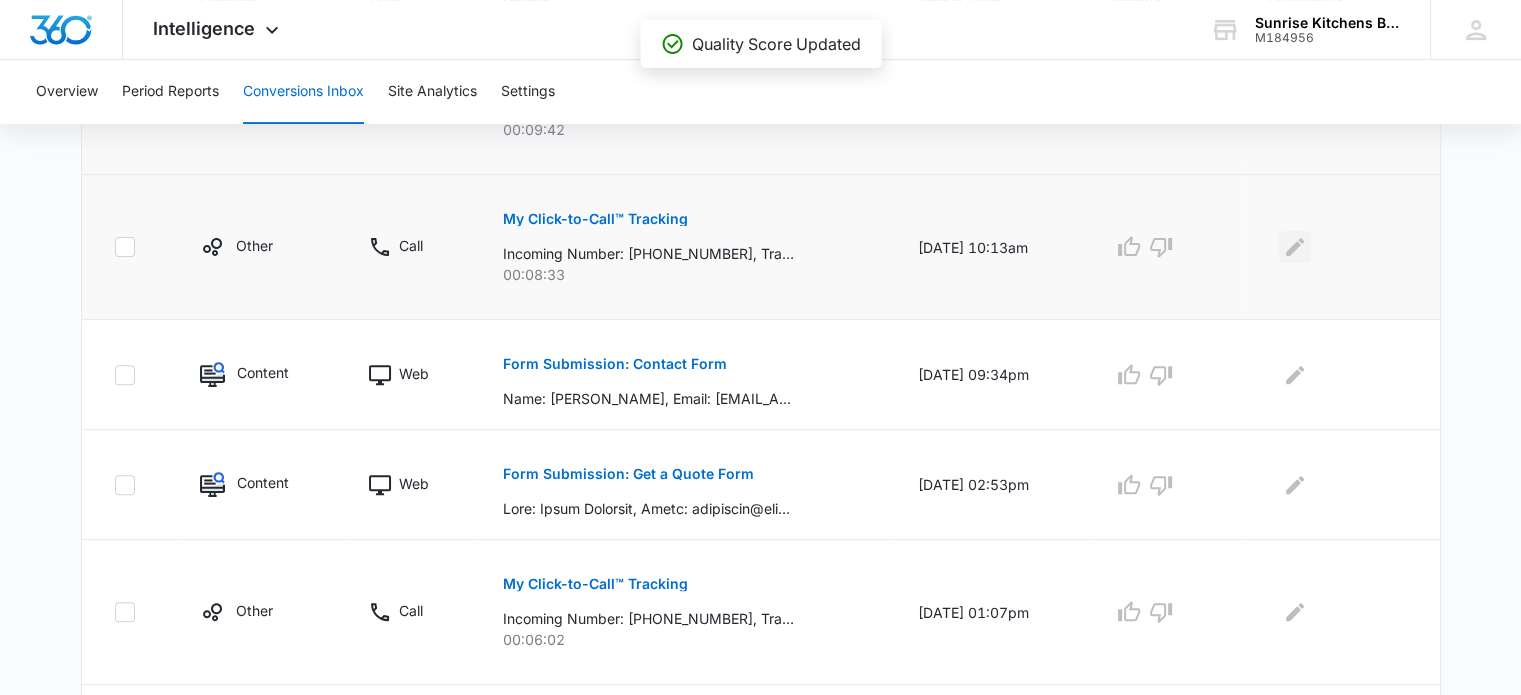 click 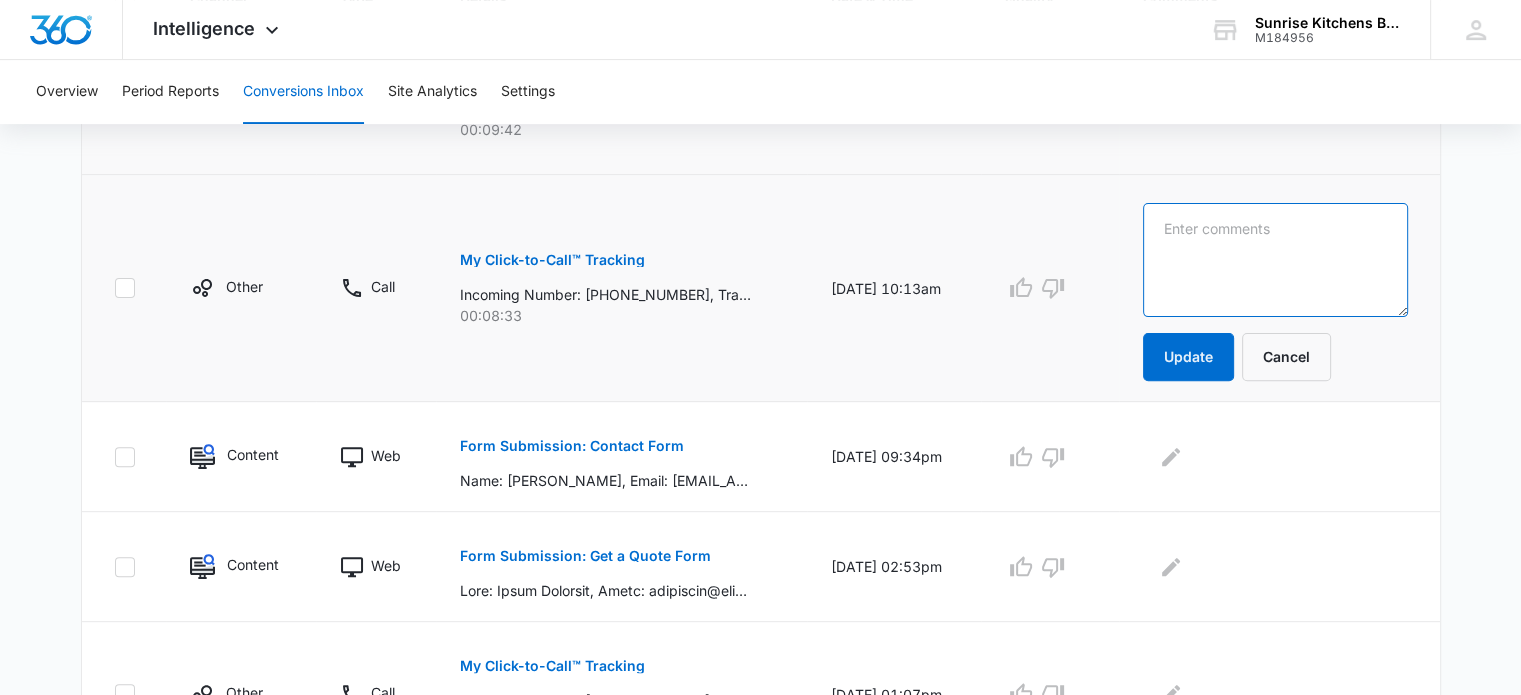 click at bounding box center (1275, 260) 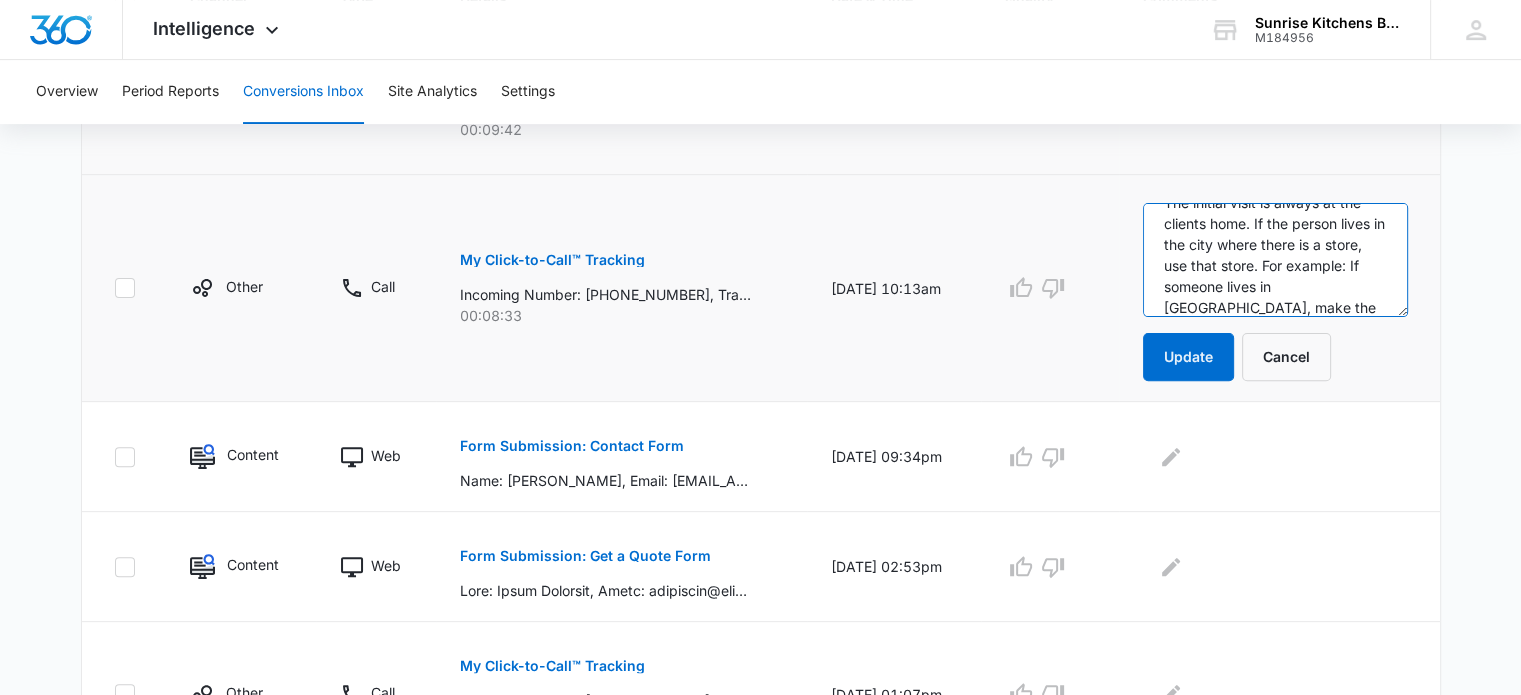 scroll, scrollTop: 88, scrollLeft: 0, axis: vertical 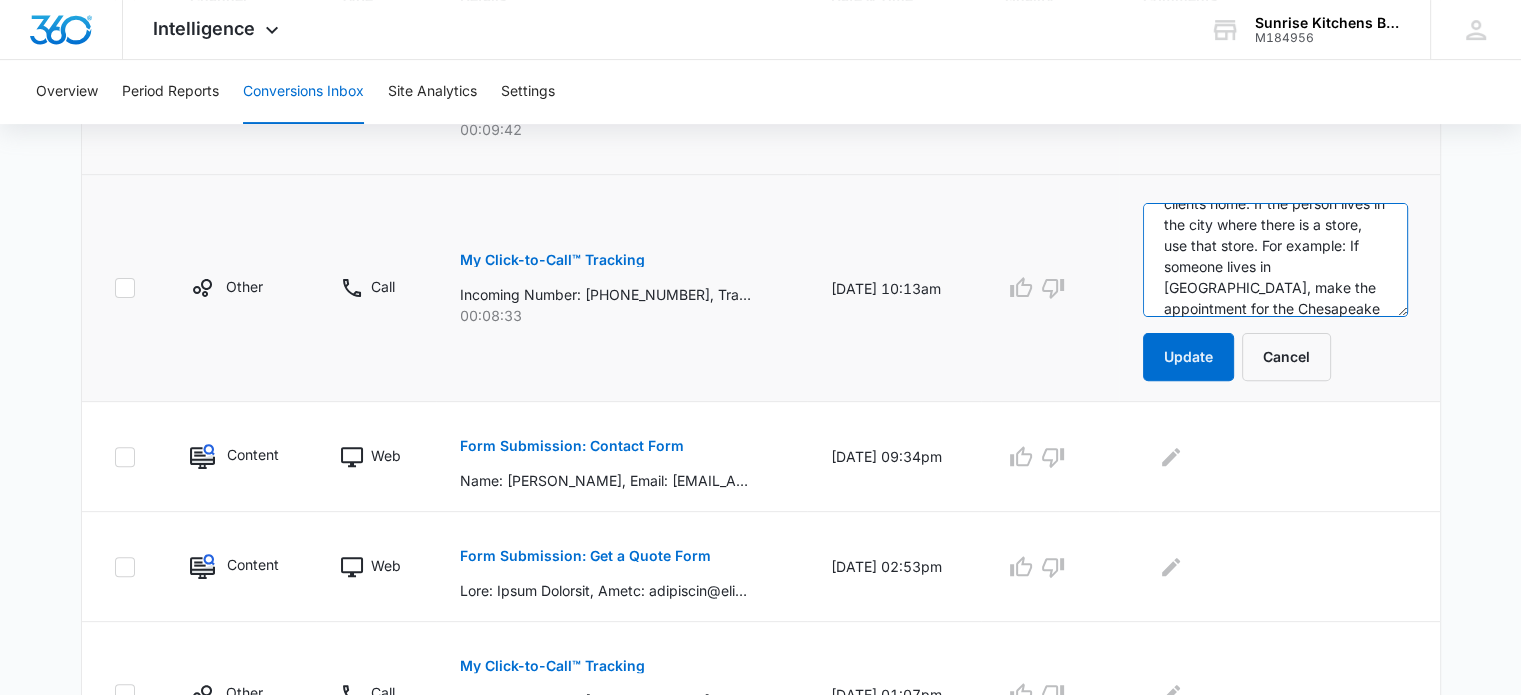 click on "No need to ask for a certain designer.
The initial visit is always at the clients home. If the person lives in the city where there is a store, use that store. For example: If someone lives in Chesapeake, make the appointment for the Chesapeake store" at bounding box center [1275, 260] 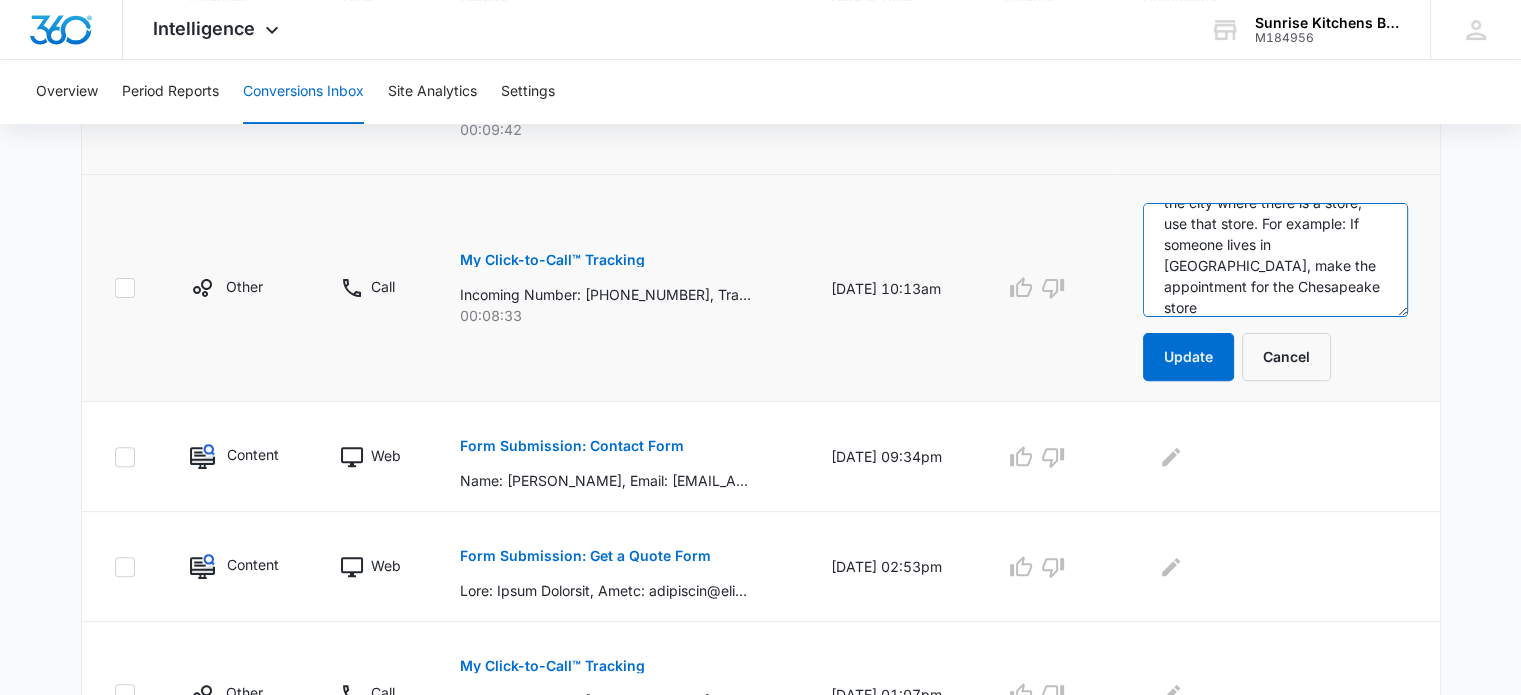 scroll, scrollTop: 131, scrollLeft: 0, axis: vertical 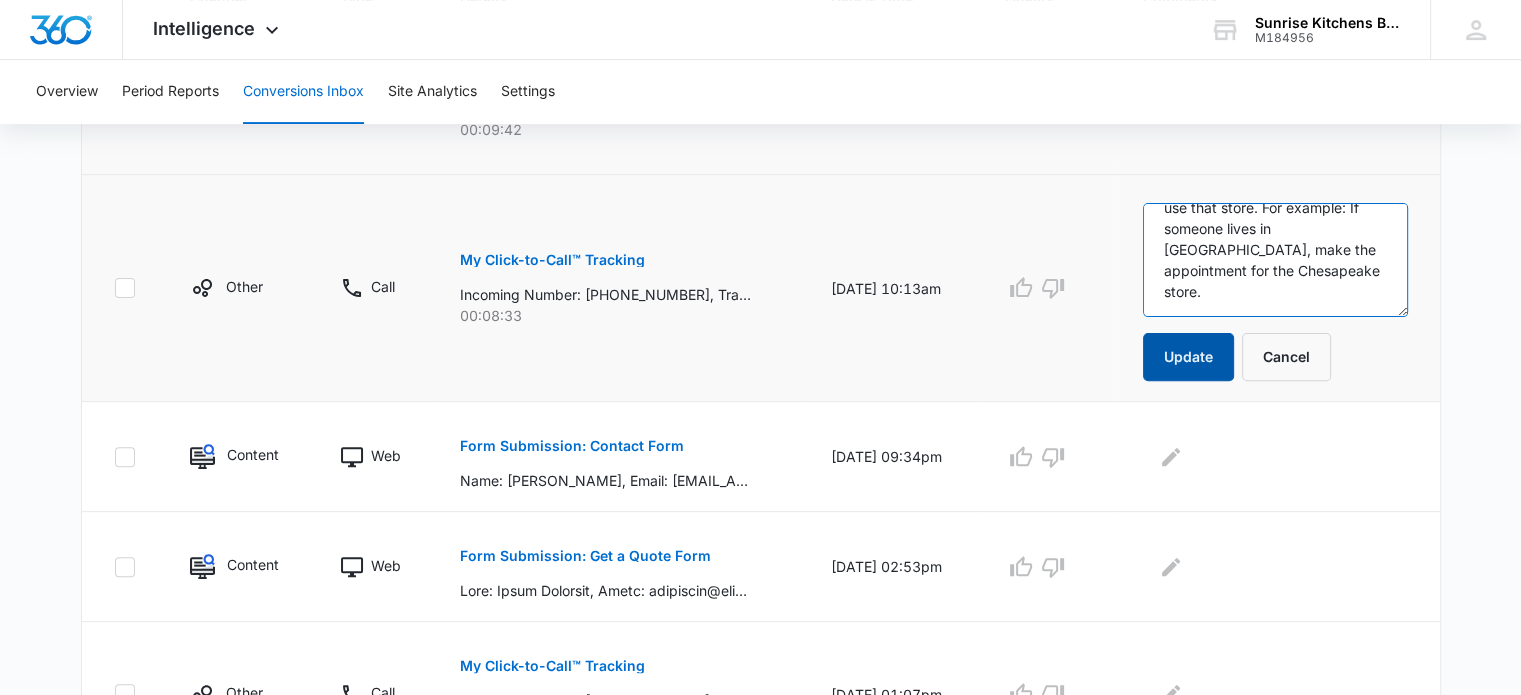 type on "No need to ask for a certain designer.
The initial visit is always at the clients home. If the person lives in the city where there is a store, use that store. For example: If someone lives in Chesapeake, make the appointment for the Chesapeake store." 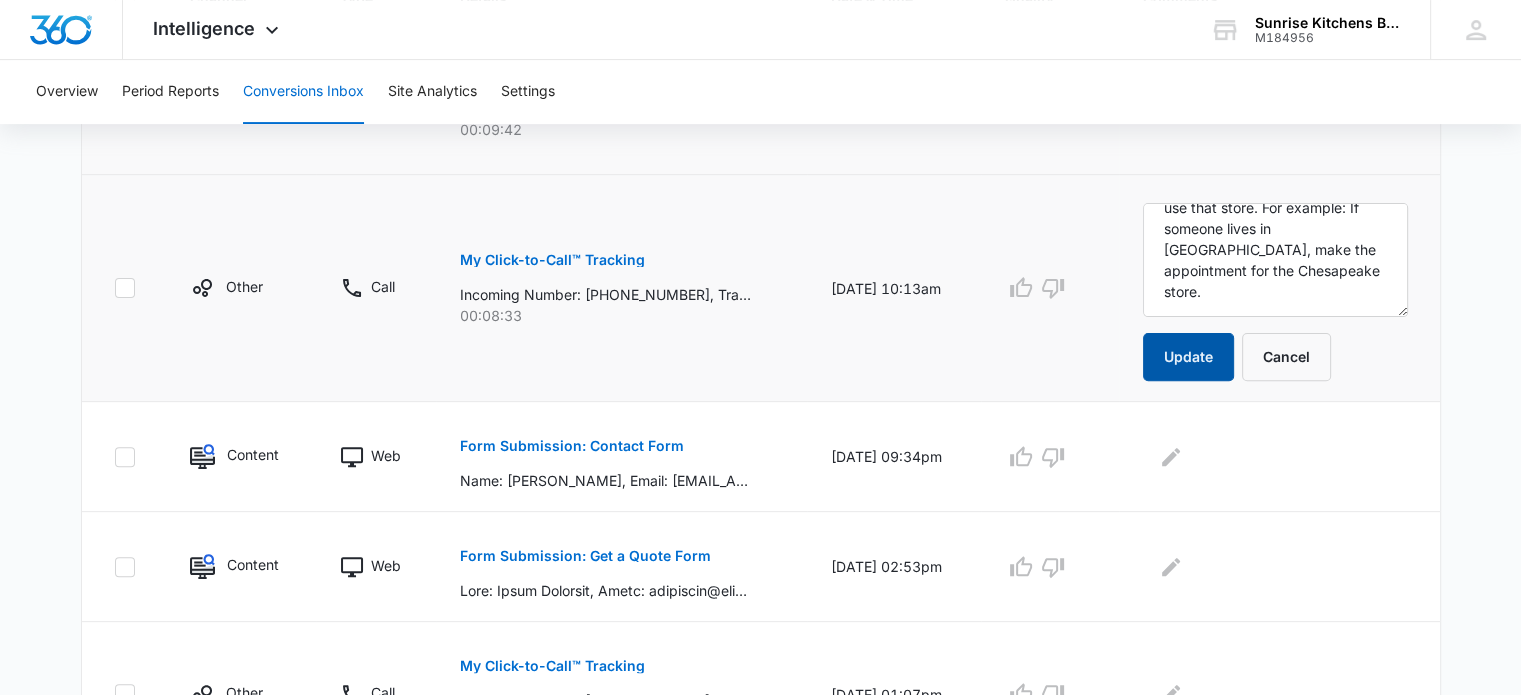 click on "Update" at bounding box center [1188, 357] 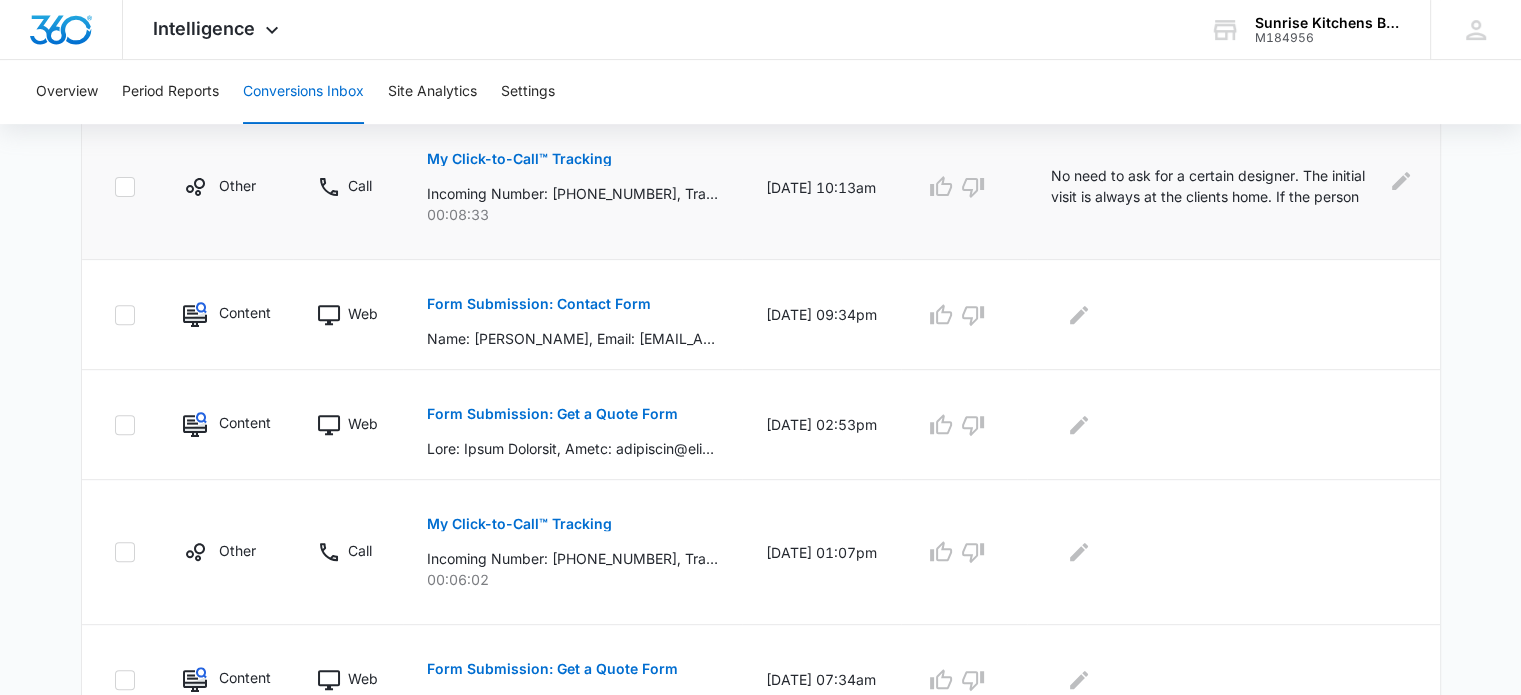 scroll, scrollTop: 700, scrollLeft: 0, axis: vertical 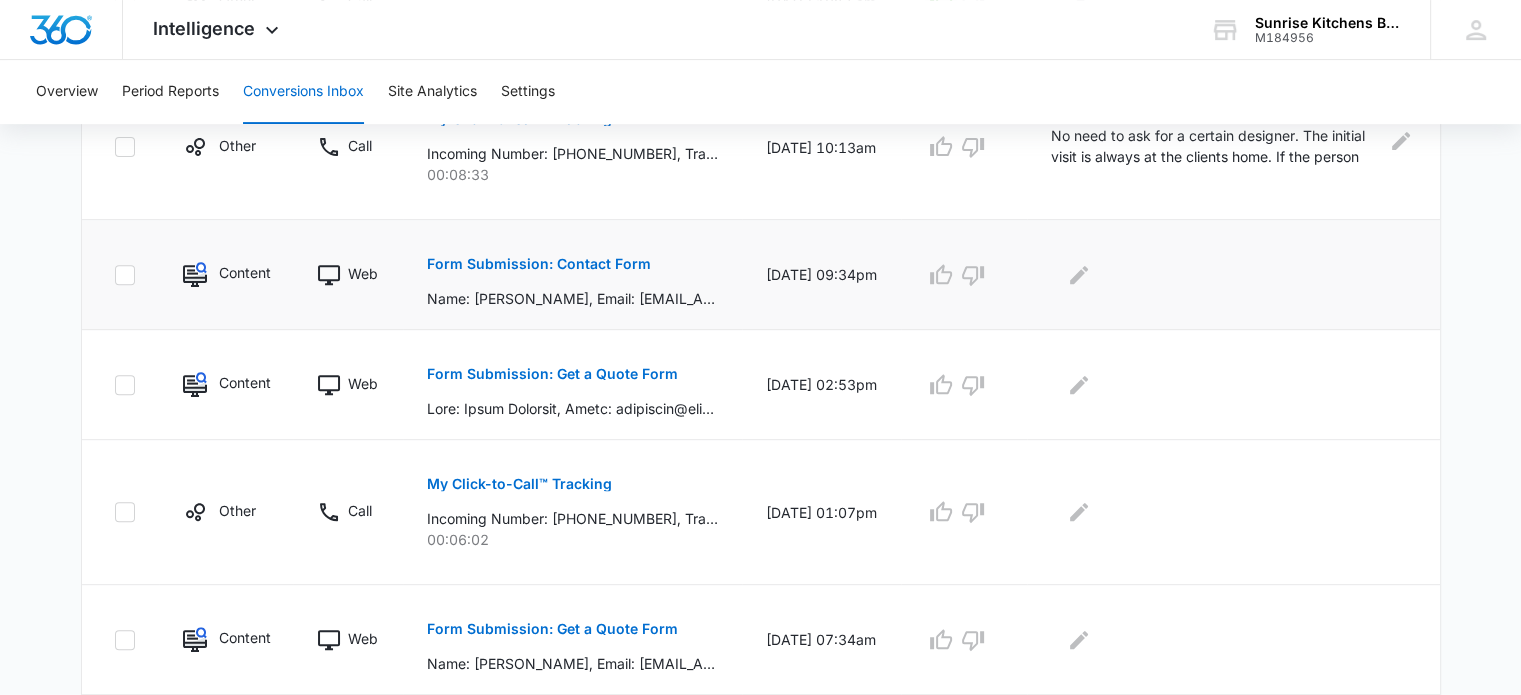 click on "Form Submission: Contact Form" at bounding box center (539, 264) 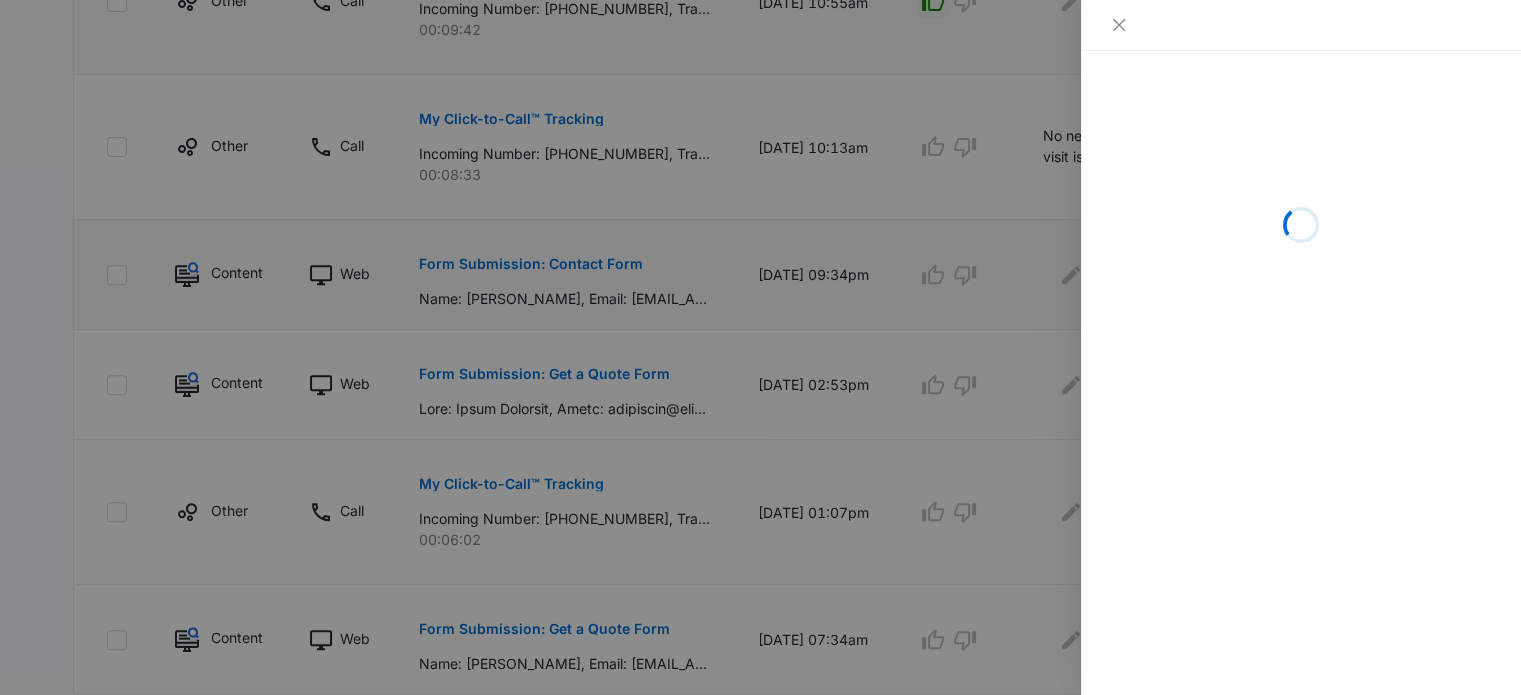 click at bounding box center (760, 347) 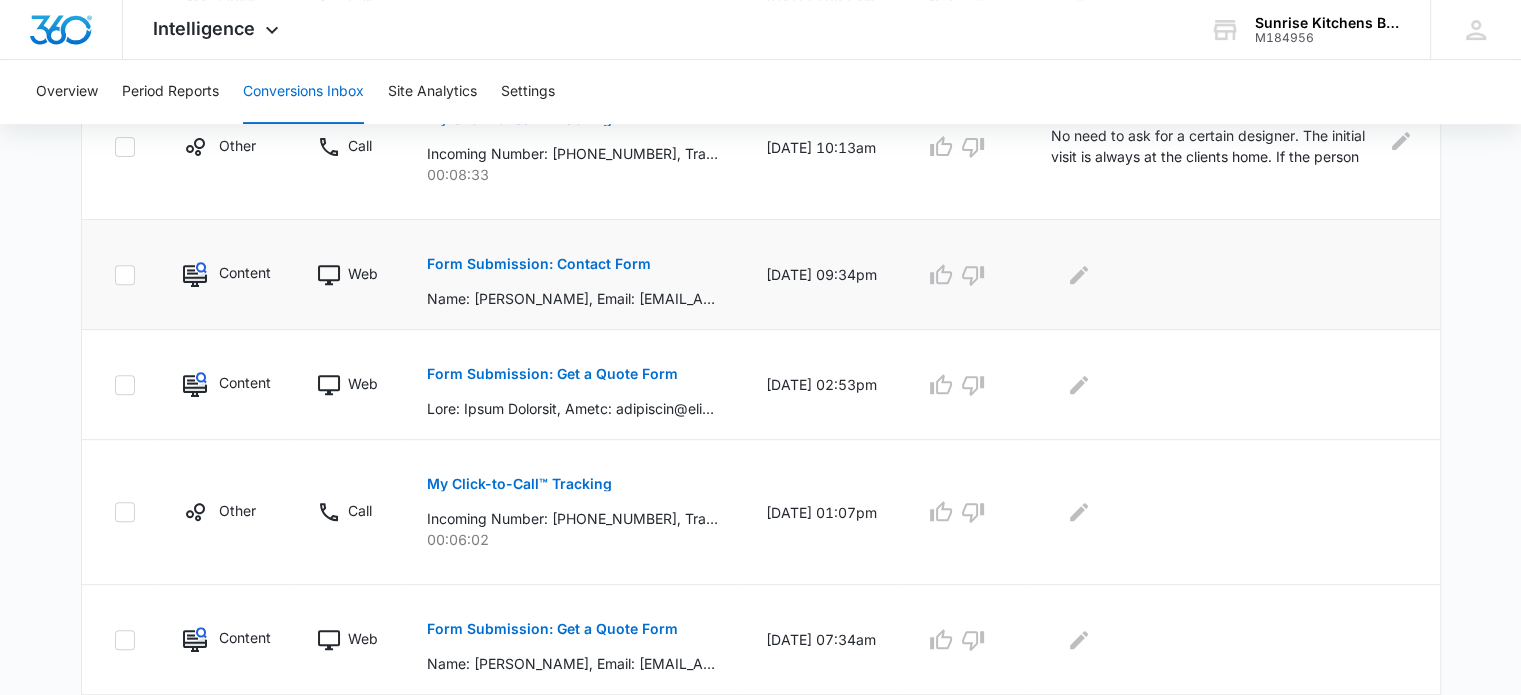 click on "Form Submission: Contact Form" at bounding box center (539, 264) 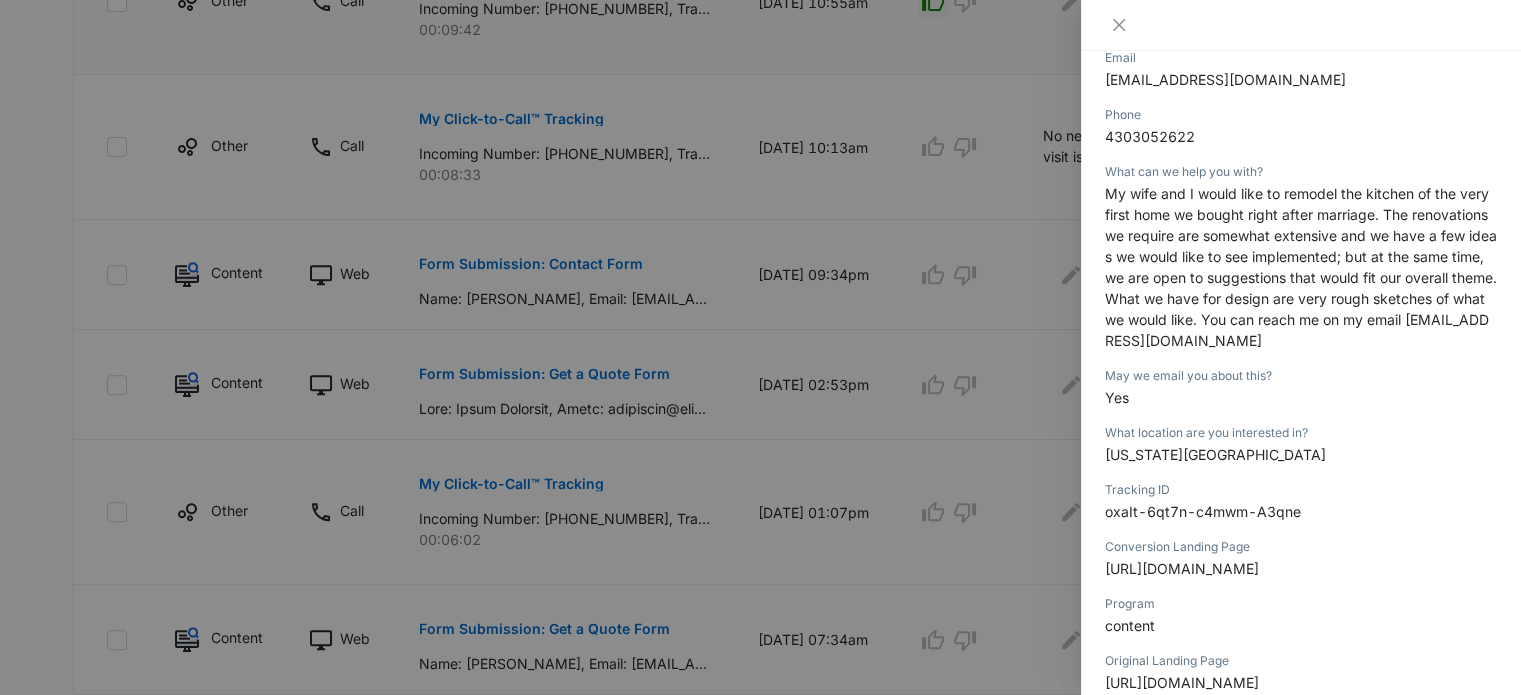 scroll, scrollTop: 335, scrollLeft: 0, axis: vertical 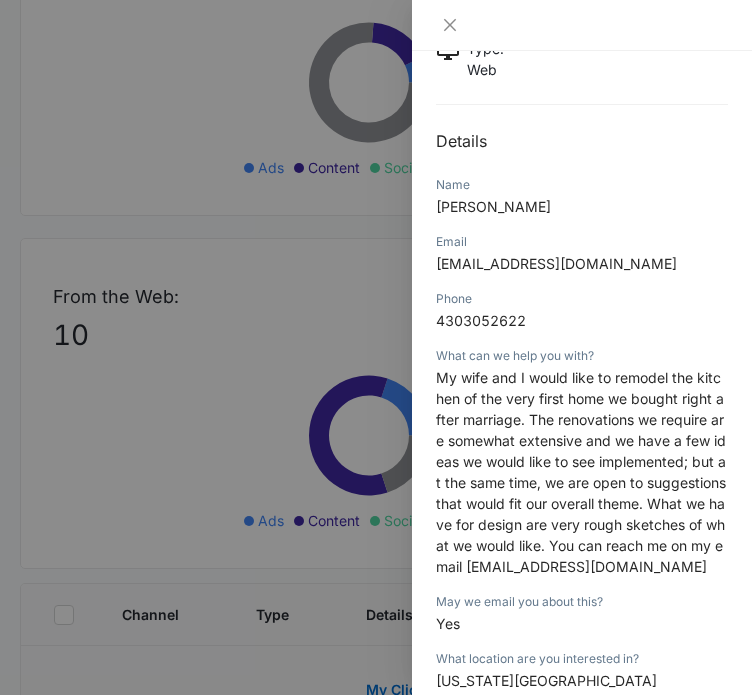 click on "Name" at bounding box center [582, 185] 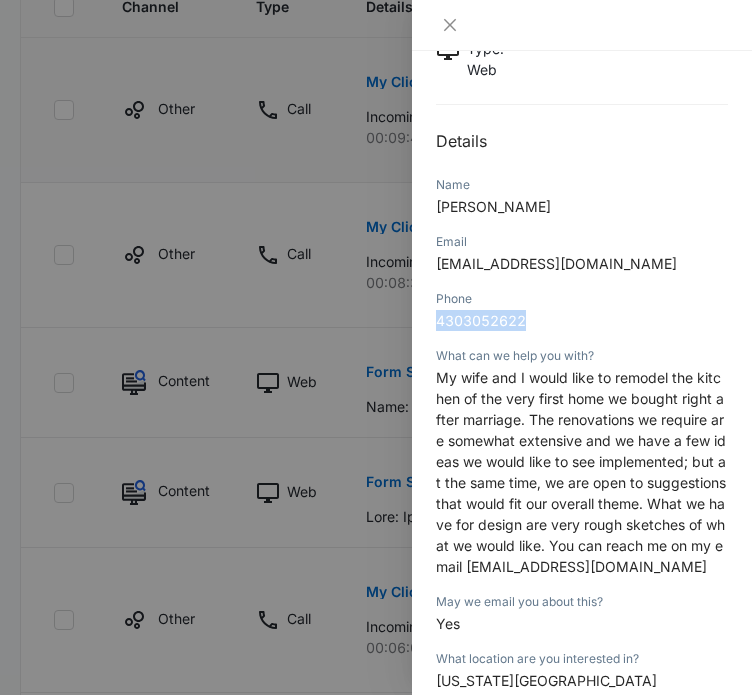 drag, startPoint x: 530, startPoint y: 315, endPoint x: 437, endPoint y: 319, distance: 93.08598 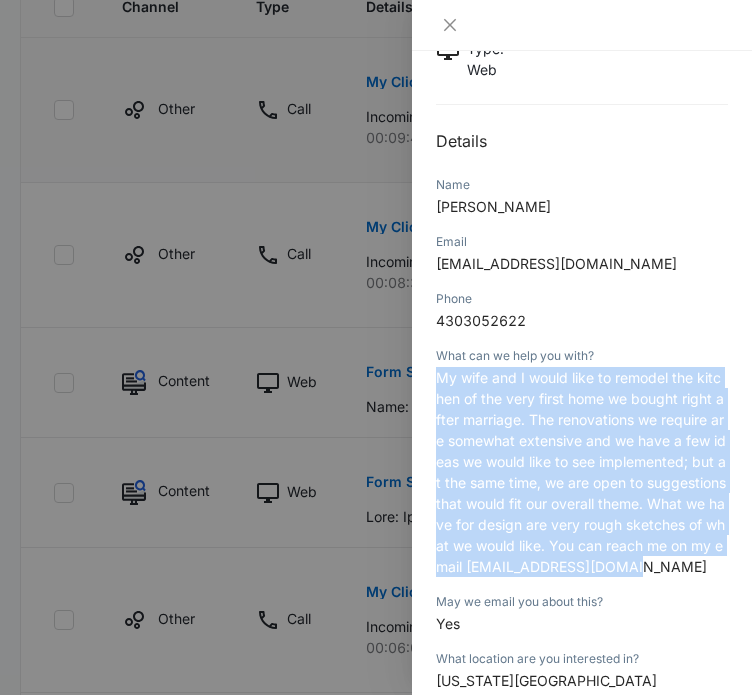 drag, startPoint x: 512, startPoint y: 587, endPoint x: 436, endPoint y: 379, distance: 221.44977 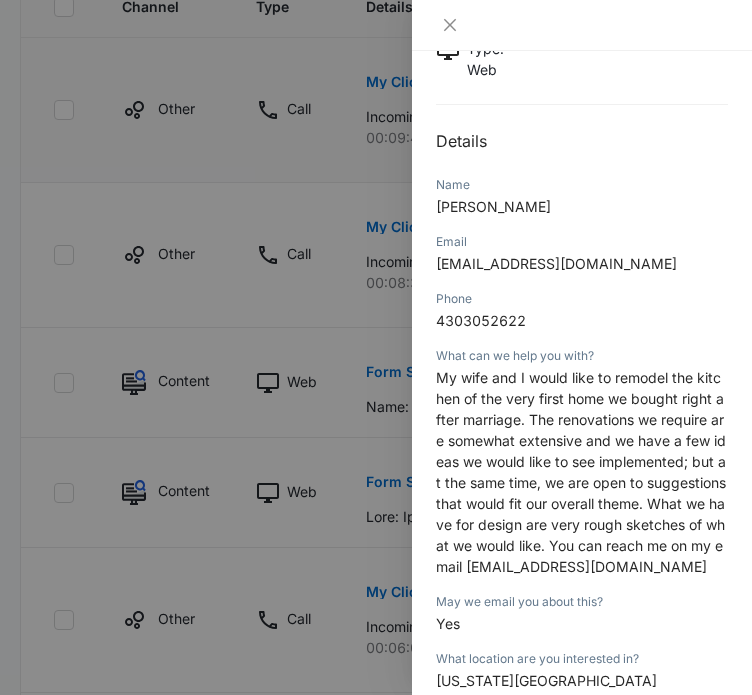 click at bounding box center [376, 347] 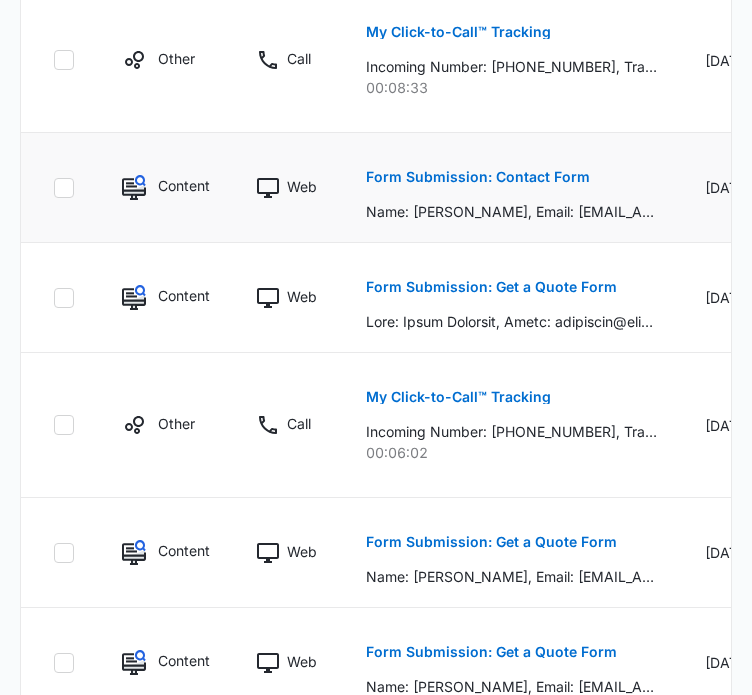 scroll, scrollTop: 1444, scrollLeft: 0, axis: vertical 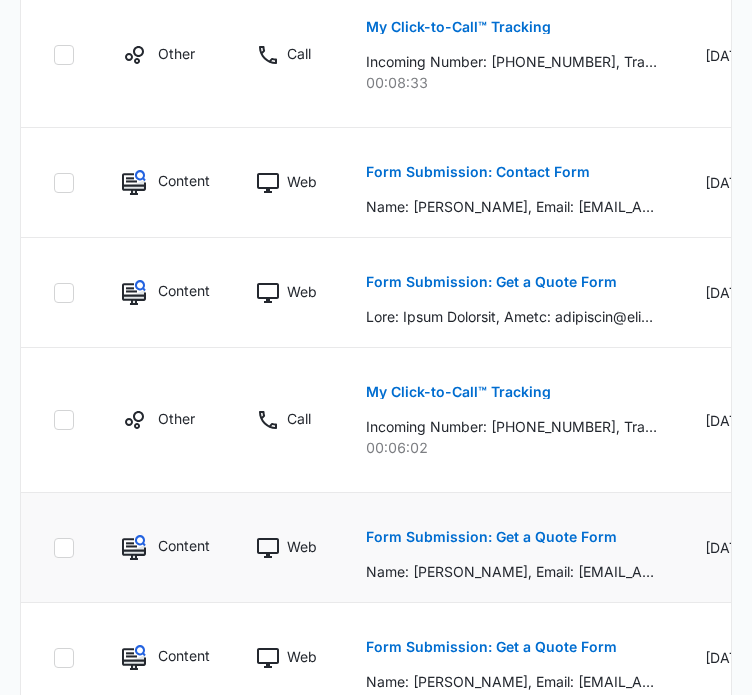 click on "Form Submission: Get a Quote Form" at bounding box center (491, 537) 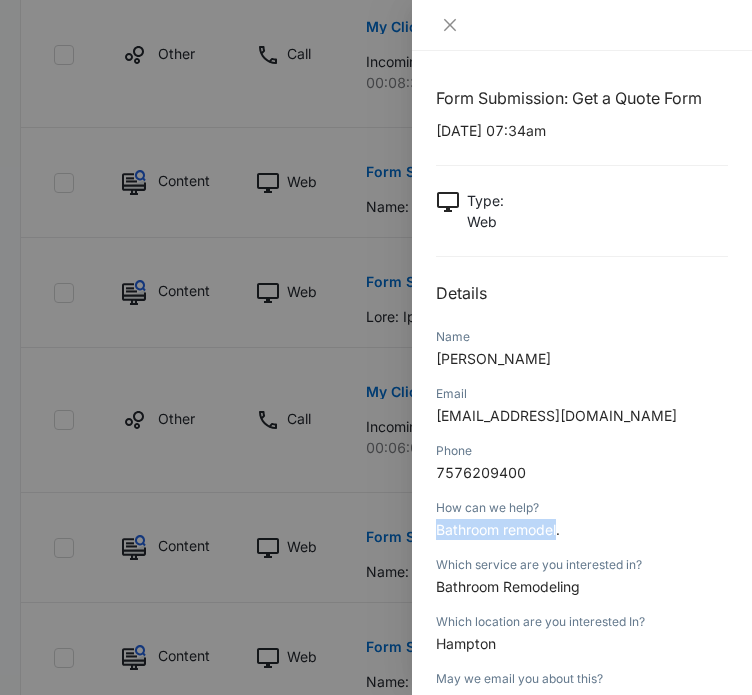 drag, startPoint x: 556, startPoint y: 527, endPoint x: 422, endPoint y: 519, distance: 134.23859 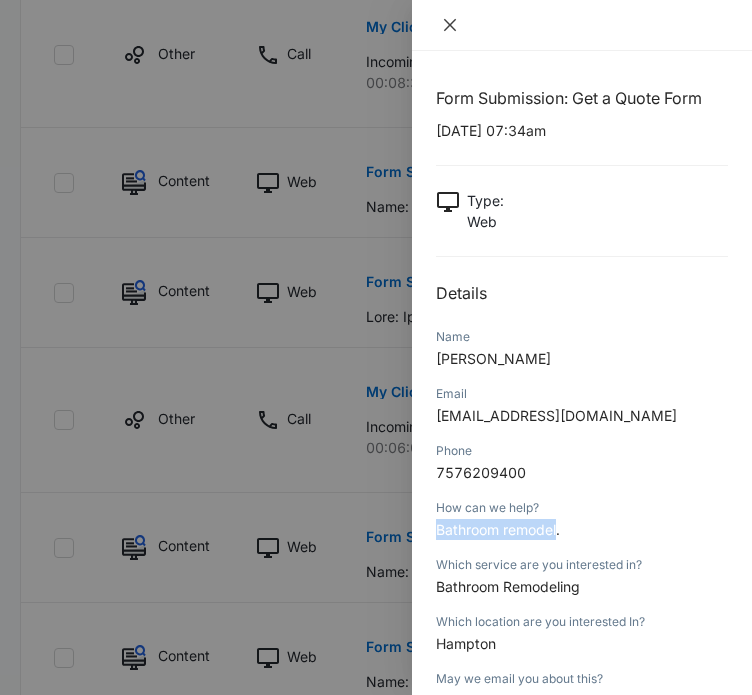 click at bounding box center (582, 25) 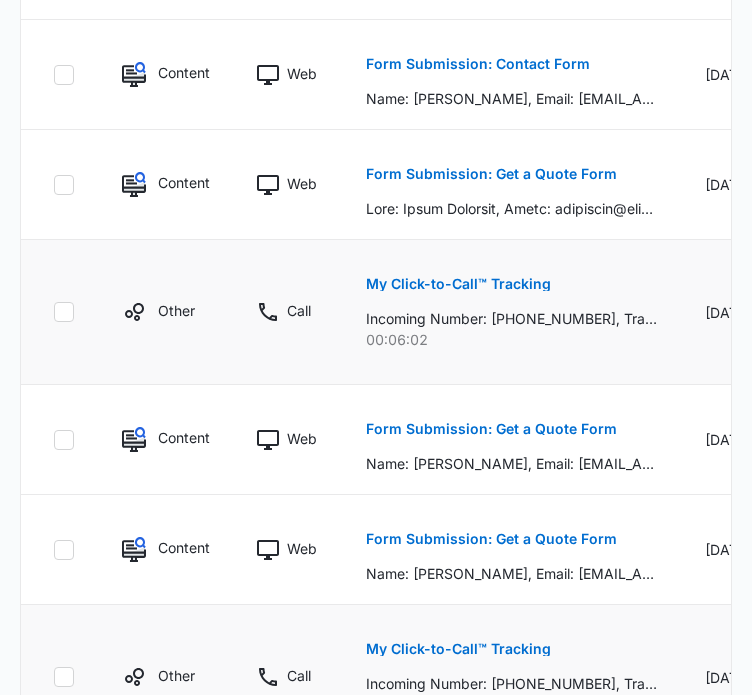scroll, scrollTop: 1444, scrollLeft: 0, axis: vertical 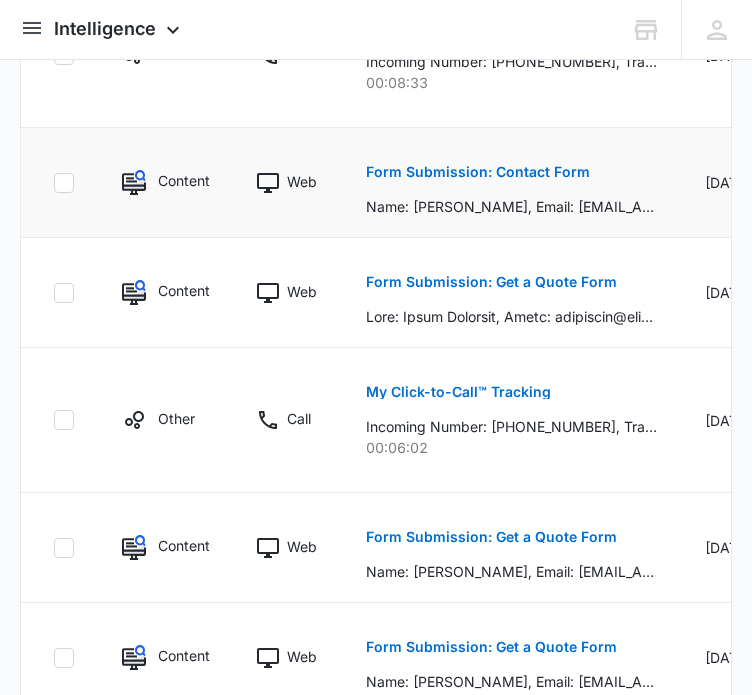 click on "Form Submission: Contact Form" at bounding box center [478, 172] 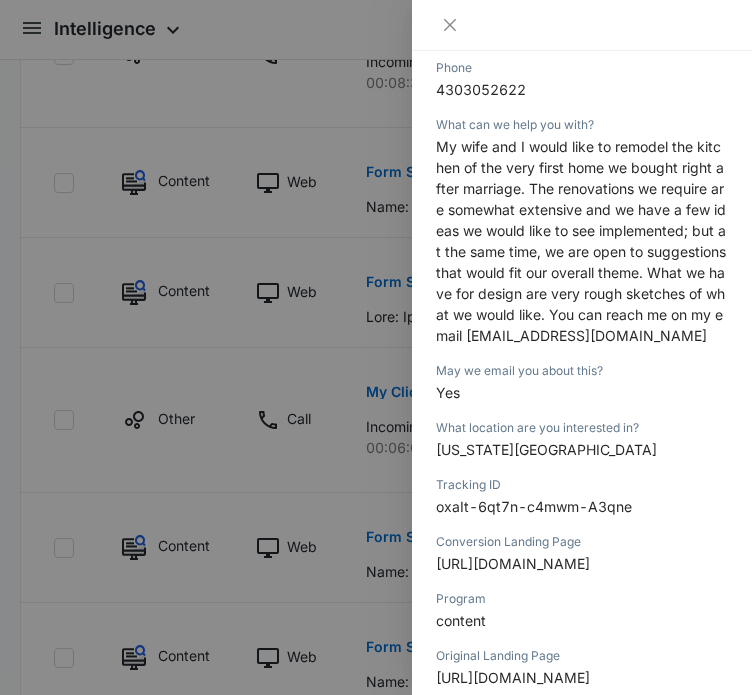 scroll, scrollTop: 400, scrollLeft: 0, axis: vertical 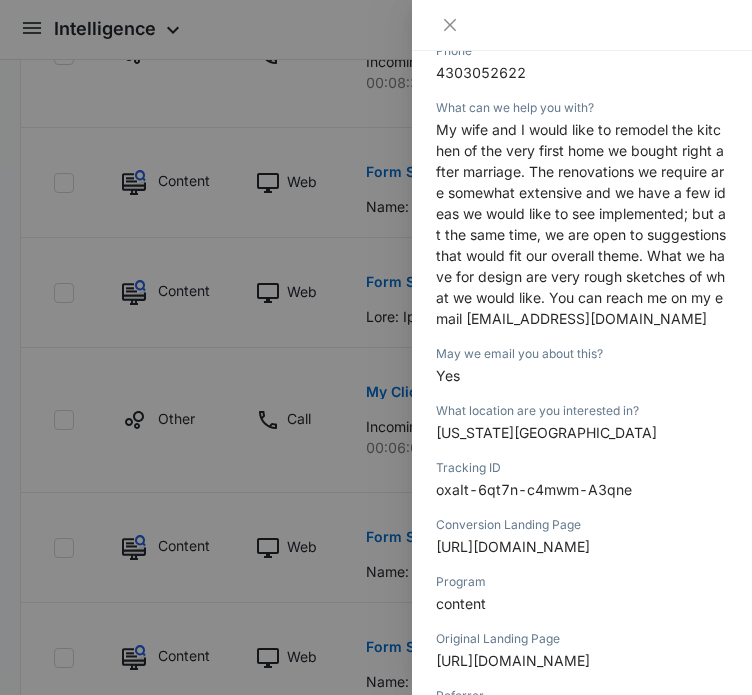click at bounding box center (376, 347) 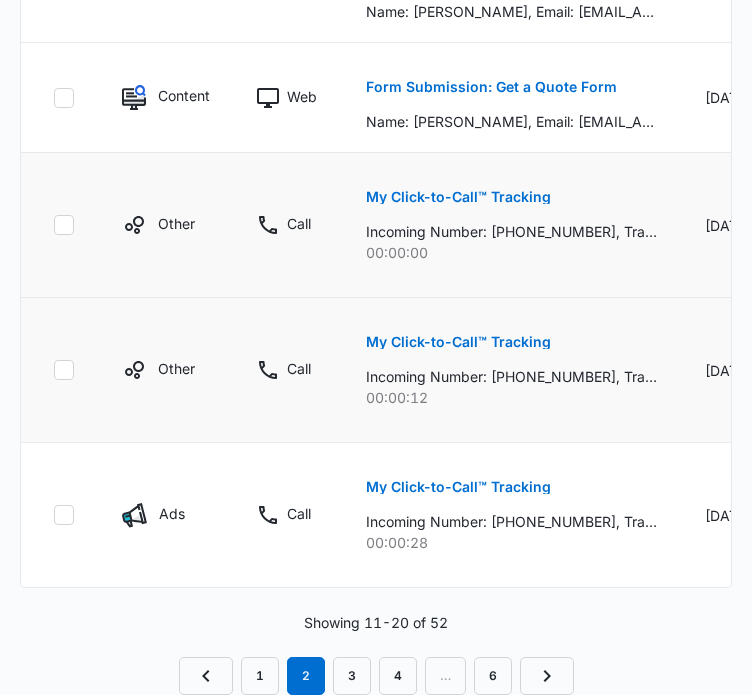 scroll, scrollTop: 2015, scrollLeft: 0, axis: vertical 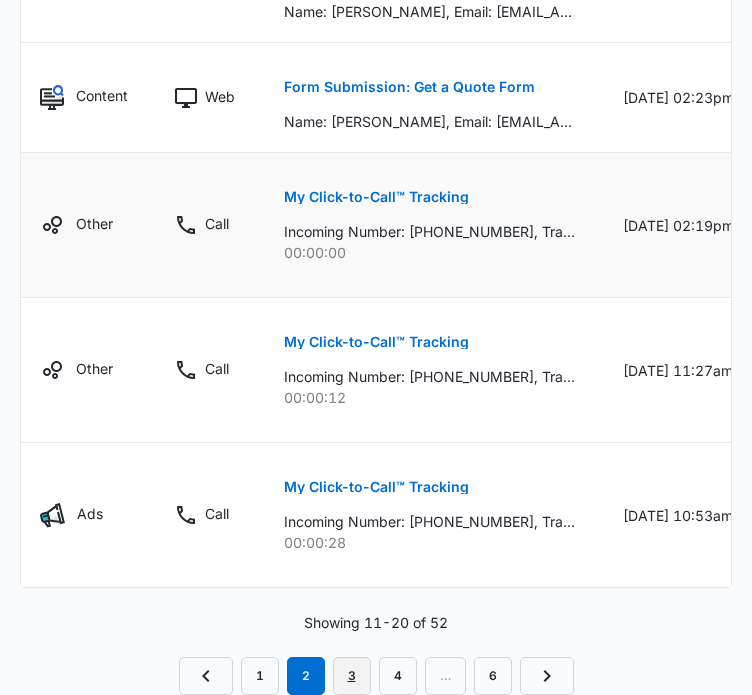 click on "3" at bounding box center [352, 676] 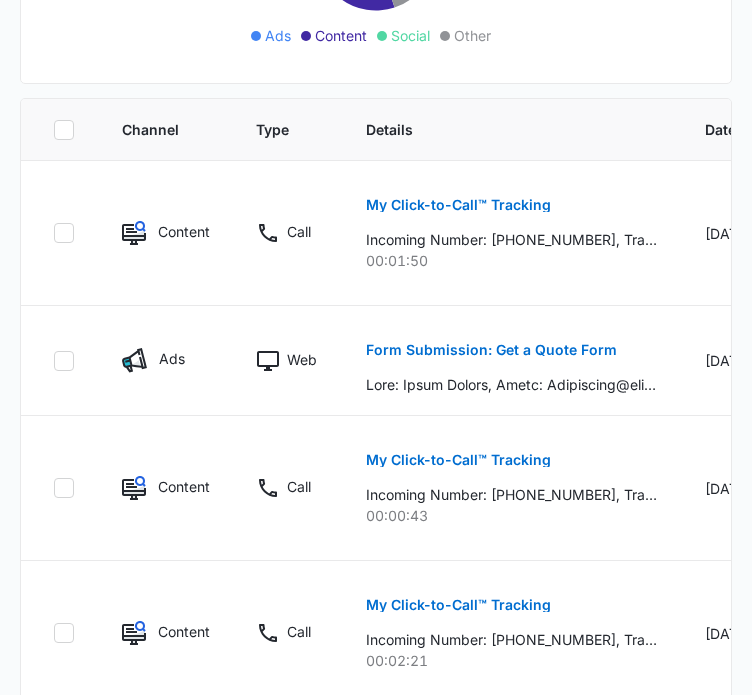 scroll, scrollTop: 1400, scrollLeft: 0, axis: vertical 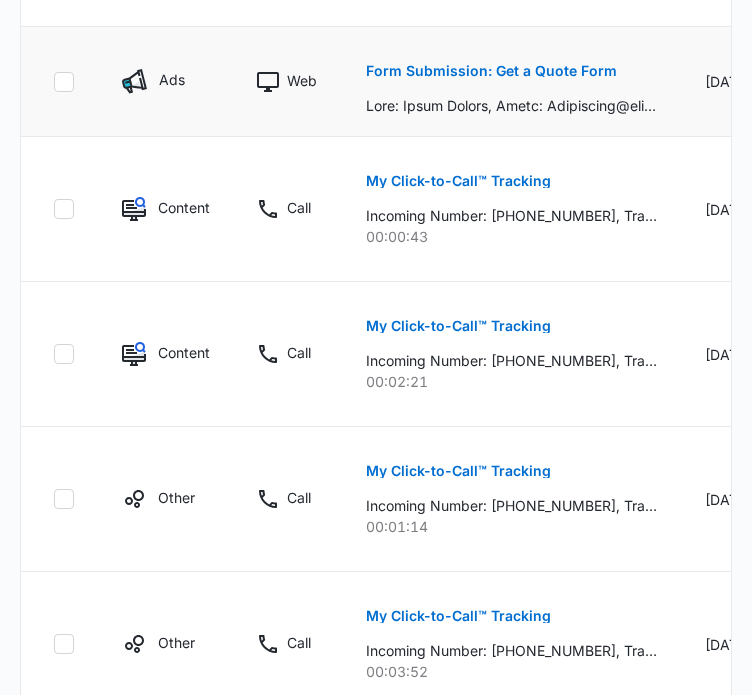 click on "Form Submission: Get a Quote Form" at bounding box center [491, 71] 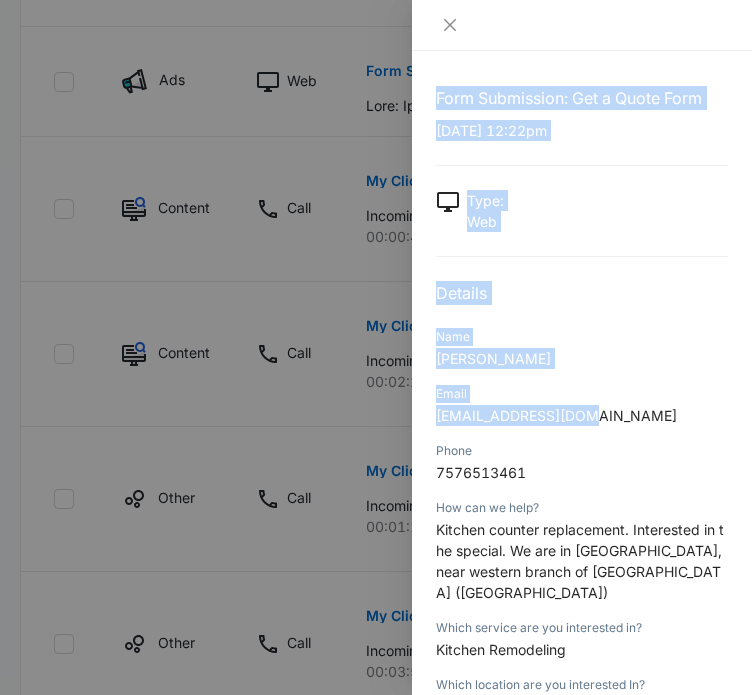 drag, startPoint x: 585, startPoint y: 416, endPoint x: 407, endPoint y: 430, distance: 178.54971 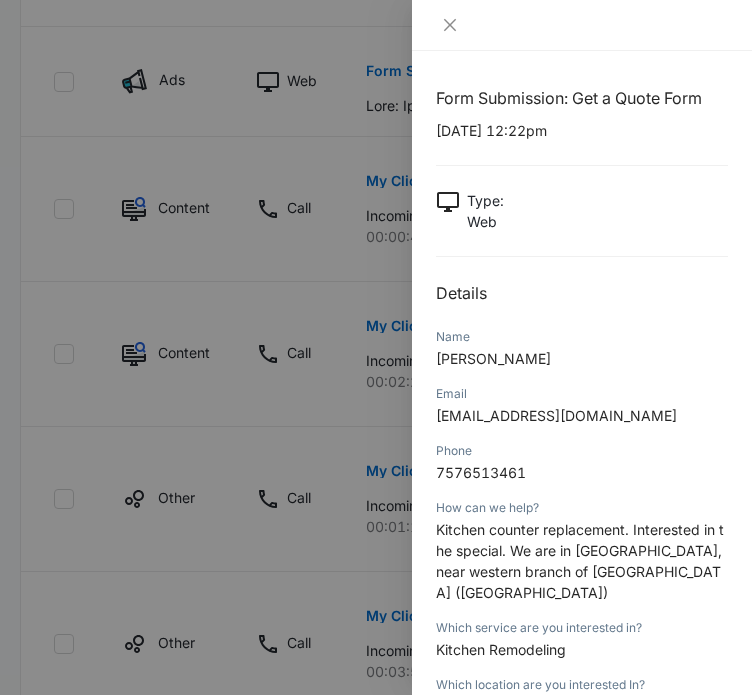 click on "Email Tanzahines@gmail.com" at bounding box center [582, 411] 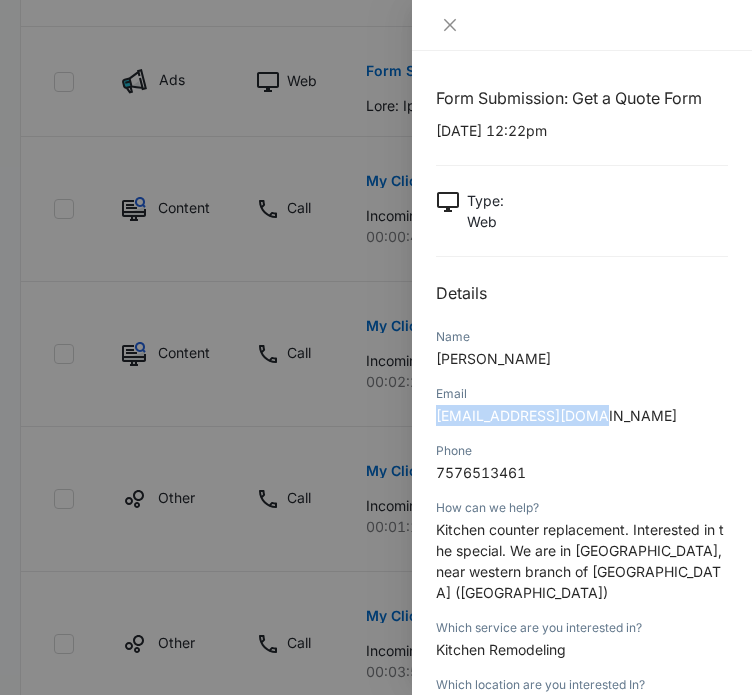 drag, startPoint x: 603, startPoint y: 415, endPoint x: 434, endPoint y: 432, distance: 169.85287 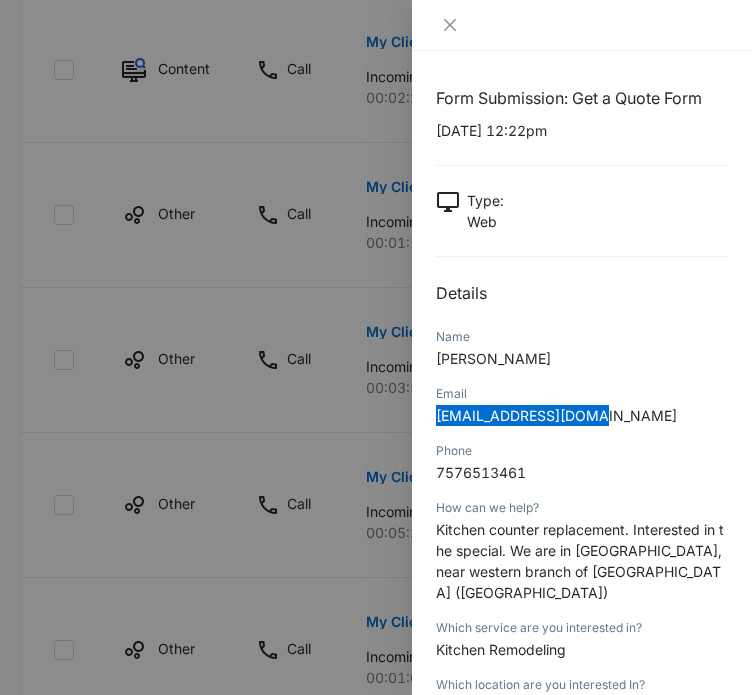 scroll, scrollTop: 1700, scrollLeft: 0, axis: vertical 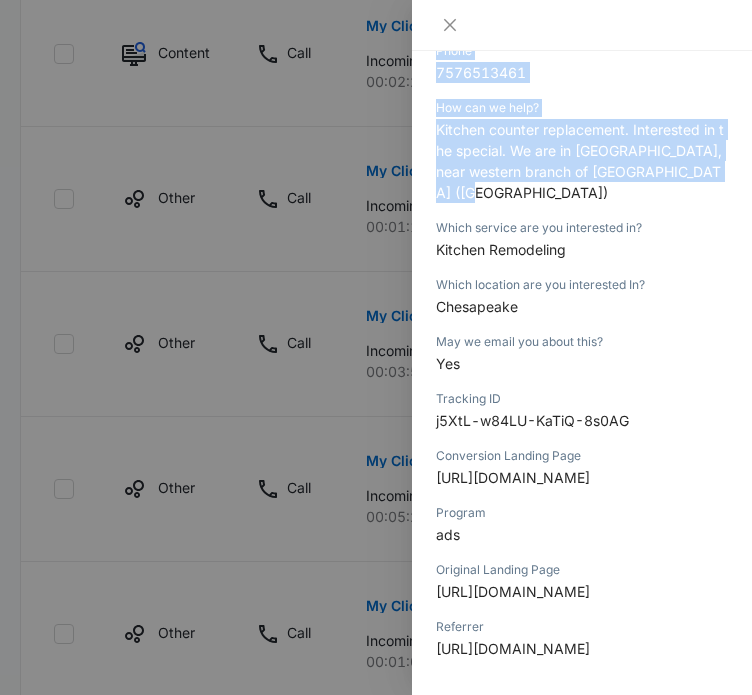 drag, startPoint x: 484, startPoint y: 191, endPoint x: 410, endPoint y: 137, distance: 91.60786 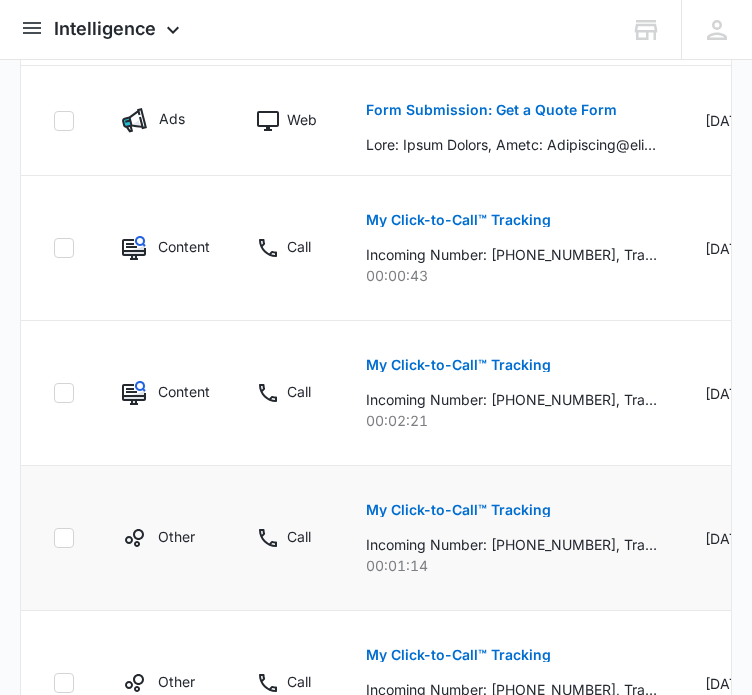 scroll, scrollTop: 1300, scrollLeft: 0, axis: vertical 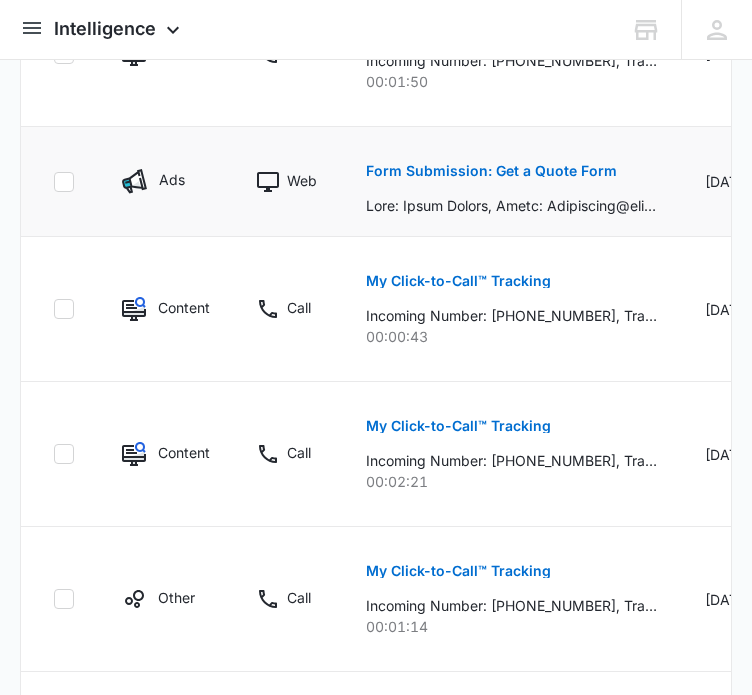 click on "Form Submission: Get a Quote Form" at bounding box center [491, 171] 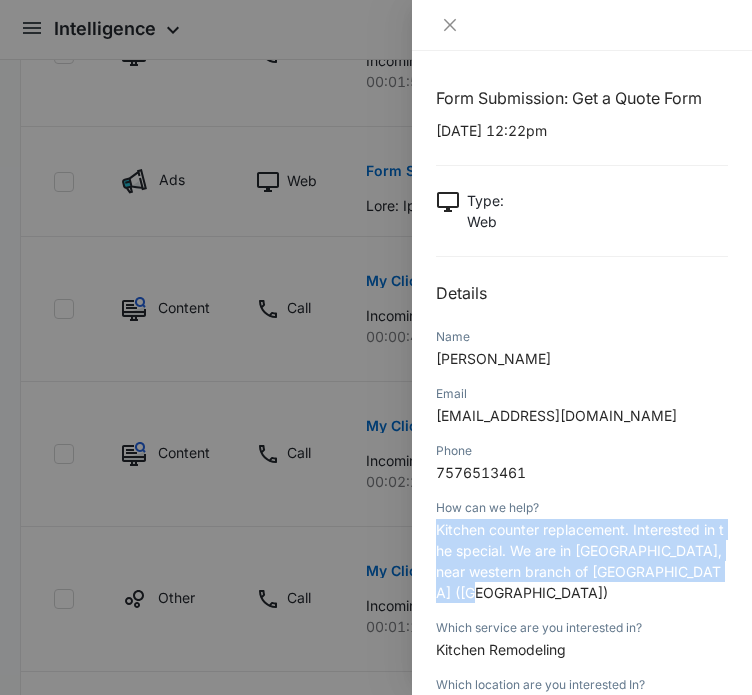drag, startPoint x: 433, startPoint y: 527, endPoint x: 494, endPoint y: 589, distance: 86.977005 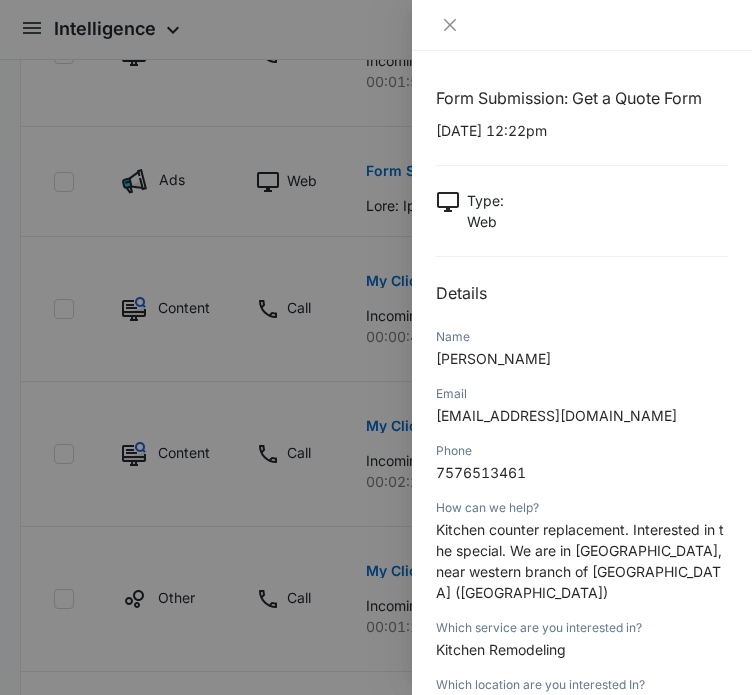 click at bounding box center [376, 347] 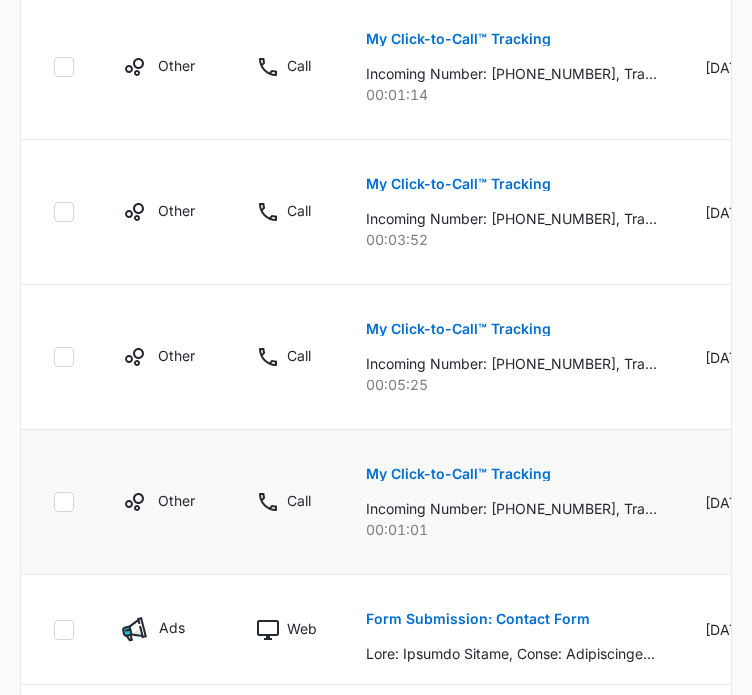 scroll, scrollTop: 2085, scrollLeft: 0, axis: vertical 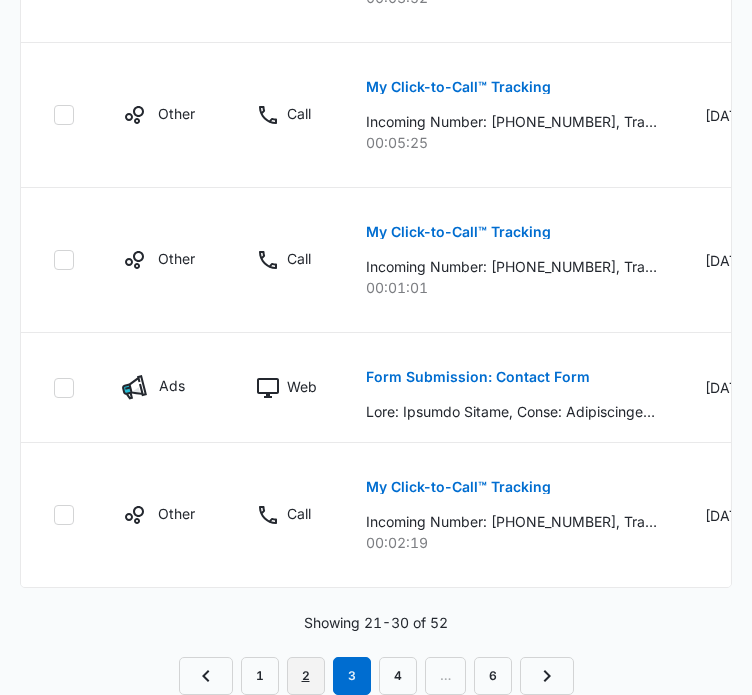 click on "2" at bounding box center (306, 676) 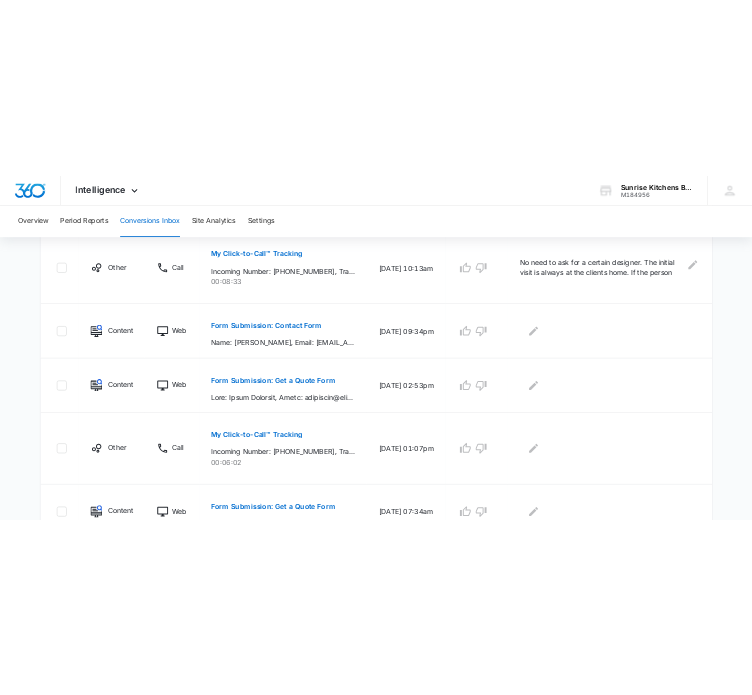 scroll, scrollTop: 604, scrollLeft: 0, axis: vertical 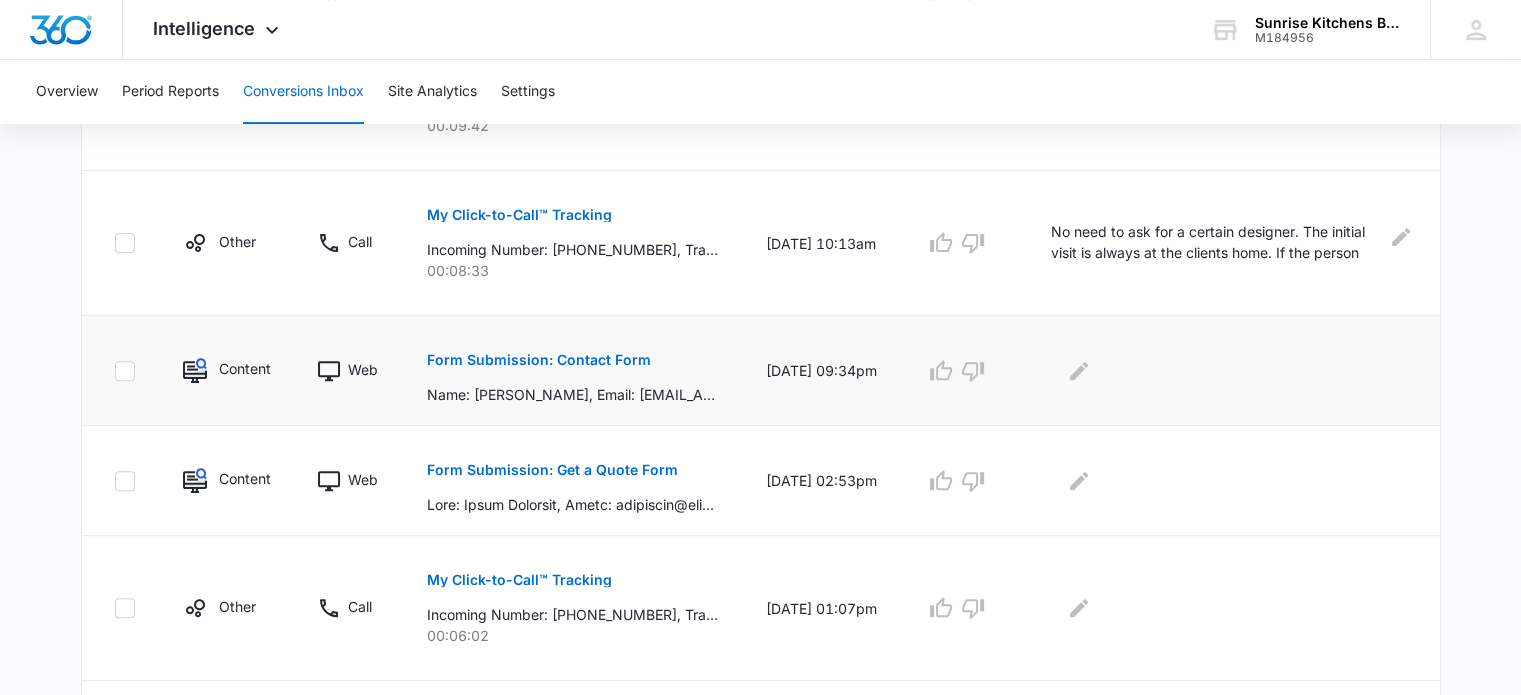 click on "Form Submission: Contact Form" at bounding box center (539, 360) 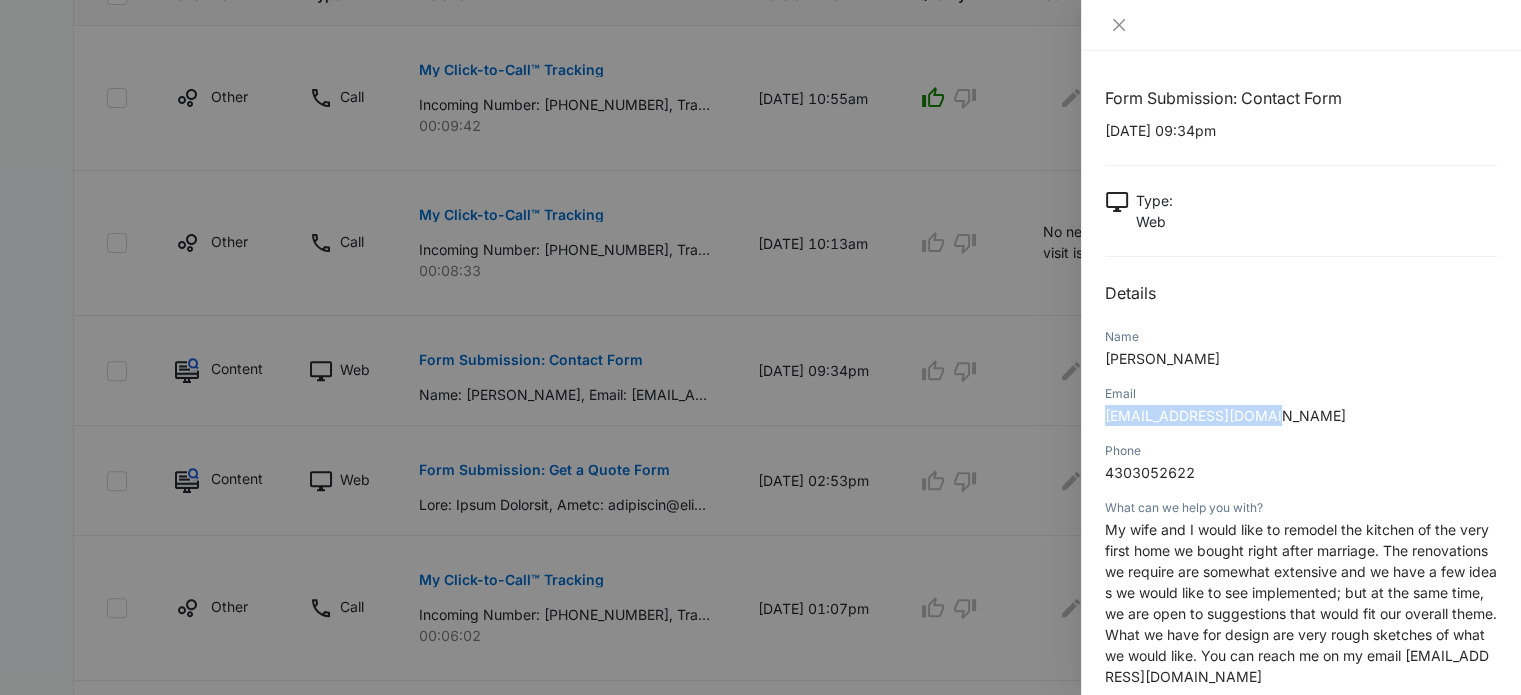 drag, startPoint x: 1275, startPoint y: 415, endPoint x: 1102, endPoint y: 427, distance: 173.41568 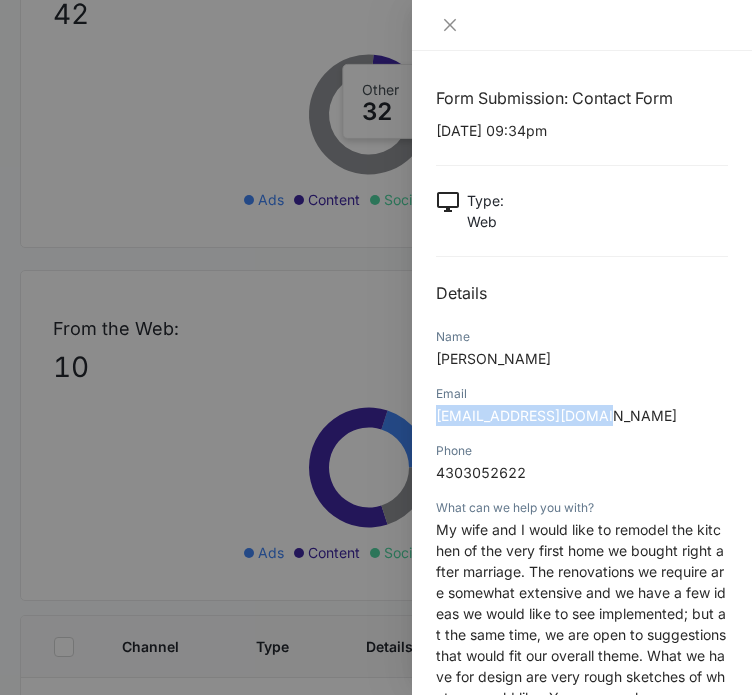 drag, startPoint x: 601, startPoint y: 417, endPoint x: 452, endPoint y: 430, distance: 149.56604 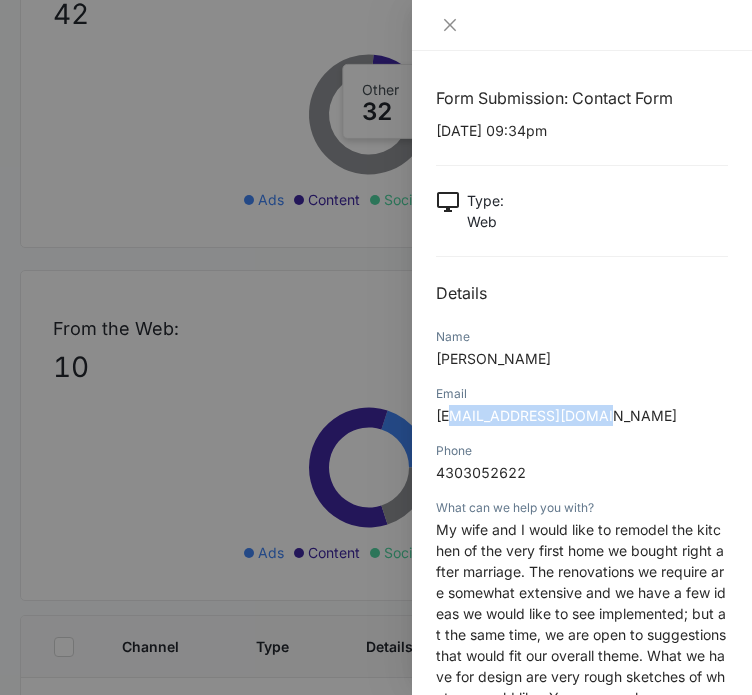 click on "bradleymanq@gmail.com" at bounding box center [582, 415] 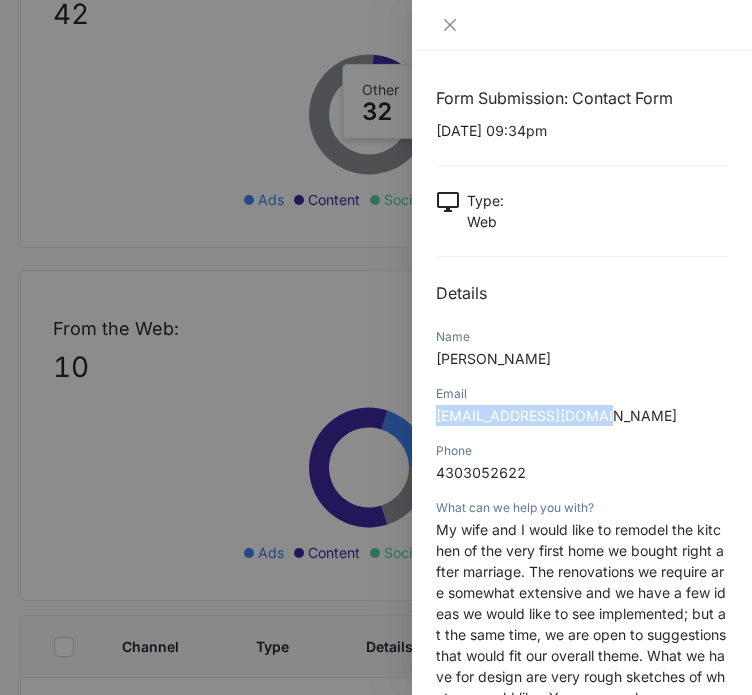 drag, startPoint x: 609, startPoint y: 419, endPoint x: 428, endPoint y: 423, distance: 181.04419 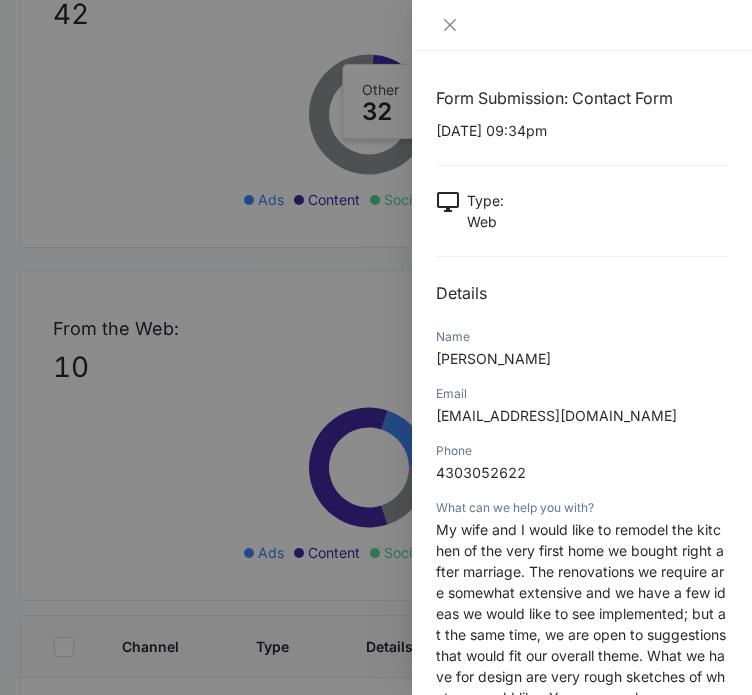 click at bounding box center (582, 25) 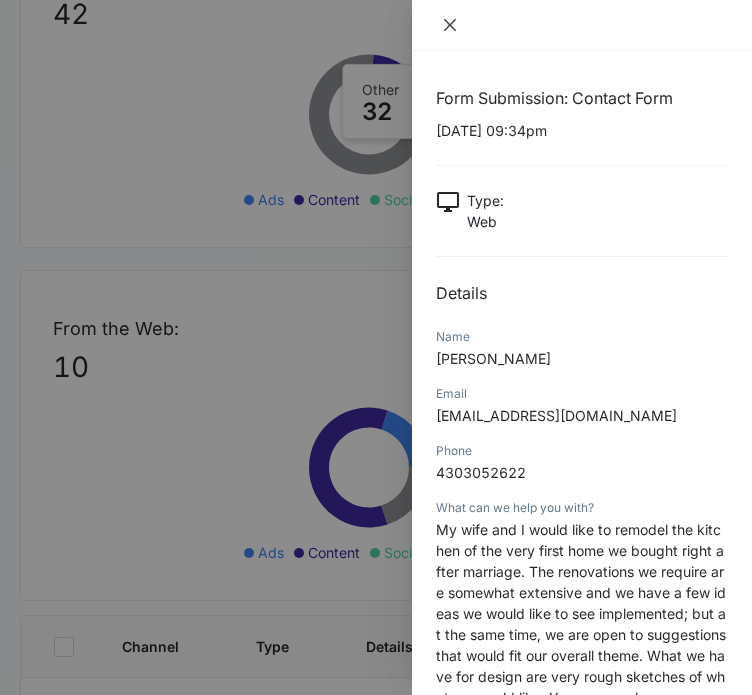 click 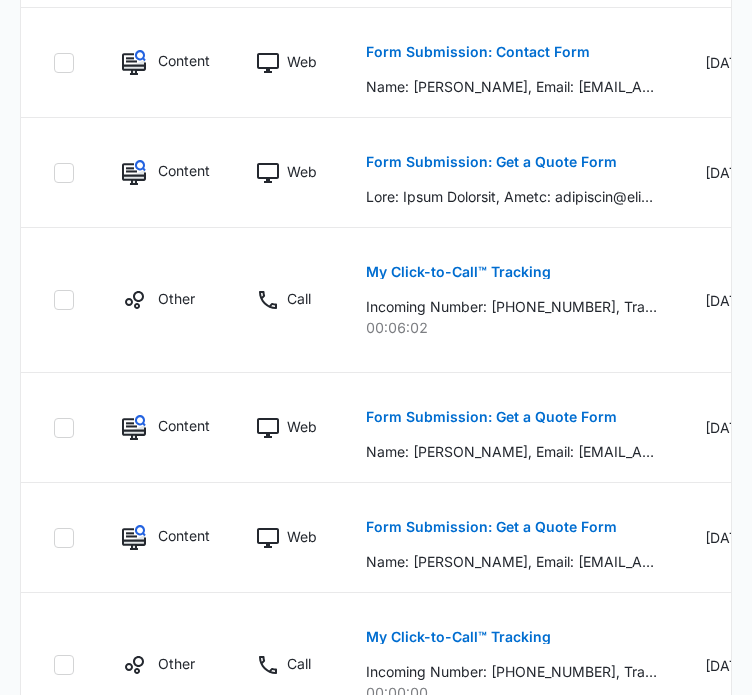 scroll, scrollTop: 1604, scrollLeft: 0, axis: vertical 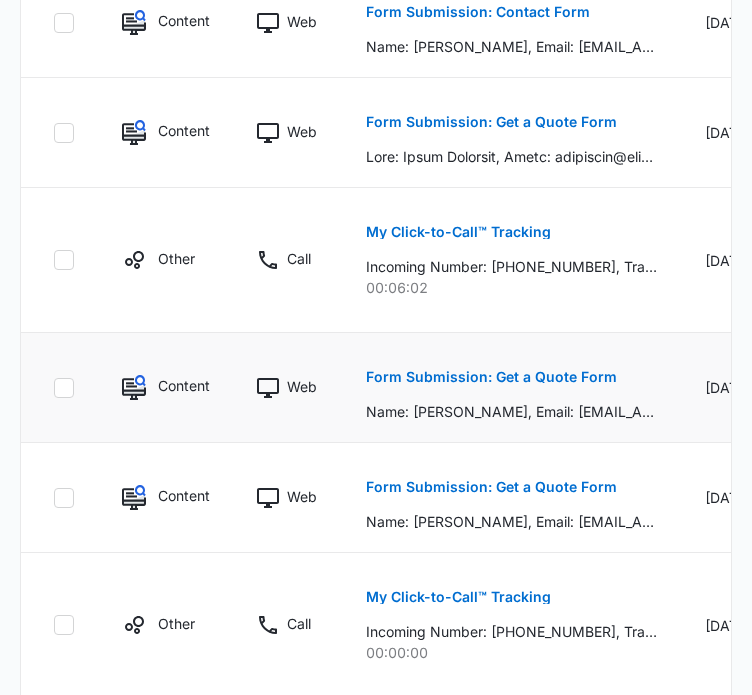 click on "Form Submission: Get a Quote Form" at bounding box center (491, 377) 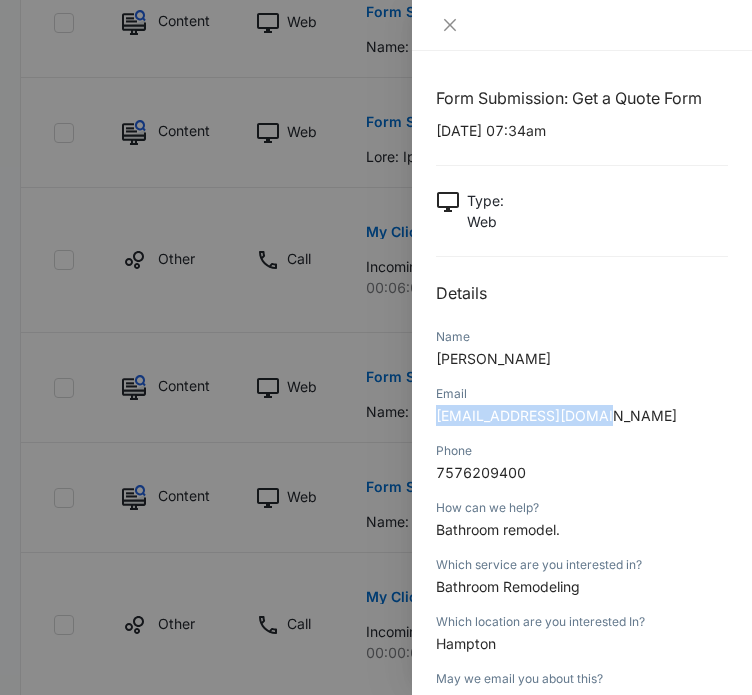 drag, startPoint x: 601, startPoint y: 415, endPoint x: 437, endPoint y: 431, distance: 164.77864 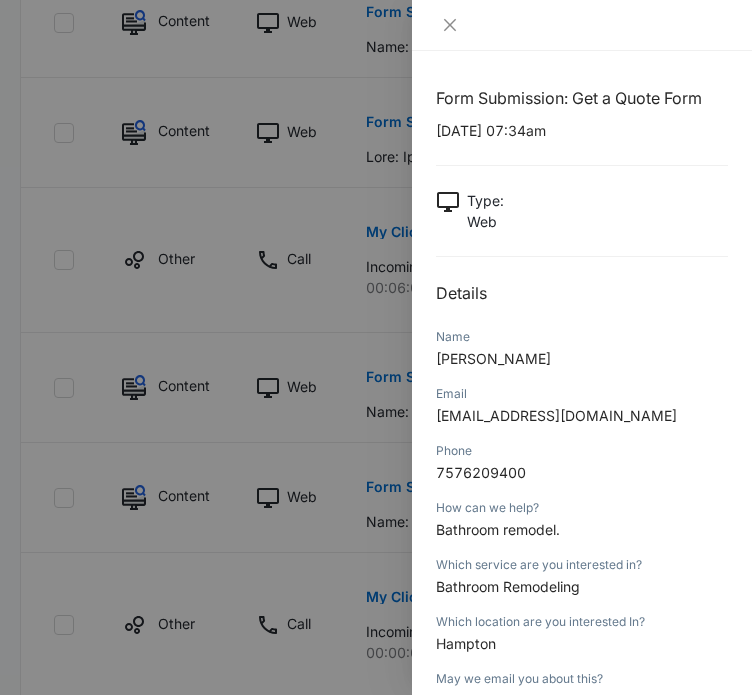 click at bounding box center [376, 347] 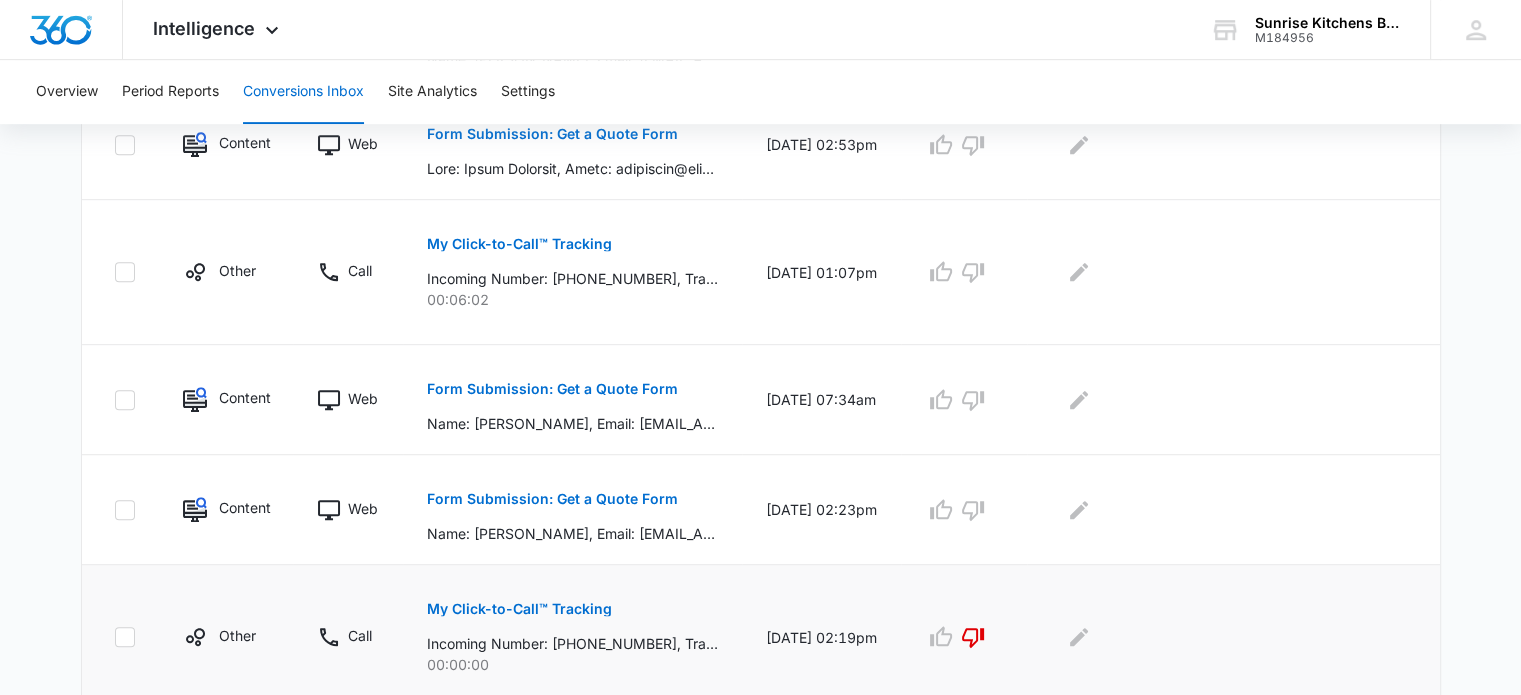 scroll, scrollTop: 1304, scrollLeft: 0, axis: vertical 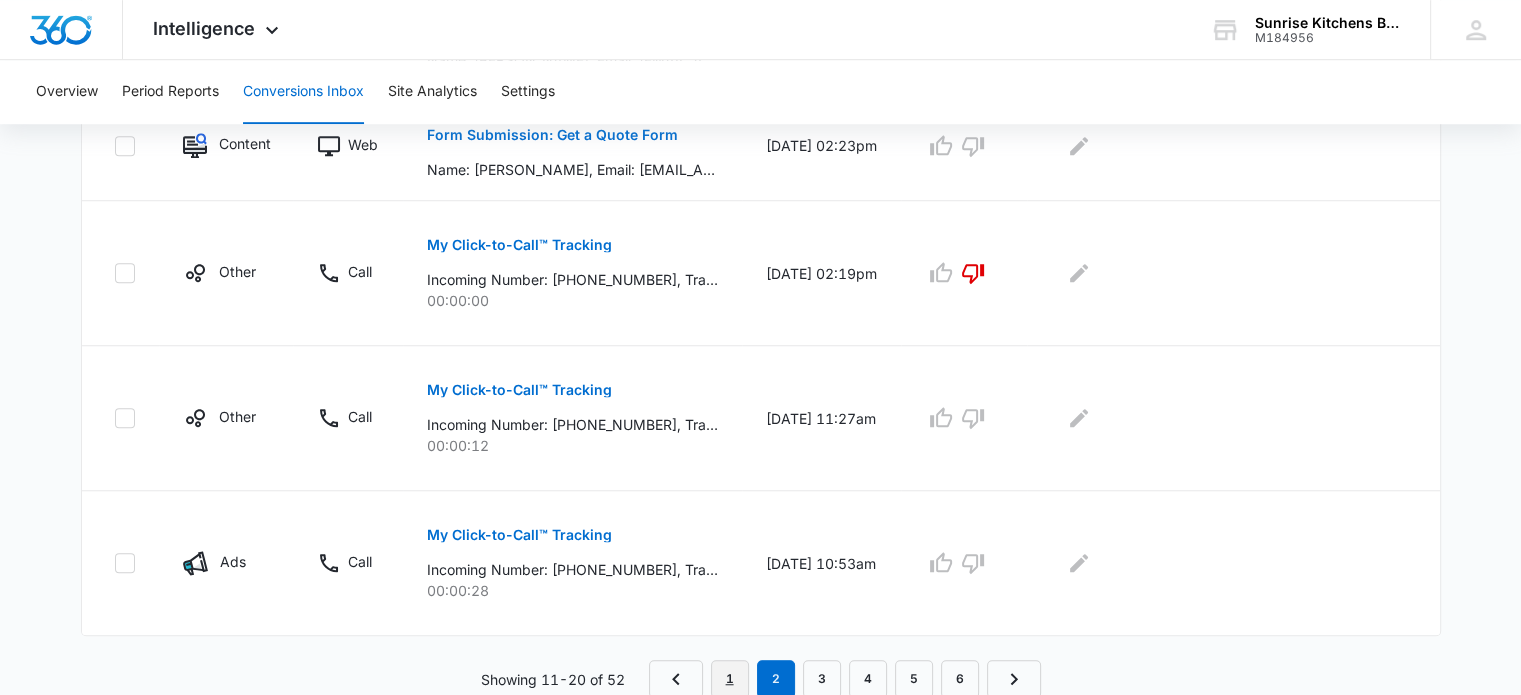 click on "1" at bounding box center [730, 679] 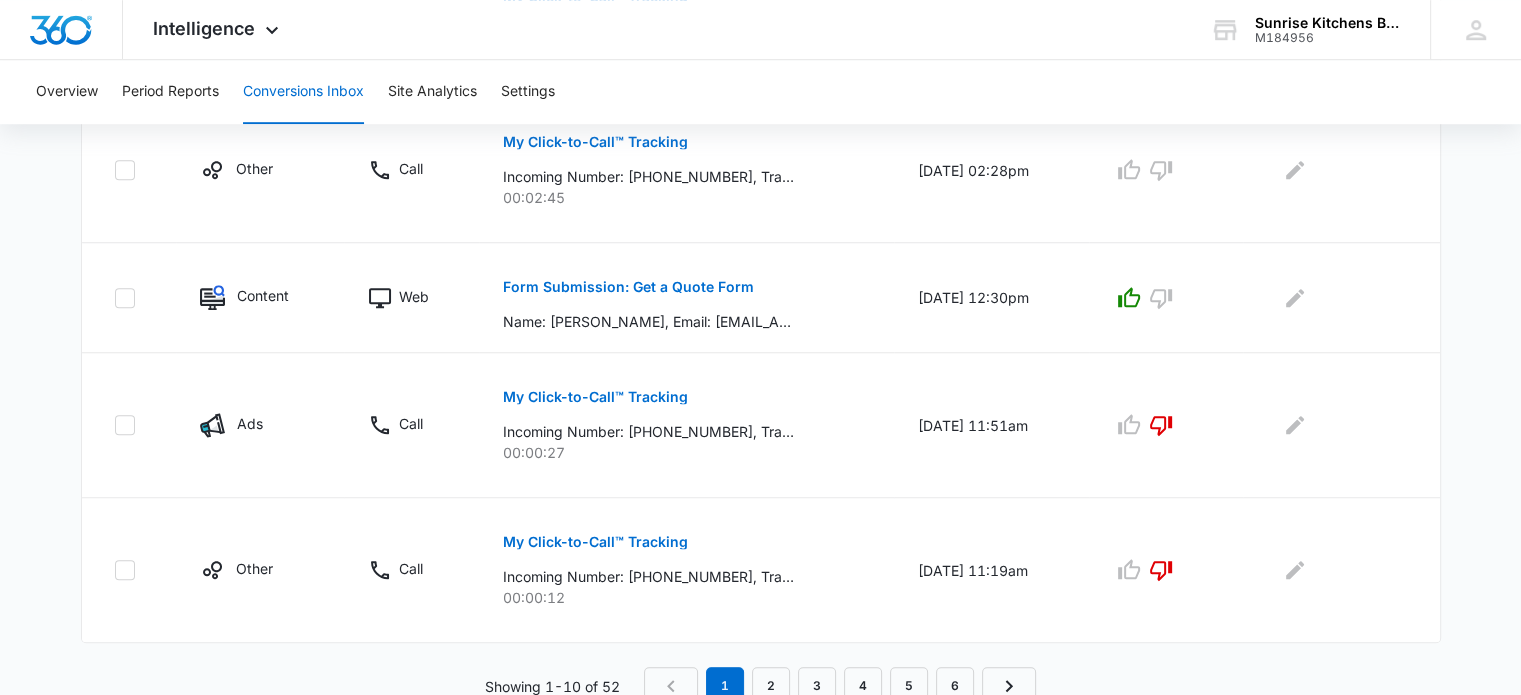 scroll, scrollTop: 1408, scrollLeft: 0, axis: vertical 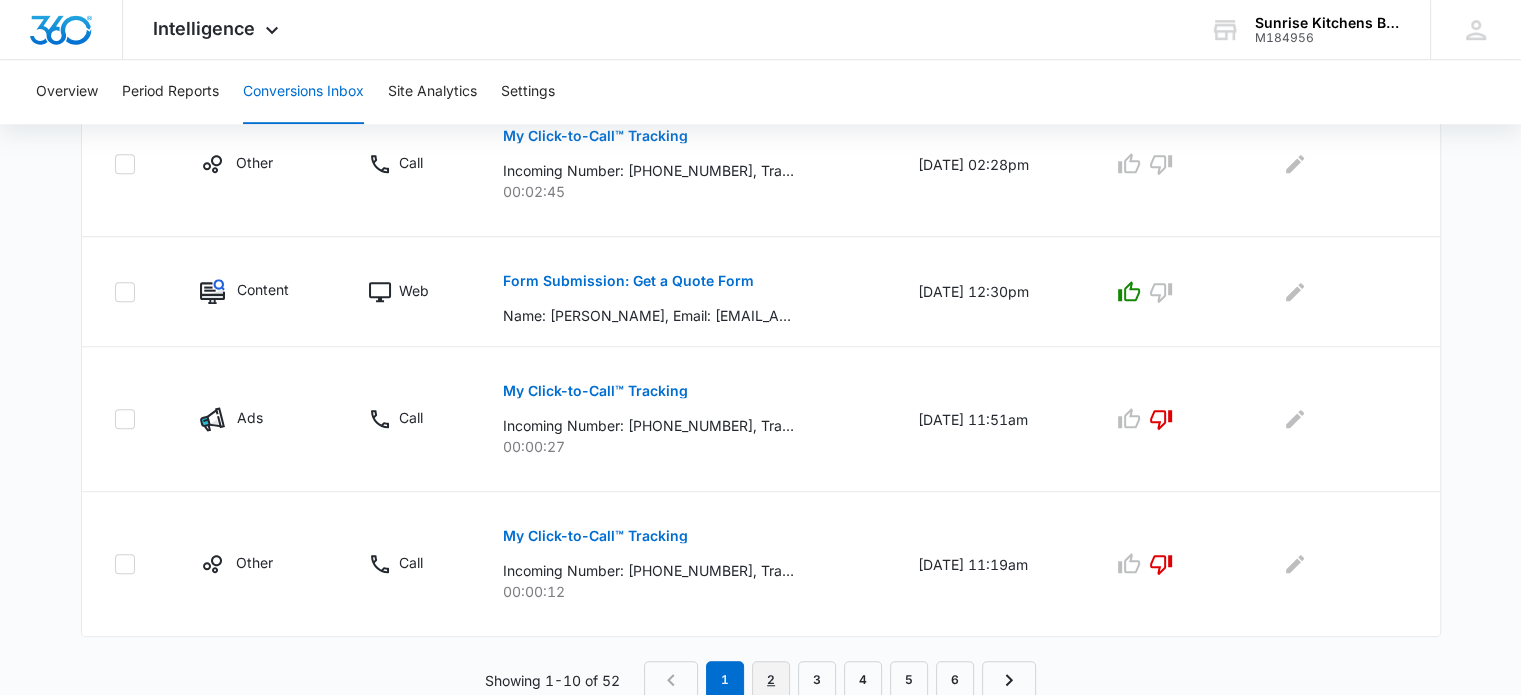 click on "2" at bounding box center (771, 680) 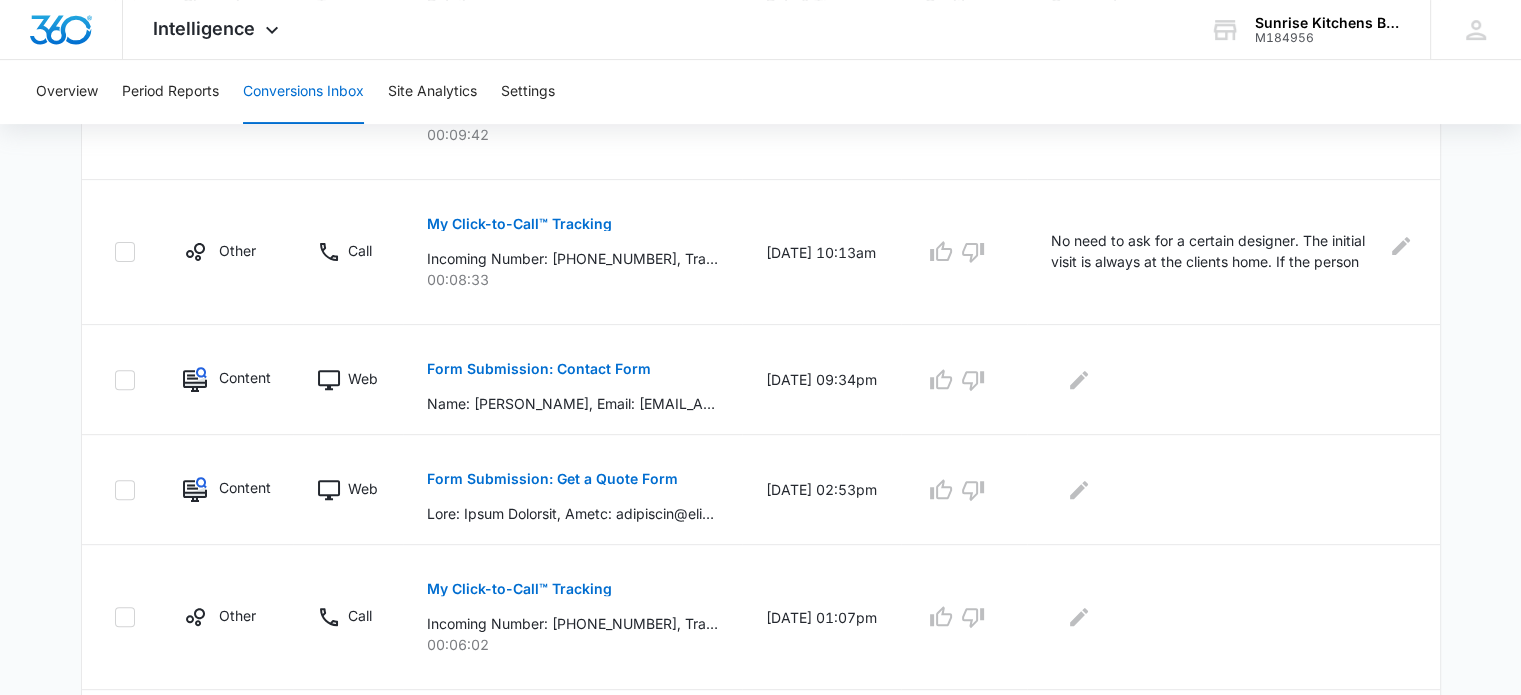 scroll, scrollTop: 600, scrollLeft: 0, axis: vertical 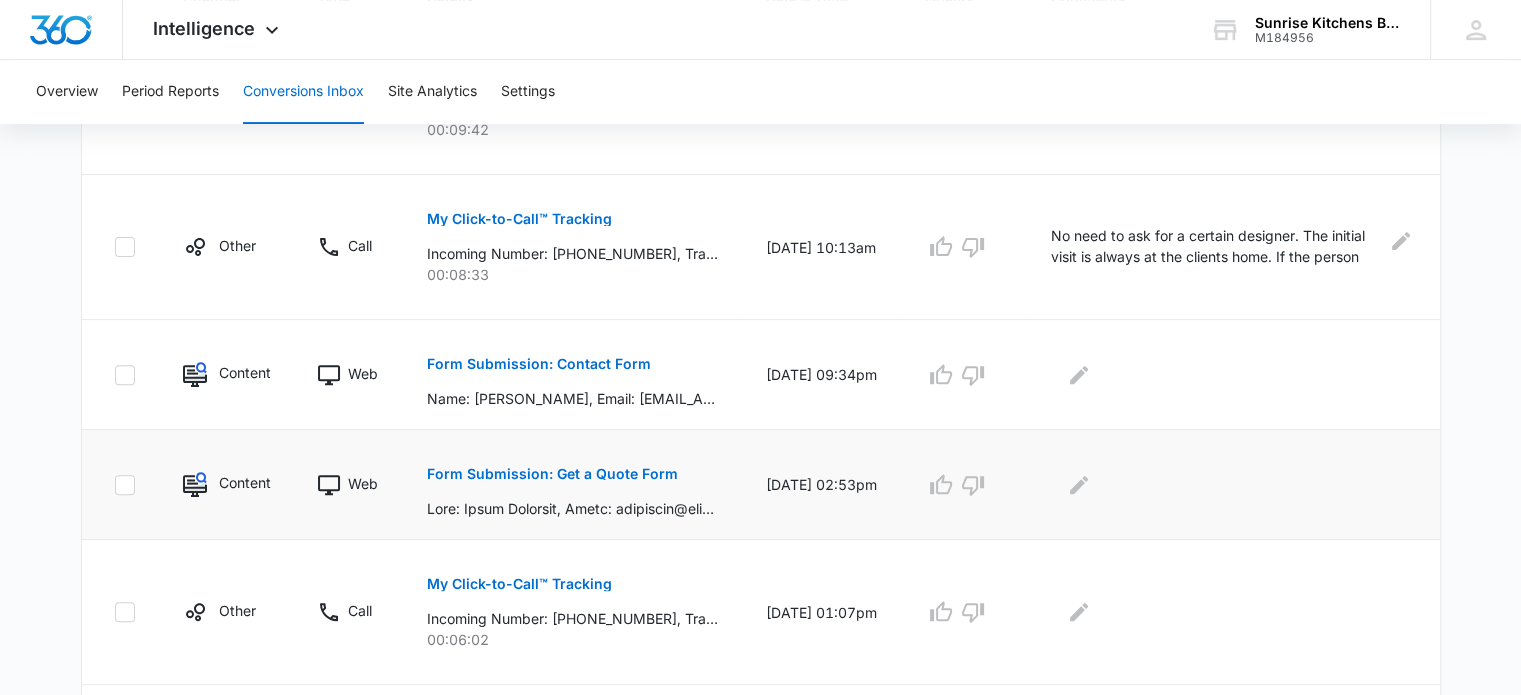 click on "Form Submission: Get a Quote Form" at bounding box center [552, 474] 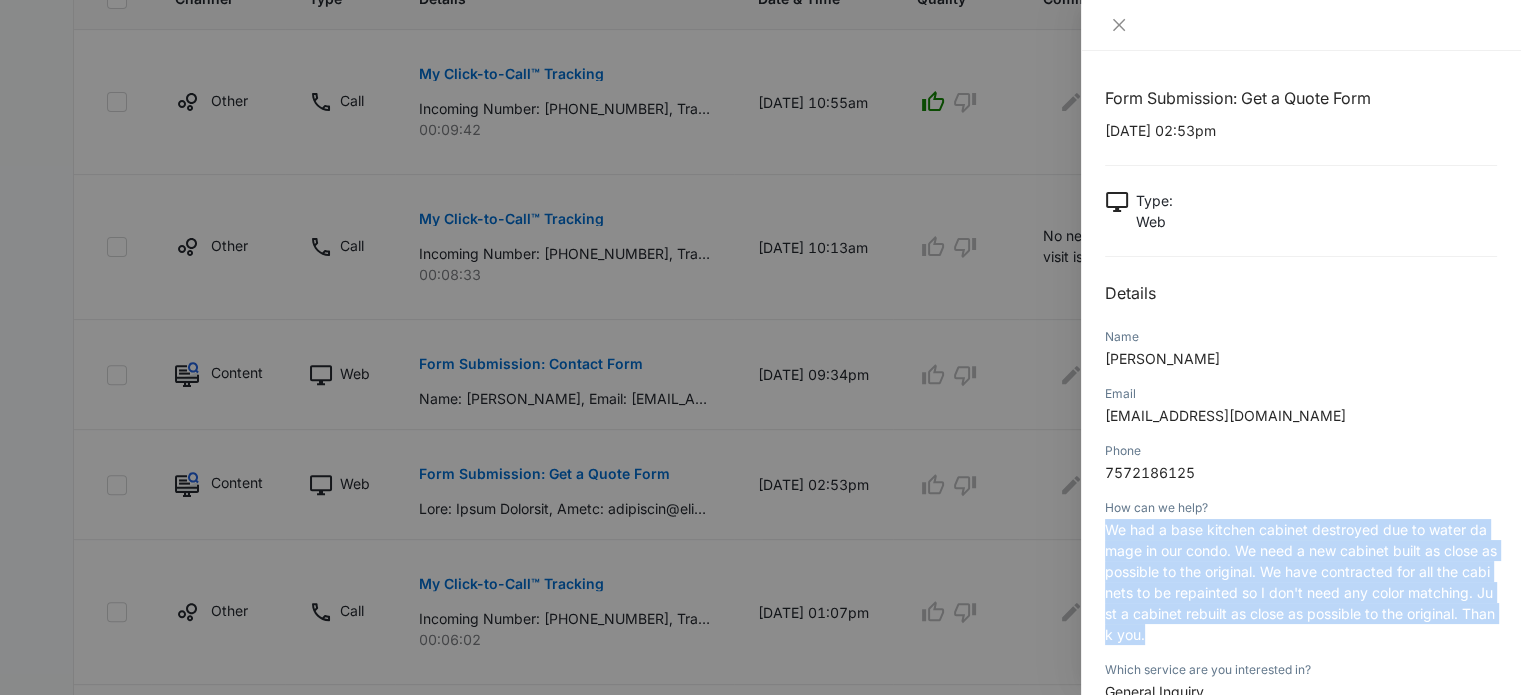 drag, startPoint x: 1217, startPoint y: 633, endPoint x: 1103, endPoint y: 534, distance: 150.98676 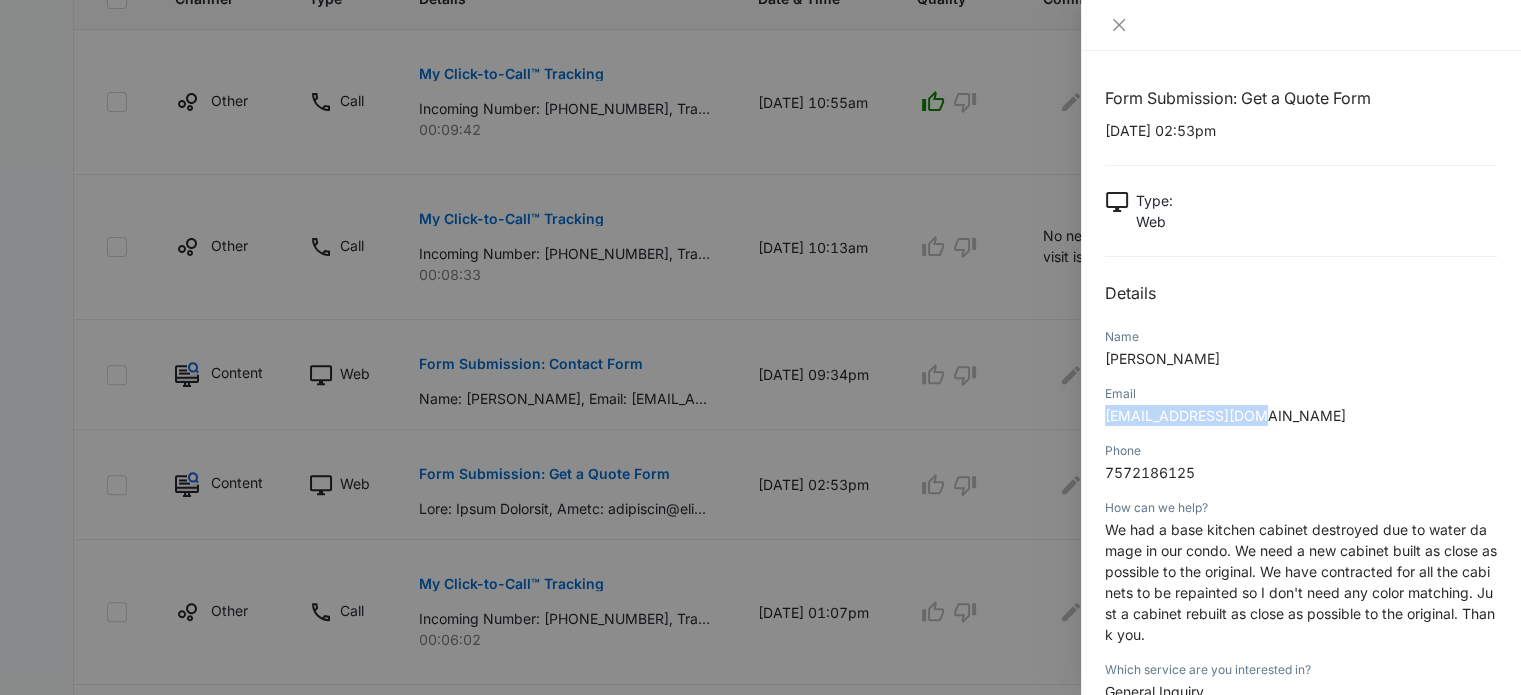 drag, startPoint x: 1246, startPoint y: 414, endPoint x: 1102, endPoint y: 422, distance: 144.22205 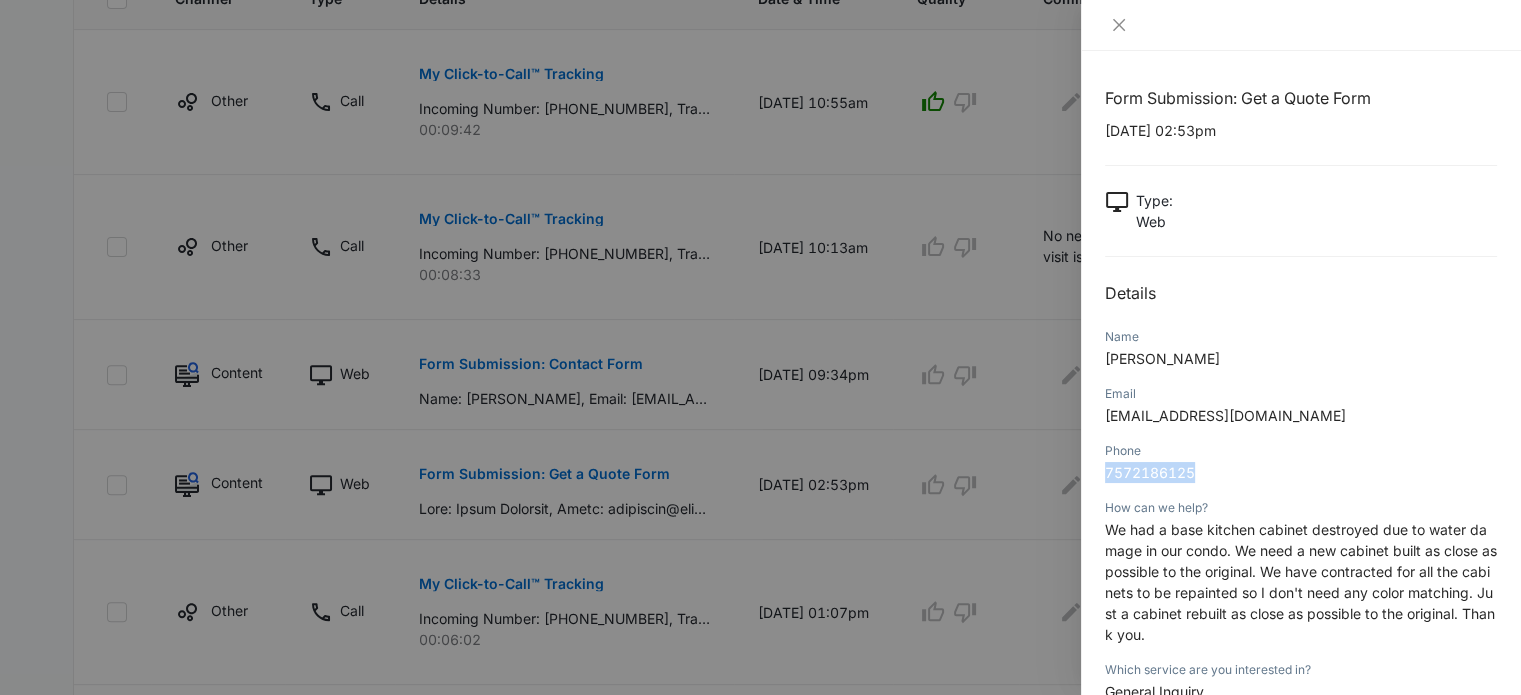 drag, startPoint x: 1192, startPoint y: 470, endPoint x: 1093, endPoint y: 480, distance: 99.50377 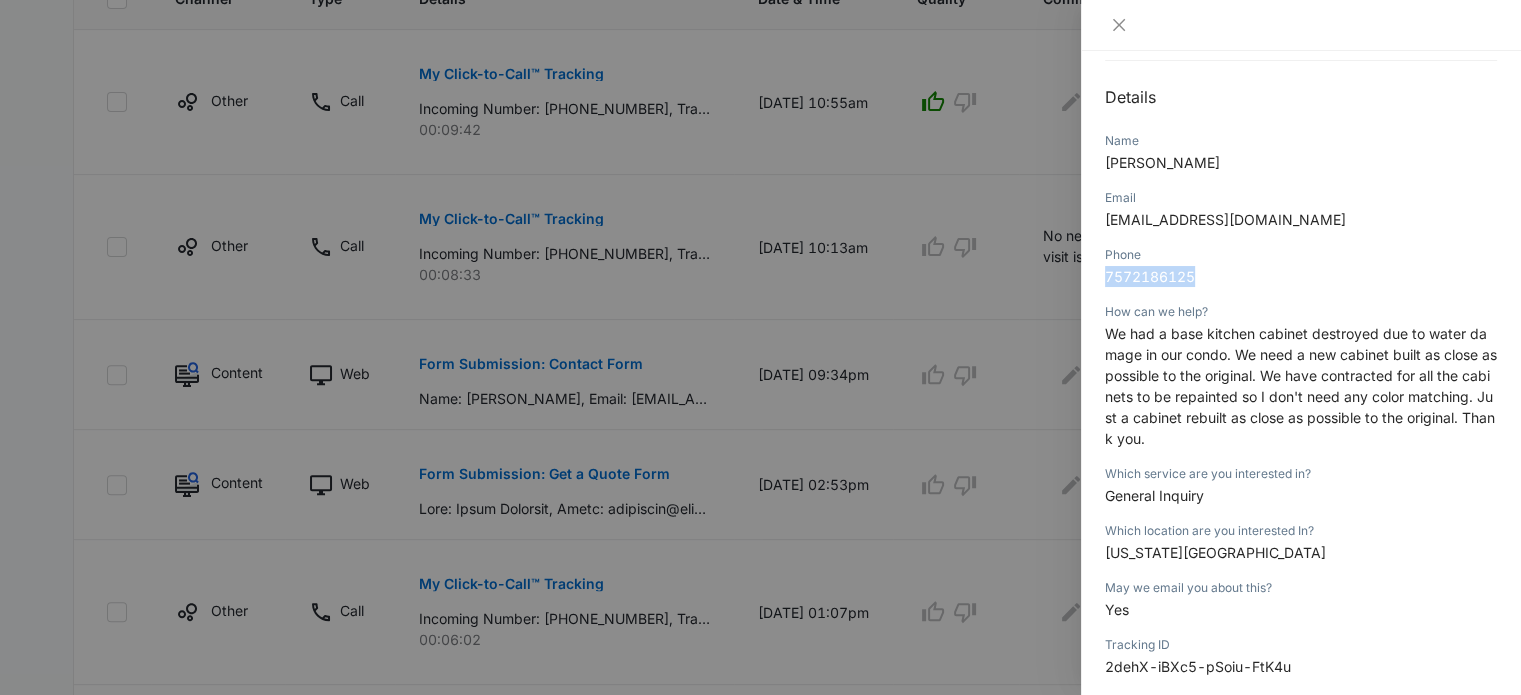 scroll, scrollTop: 200, scrollLeft: 0, axis: vertical 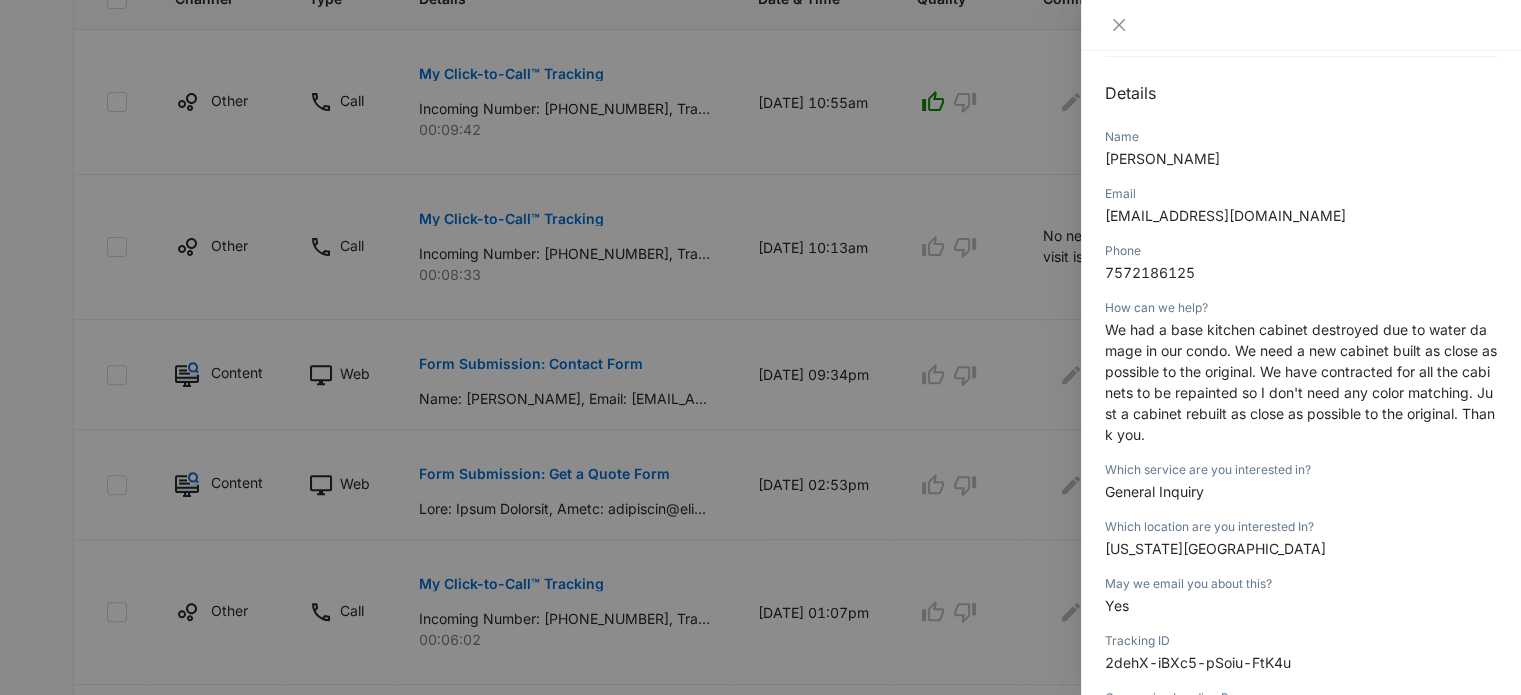 click on "We had a base kitchen cabinet destroyed due to water damage in our condo.  We need a new cabinet built as close as possible to the original.  We have contracted for all the cabinets to be repainted so I don't need any color matching. Just a cabinet rebuilt as close as possible to the original.  Thank you." at bounding box center (1301, 382) 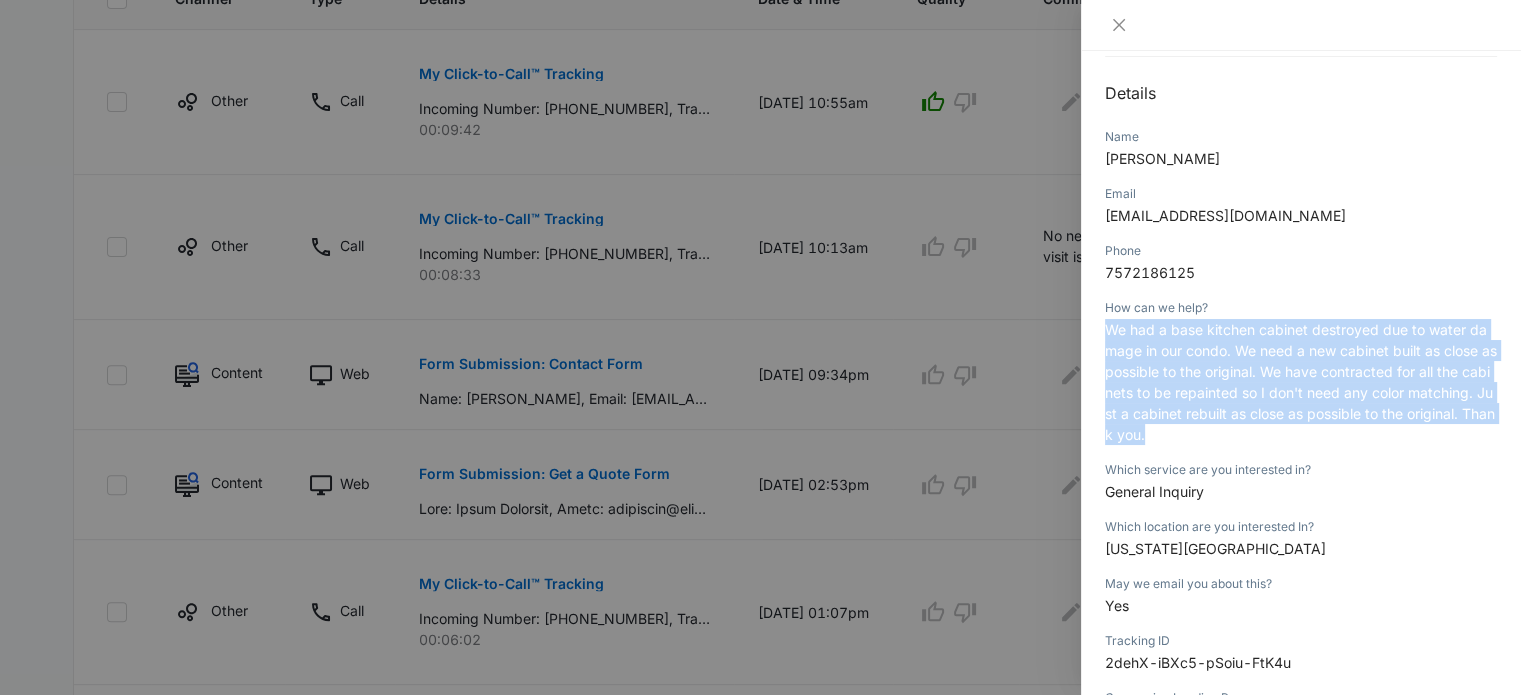 drag, startPoint x: 1220, startPoint y: 439, endPoint x: 1104, endPoint y: 339, distance: 153.15352 